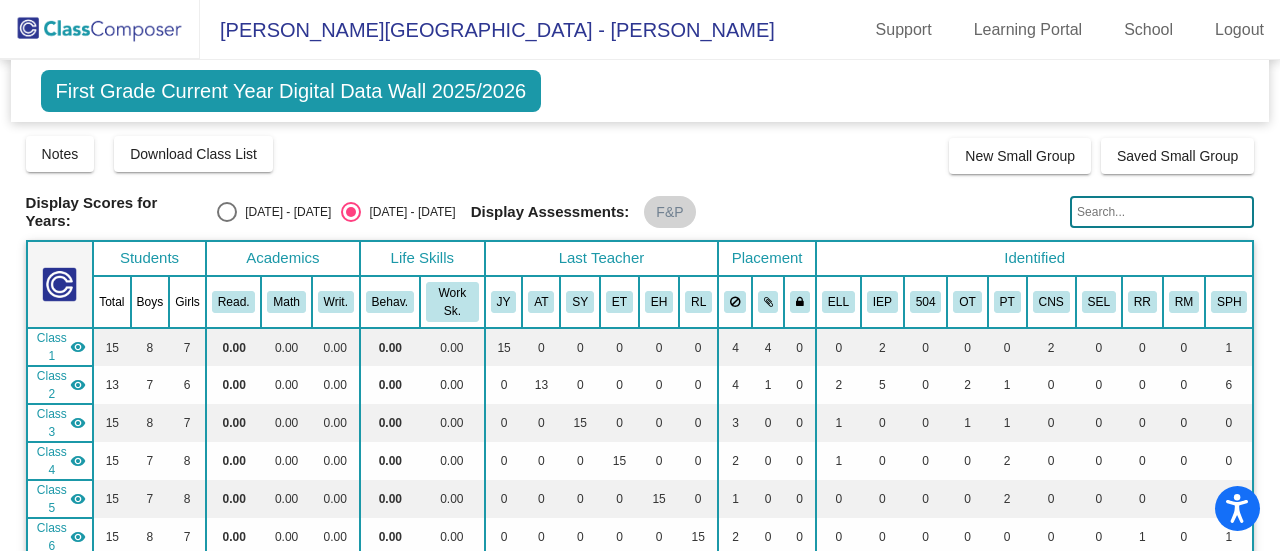 scroll, scrollTop: 0, scrollLeft: 0, axis: both 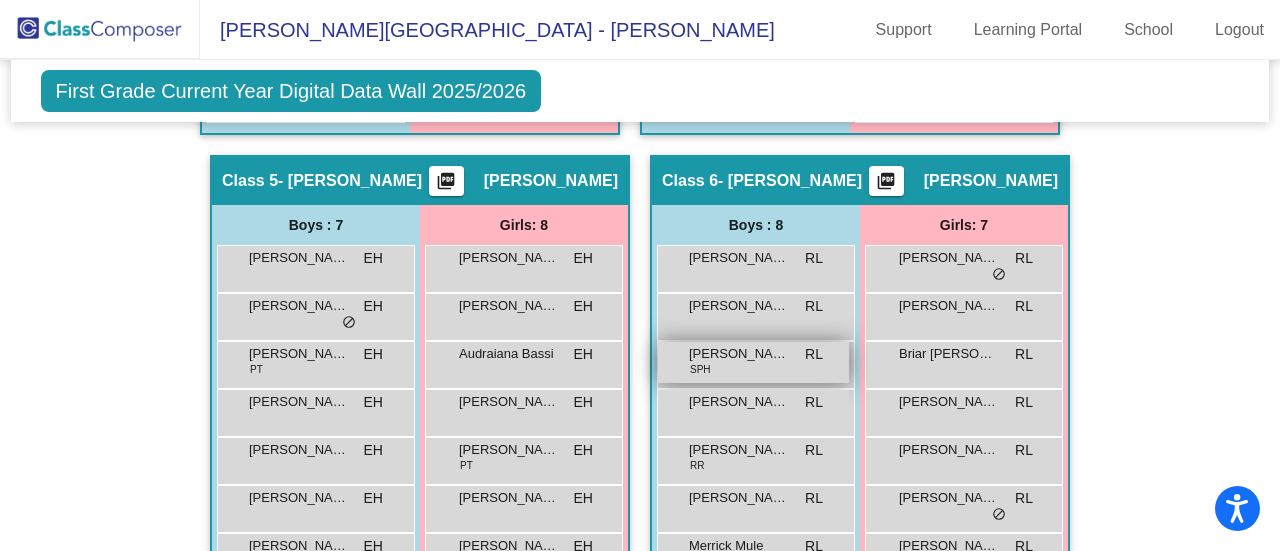 click on "[PERSON_NAME]" at bounding box center (739, 354) 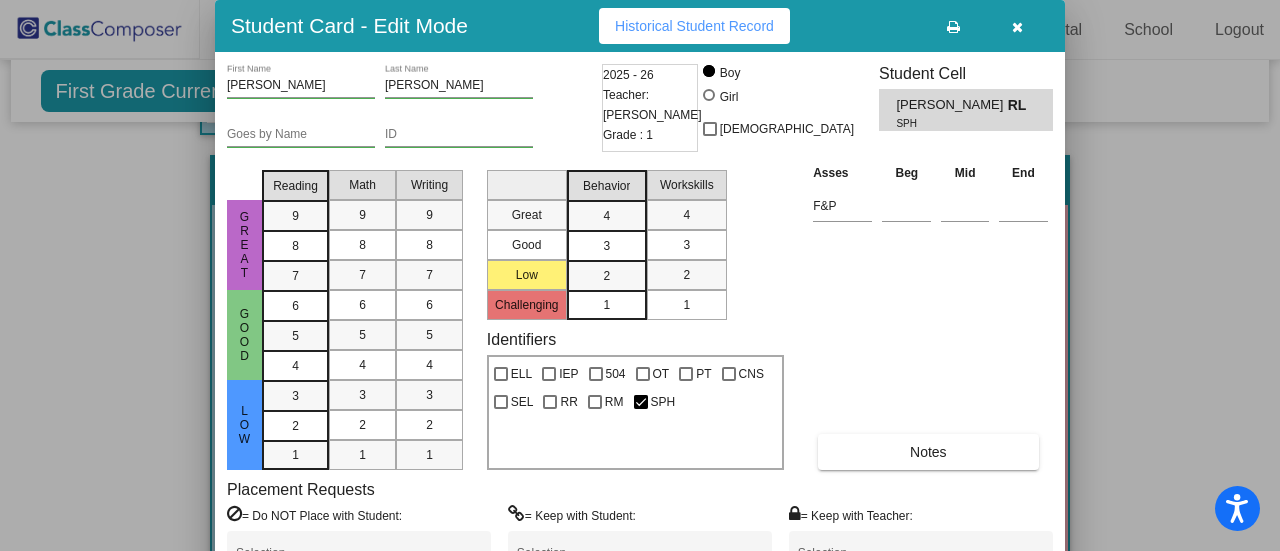 click on "Historical Student Record" at bounding box center [694, 26] 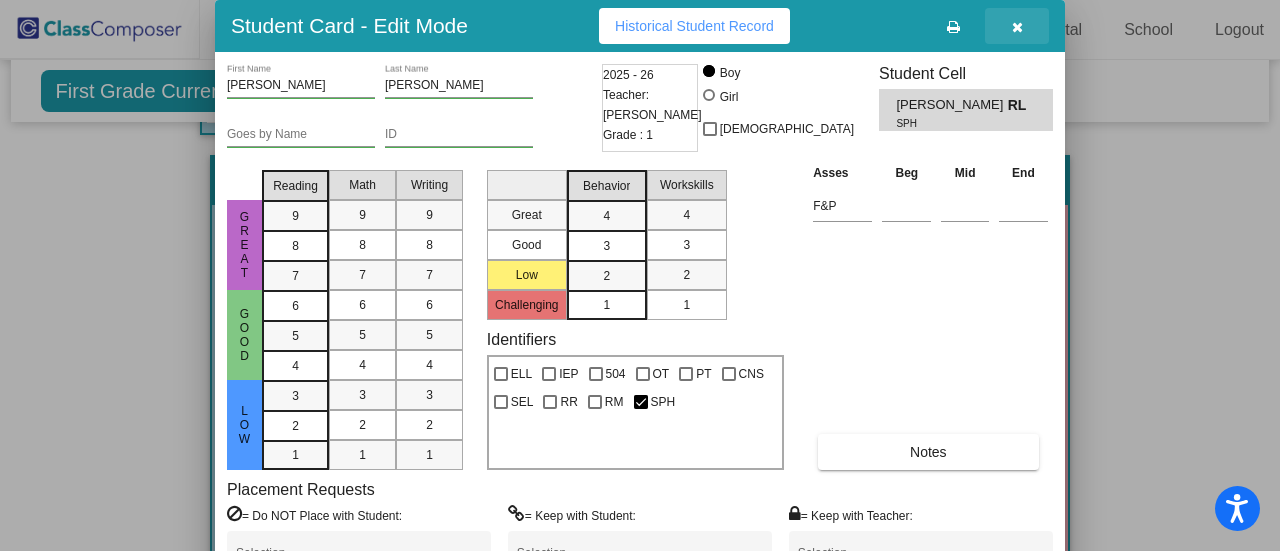 click at bounding box center [1017, 27] 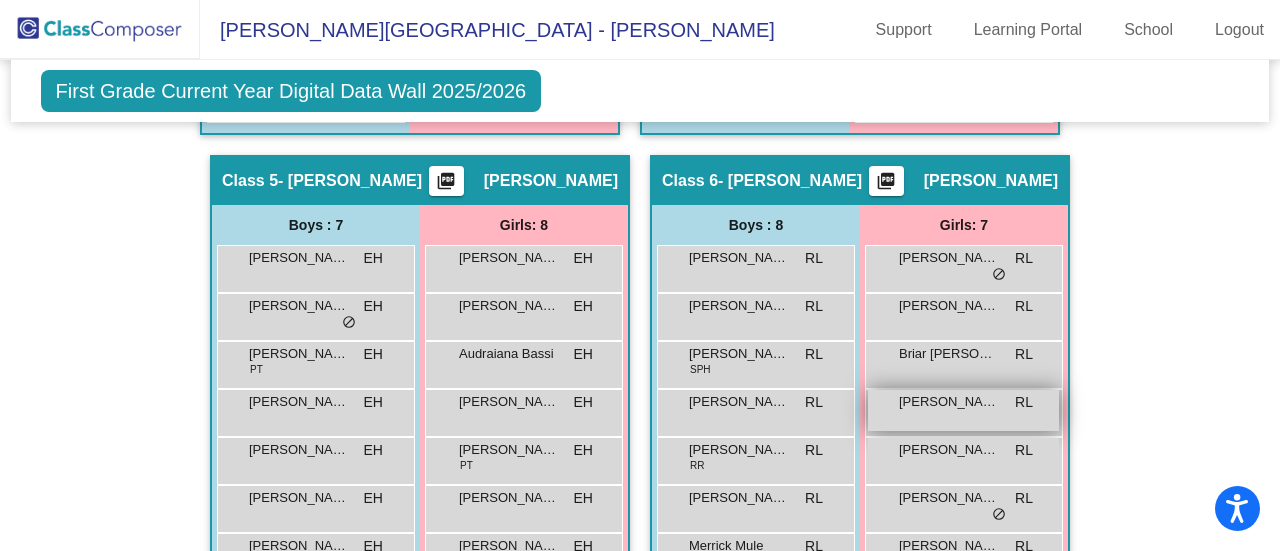 scroll, scrollTop: 1604, scrollLeft: 0, axis: vertical 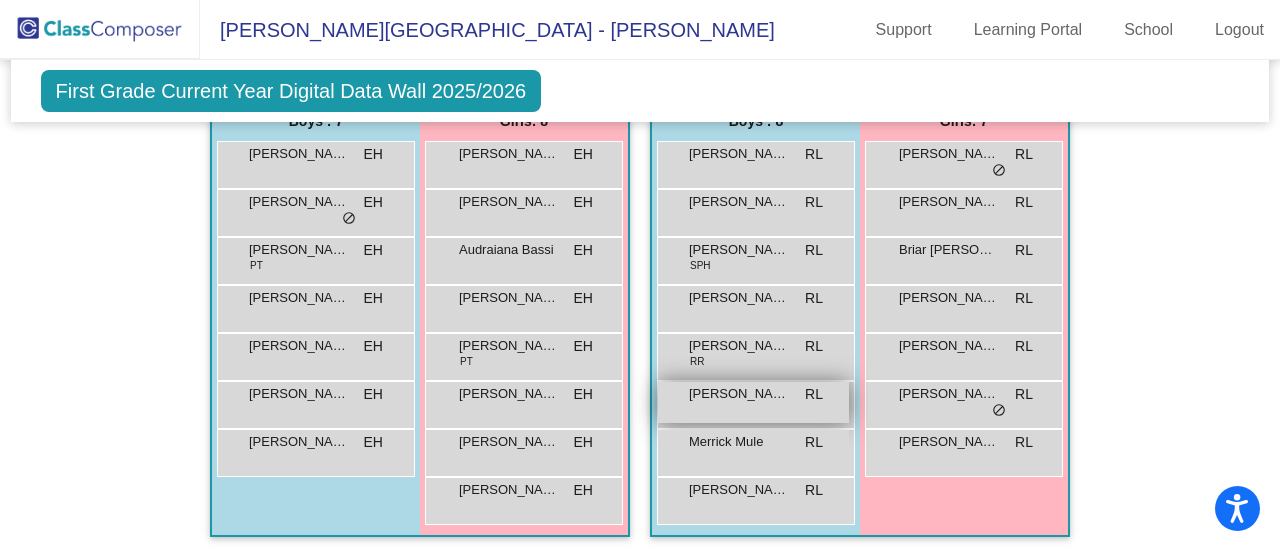 click on "[PERSON_NAME]" at bounding box center (739, 394) 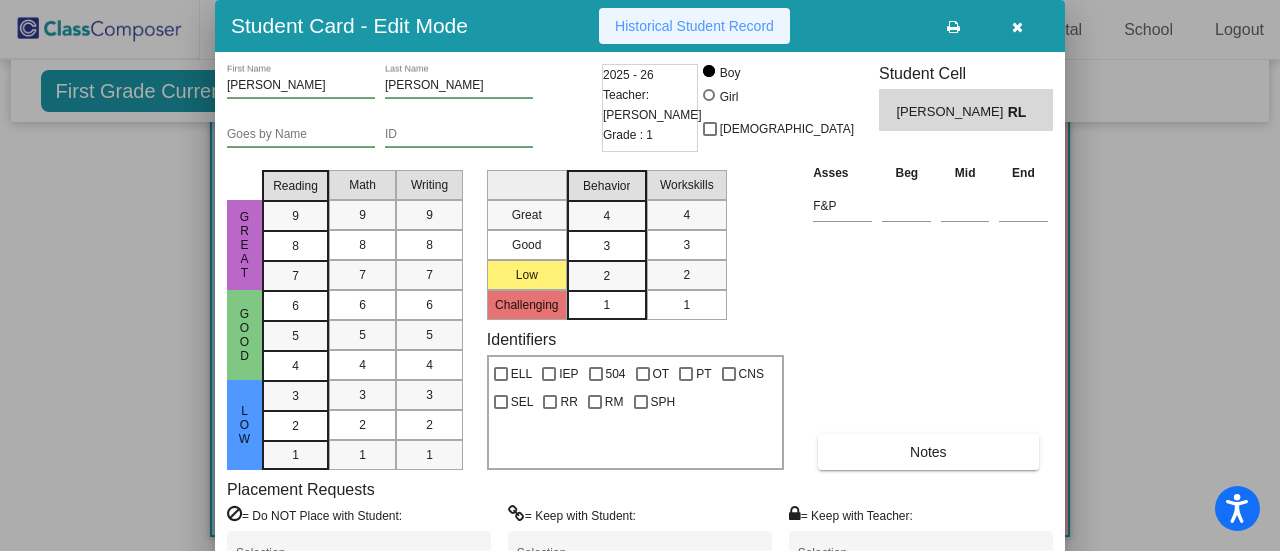 click on "Historical Student Record" at bounding box center [694, 26] 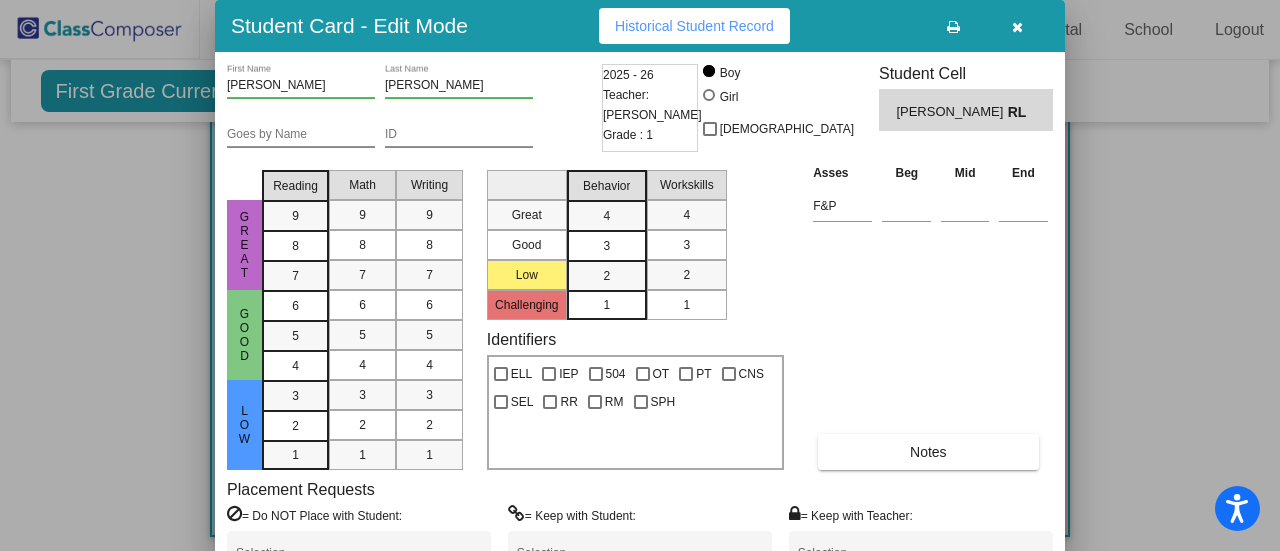 click at bounding box center [1017, 27] 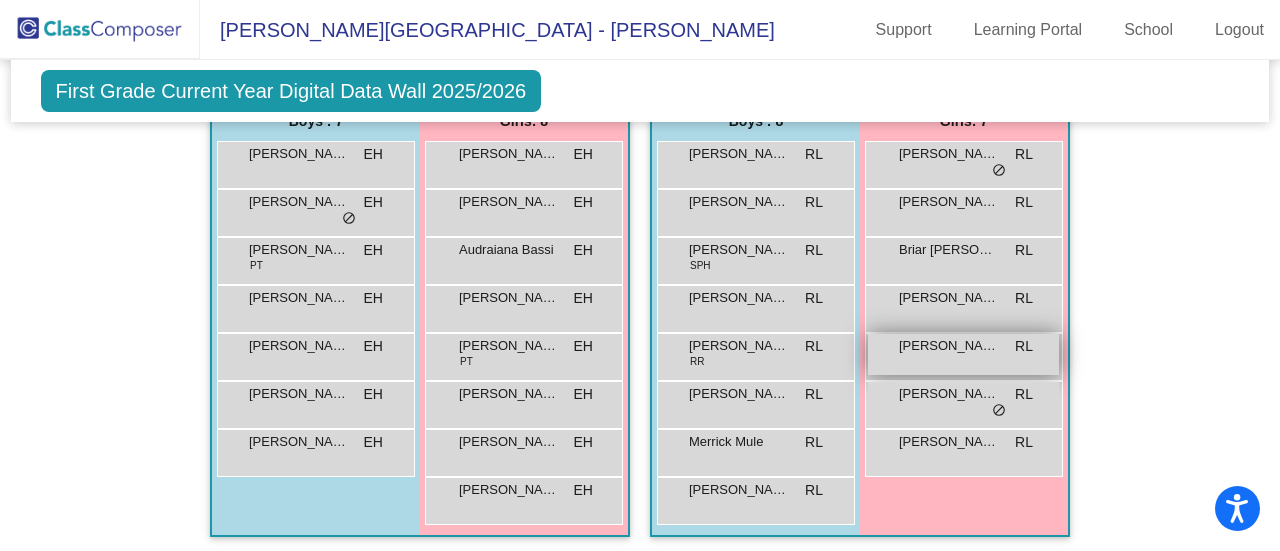 click on "[PERSON_NAME] Blood-[PERSON_NAME]" at bounding box center (949, 346) 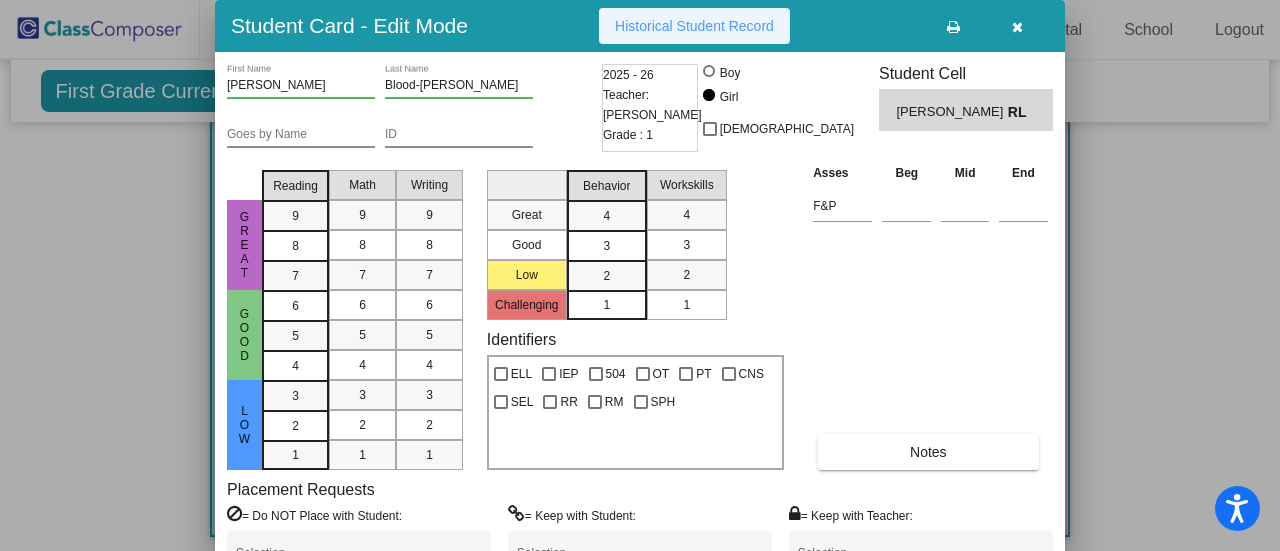 click on "Historical Student Record" at bounding box center [694, 26] 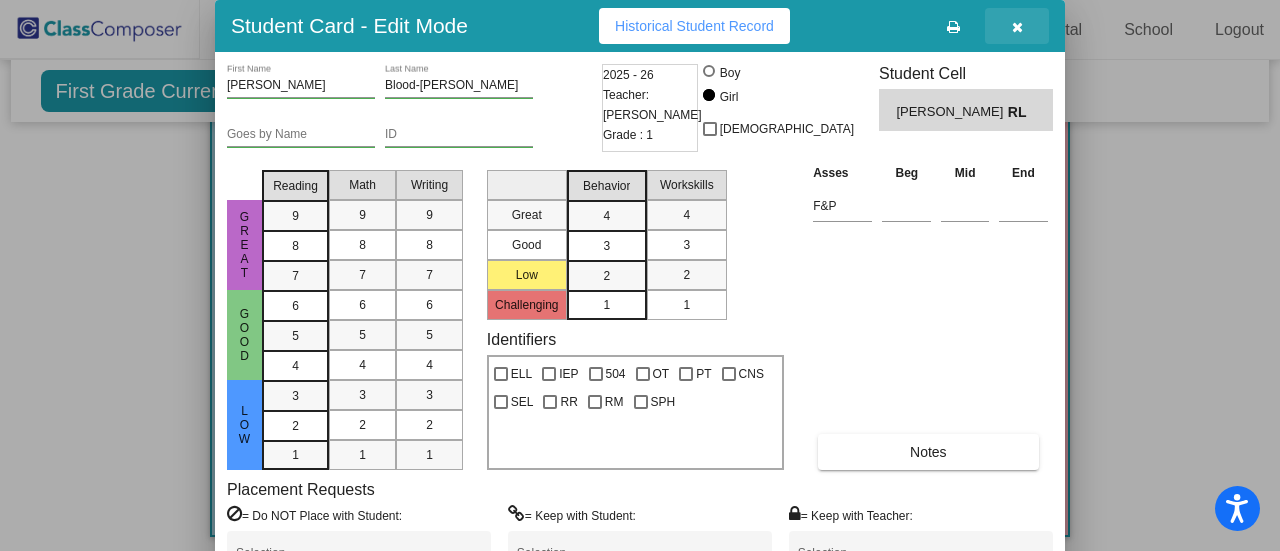 click at bounding box center (1017, 26) 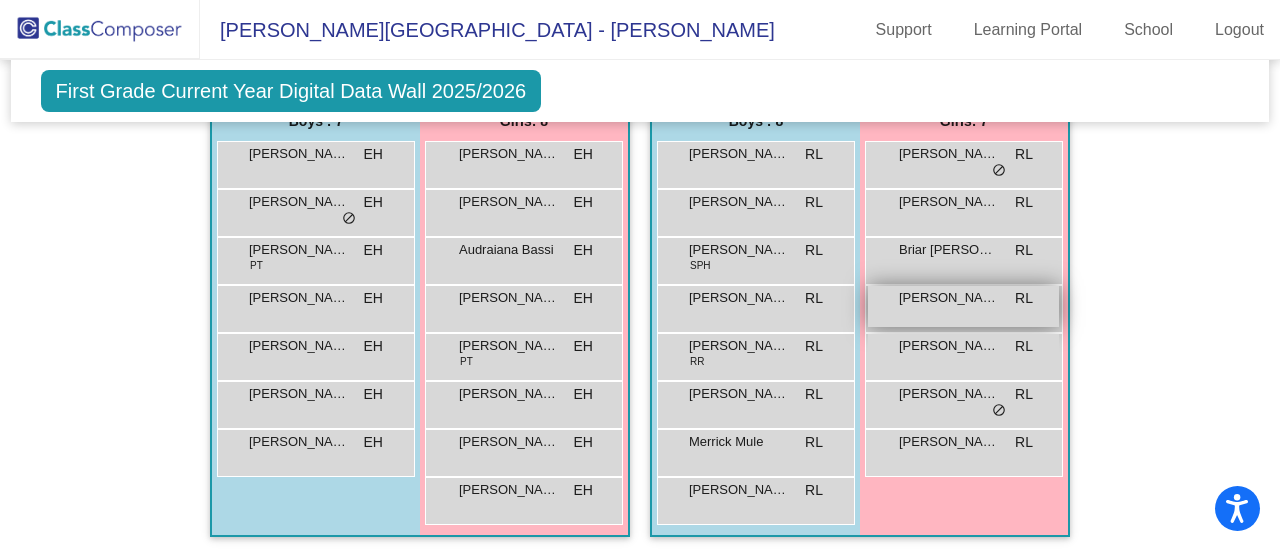 click on "[PERSON_NAME]" at bounding box center [949, 298] 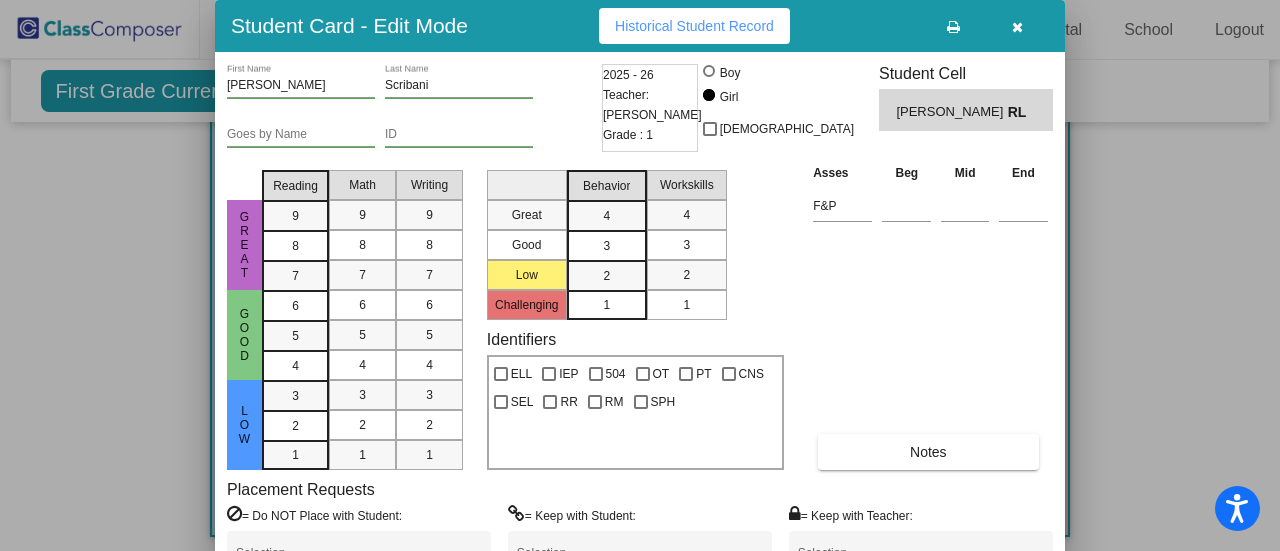 click on "Historical Student Record" at bounding box center (694, 26) 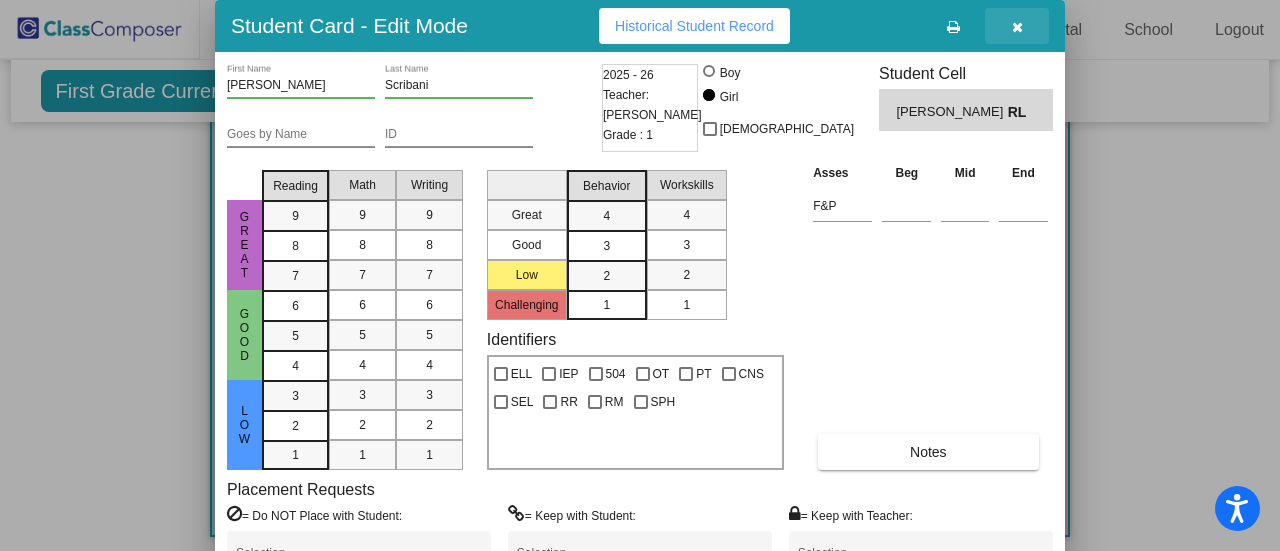 click at bounding box center (1017, 27) 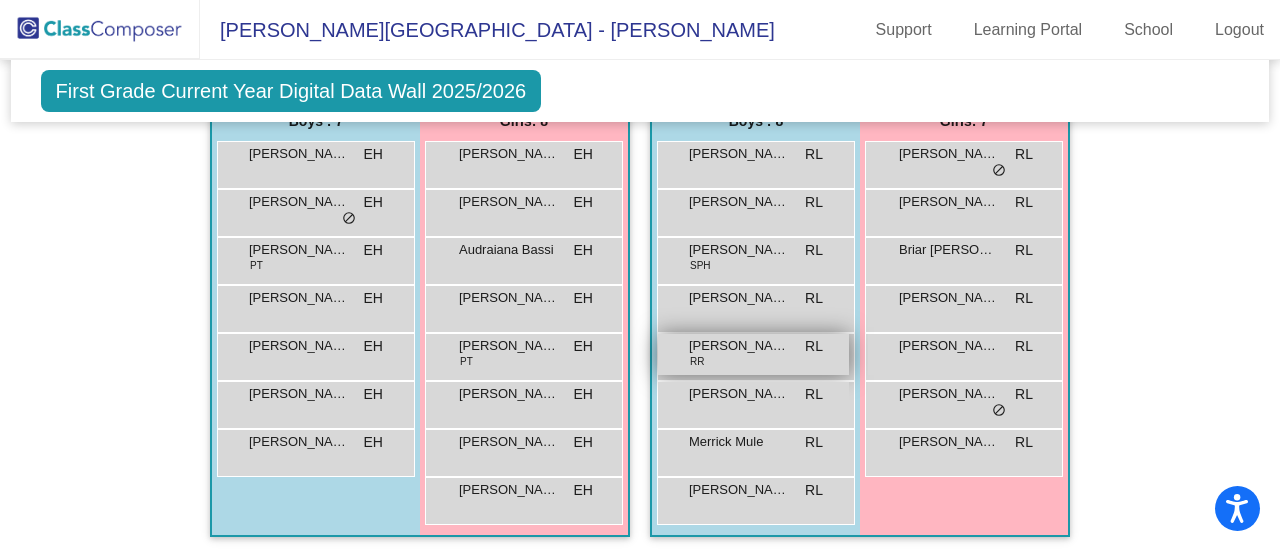 click on "[PERSON_NAME]" at bounding box center [739, 346] 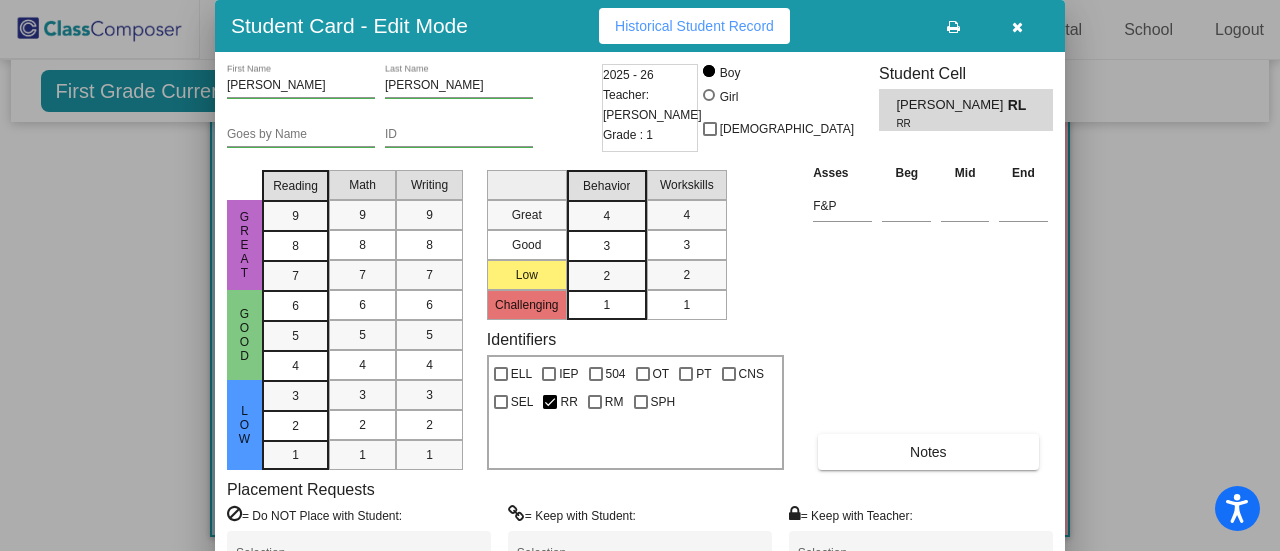 click on "Historical Student Record" at bounding box center (694, 26) 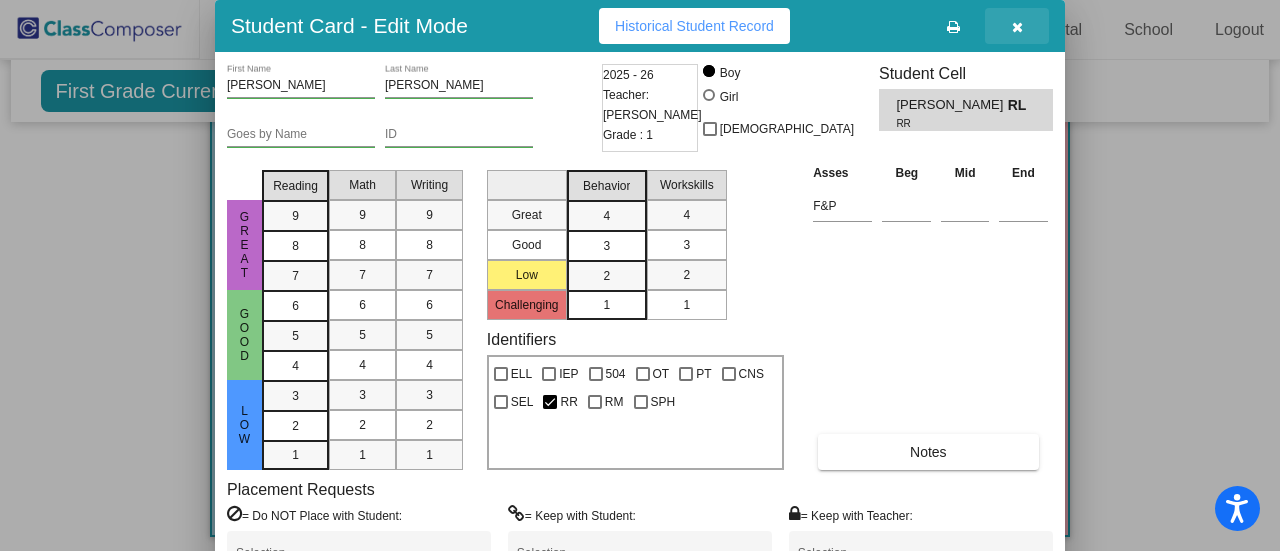 click at bounding box center (1017, 27) 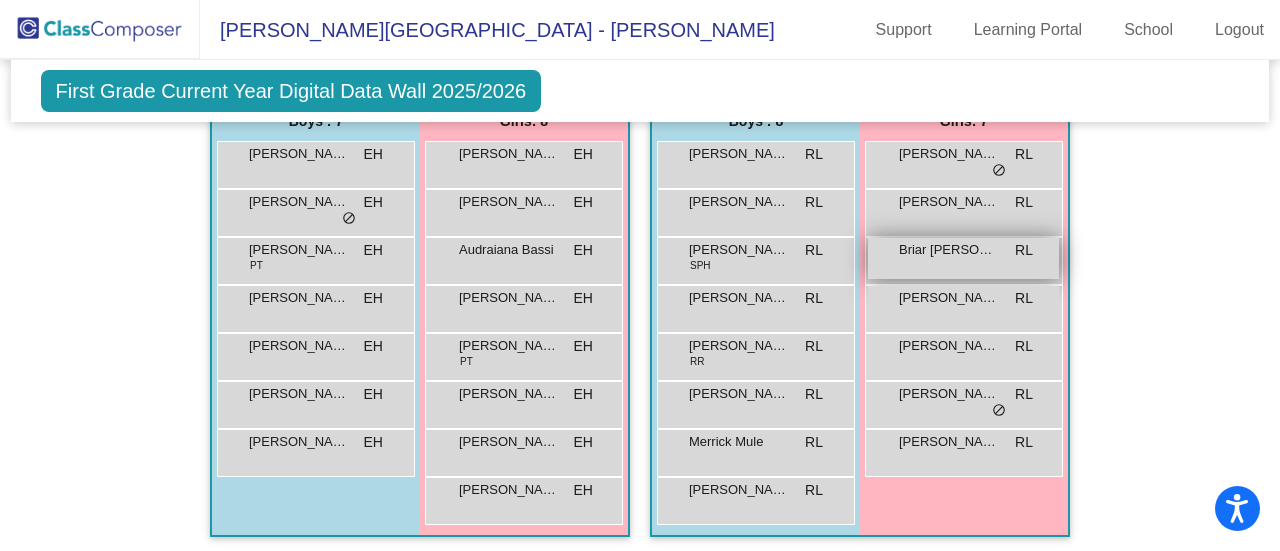 click on "Briar [PERSON_NAME]" at bounding box center [949, 250] 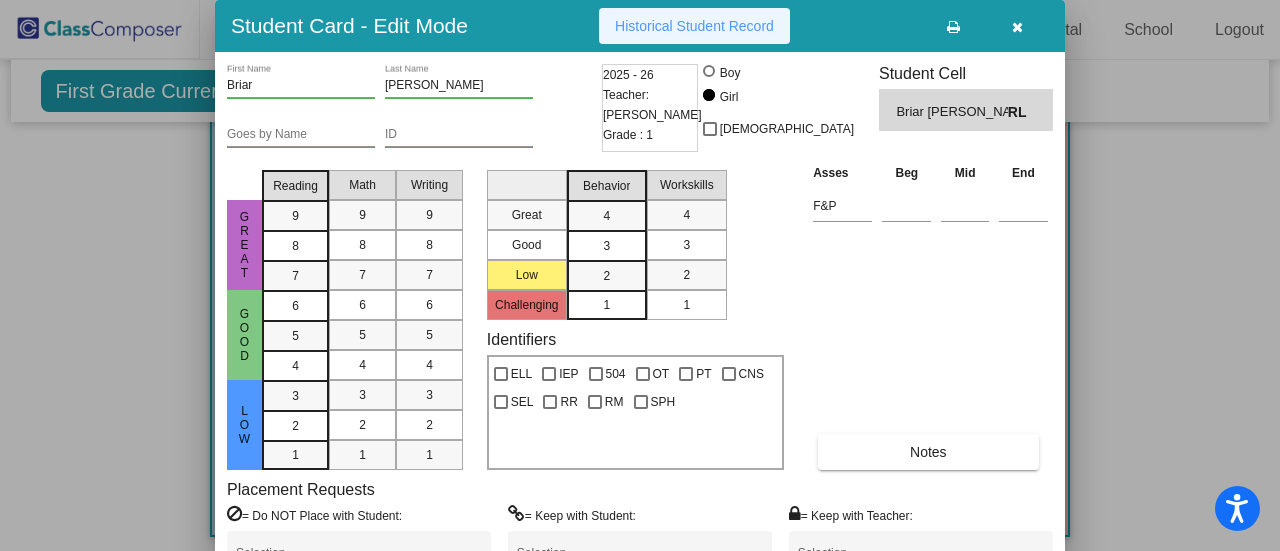 click on "Historical Student Record" at bounding box center (694, 26) 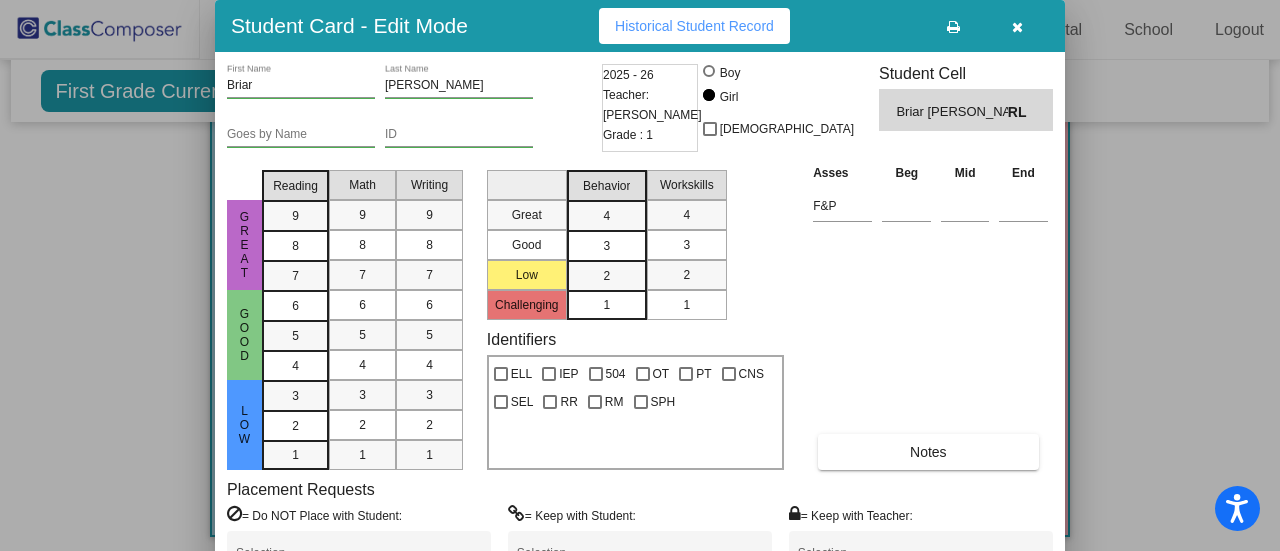 click at bounding box center [1017, 27] 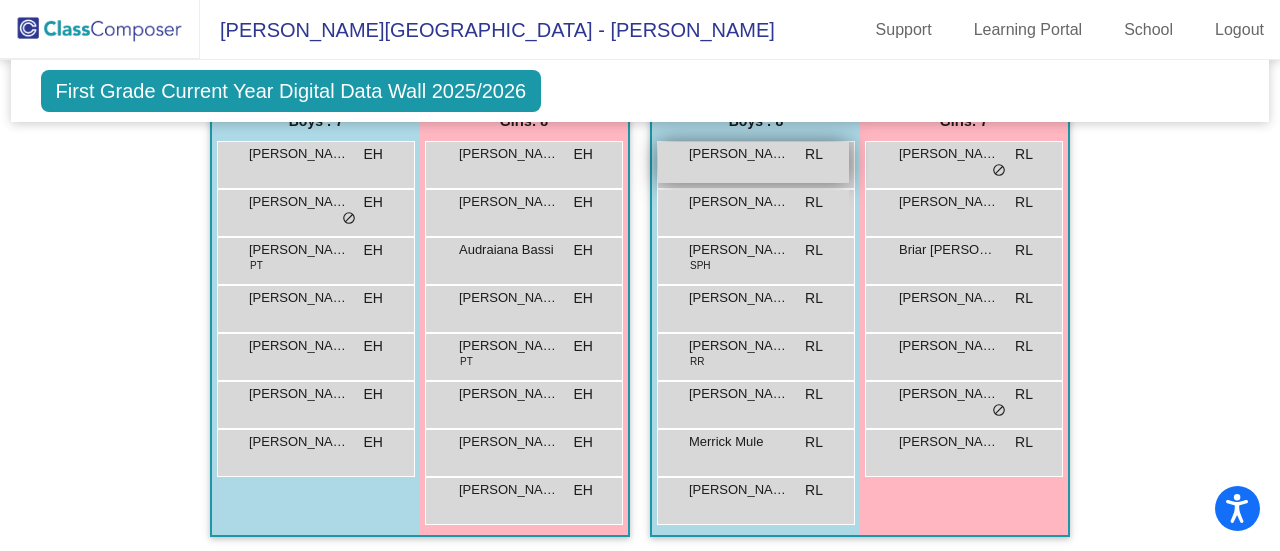 click on "[PERSON_NAME] RL lock do_not_disturb_alt" at bounding box center (753, 162) 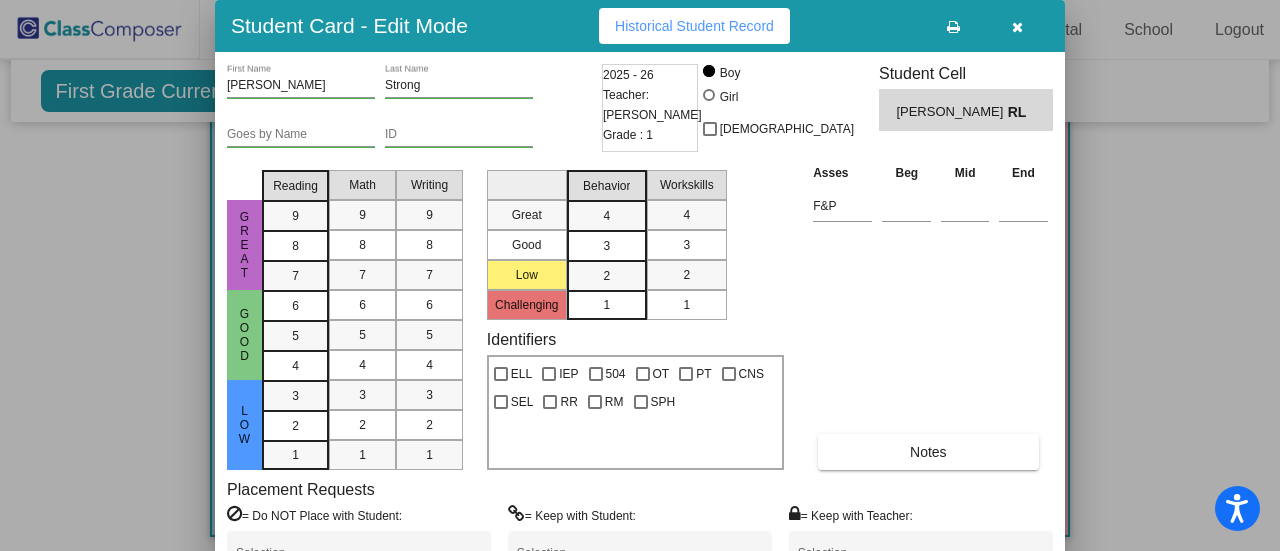 click on "Historical Student Record" at bounding box center [694, 26] 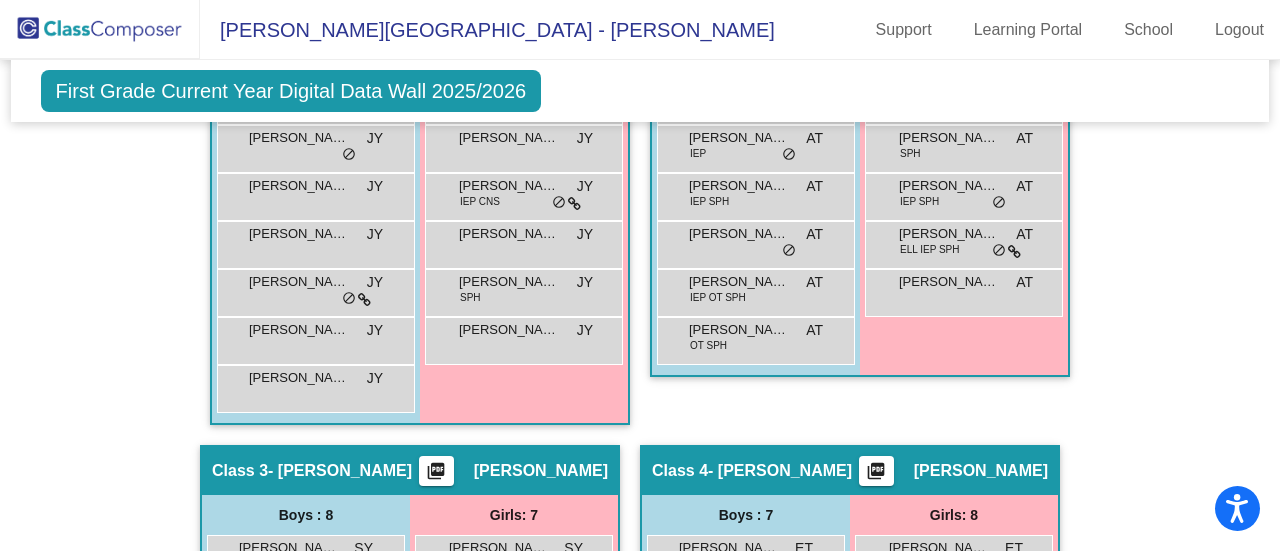 scroll, scrollTop: 604, scrollLeft: 0, axis: vertical 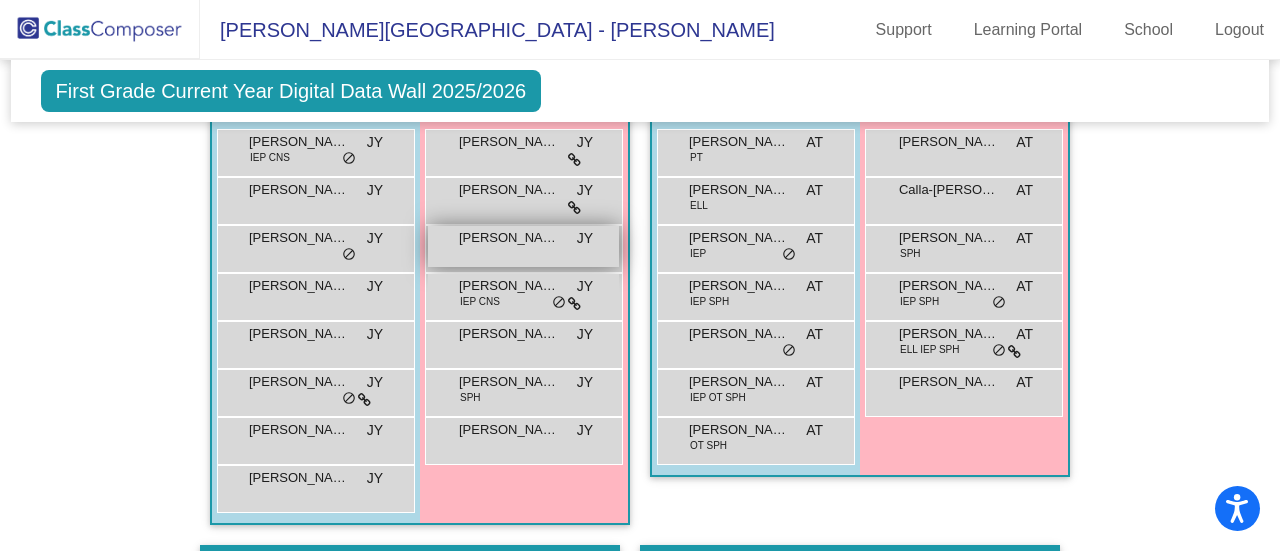 click on "[PERSON_NAME]" at bounding box center [509, 238] 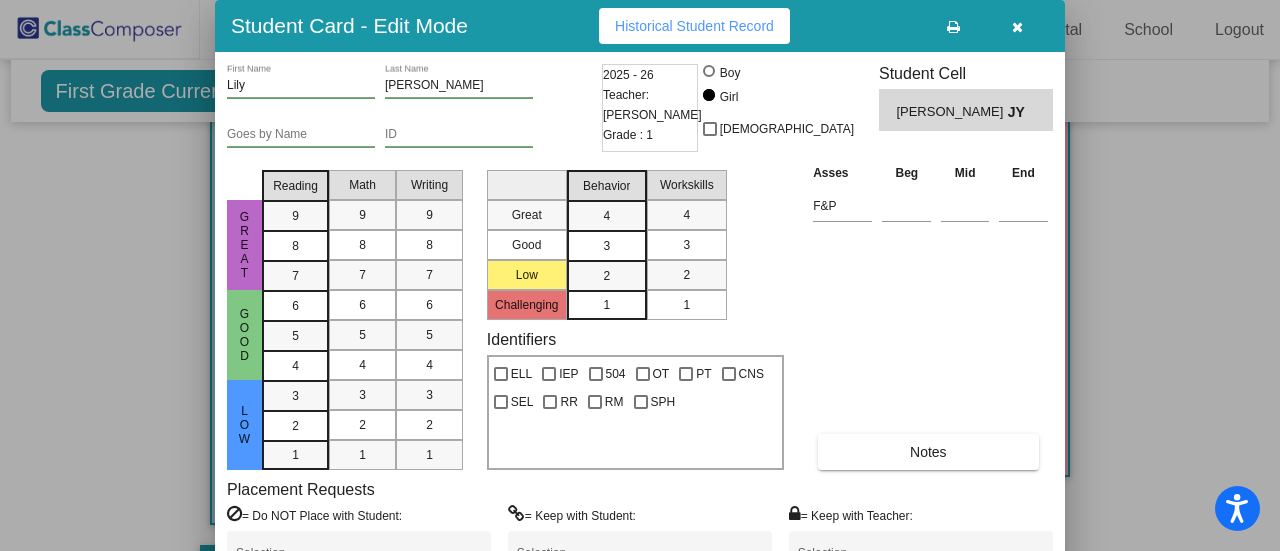 click on "Historical Student Record" at bounding box center [694, 26] 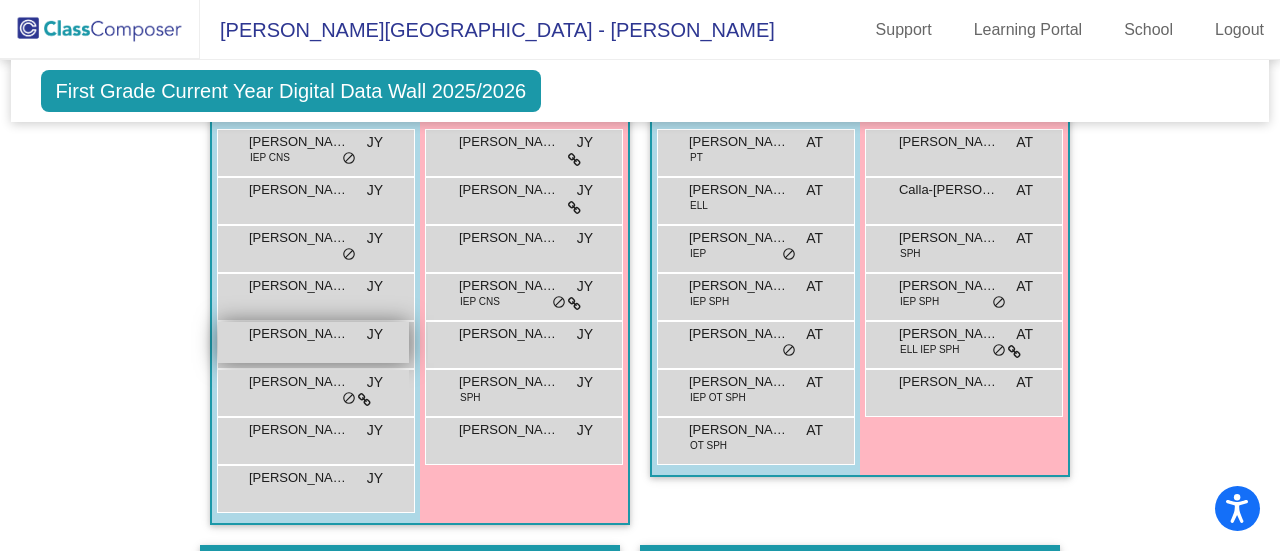 click on "[PERSON_NAME]" at bounding box center [299, 334] 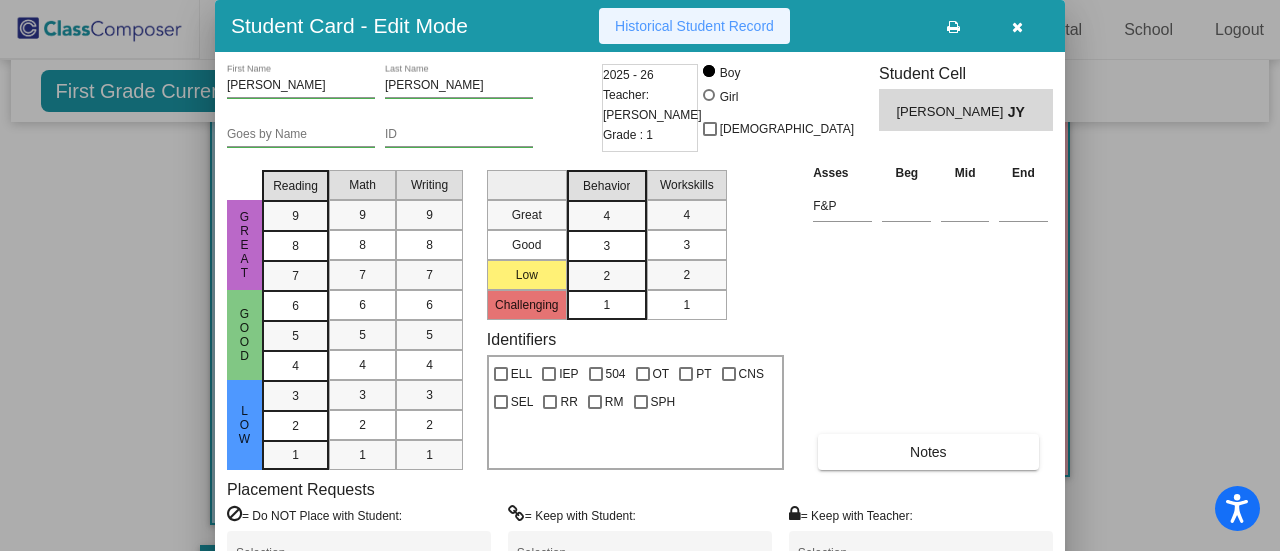 click on "Historical Student Record" at bounding box center (694, 26) 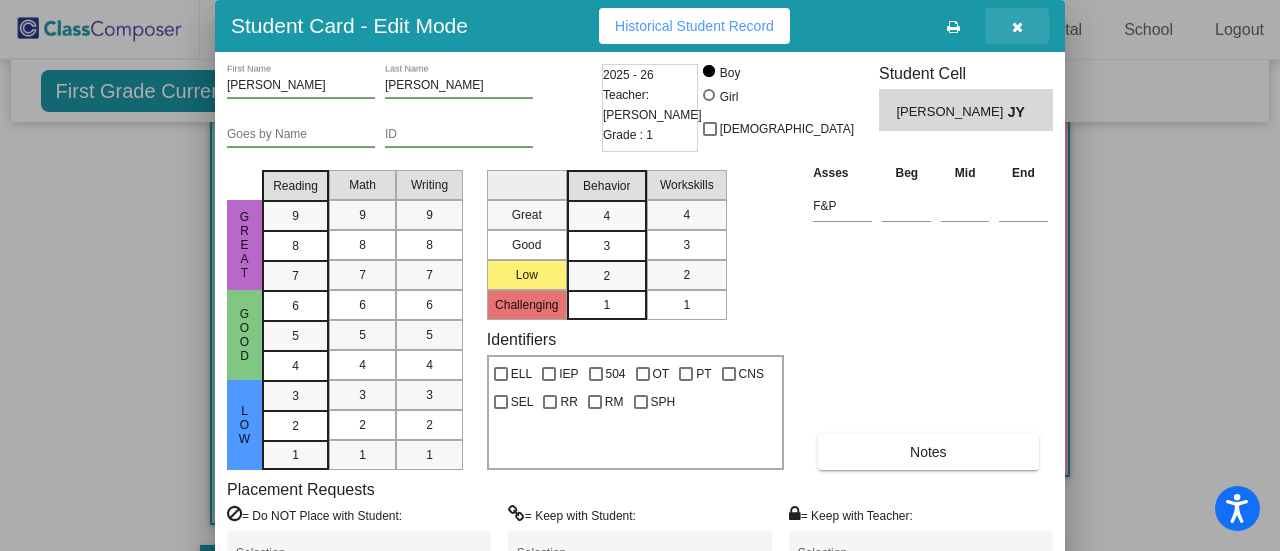 click at bounding box center [1017, 27] 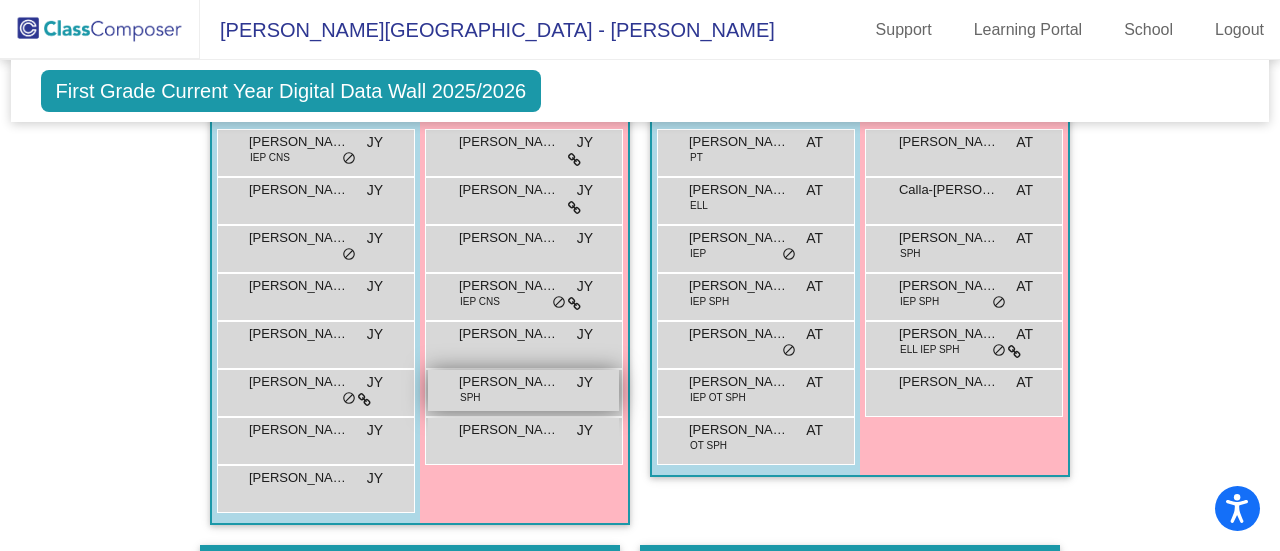 click on "[PERSON_NAME]" at bounding box center [509, 382] 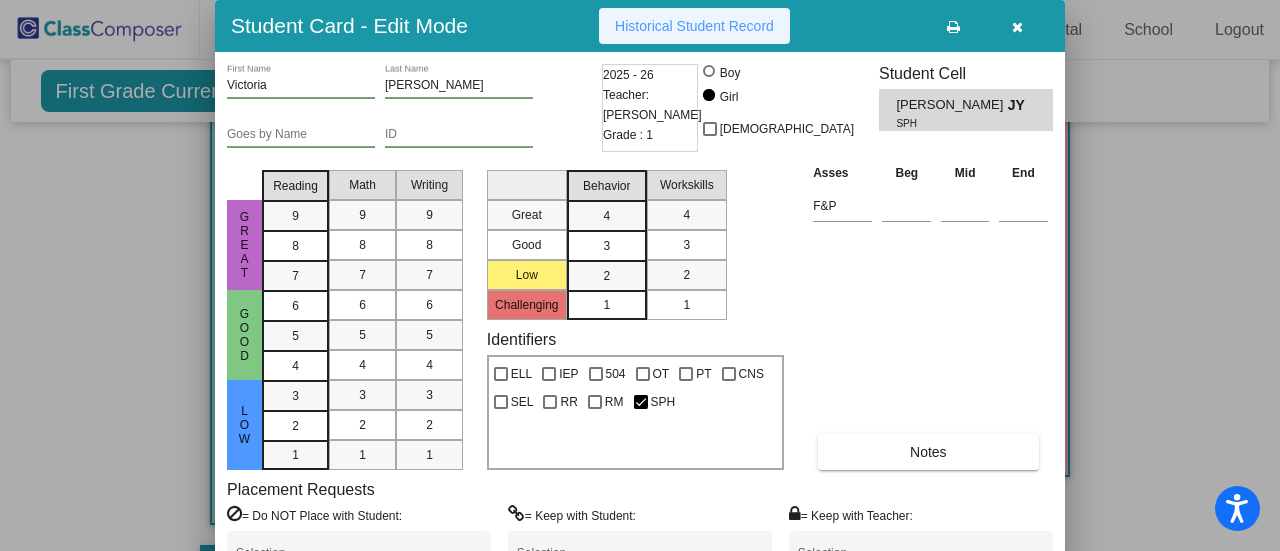 click on "Historical Student Record" at bounding box center [694, 26] 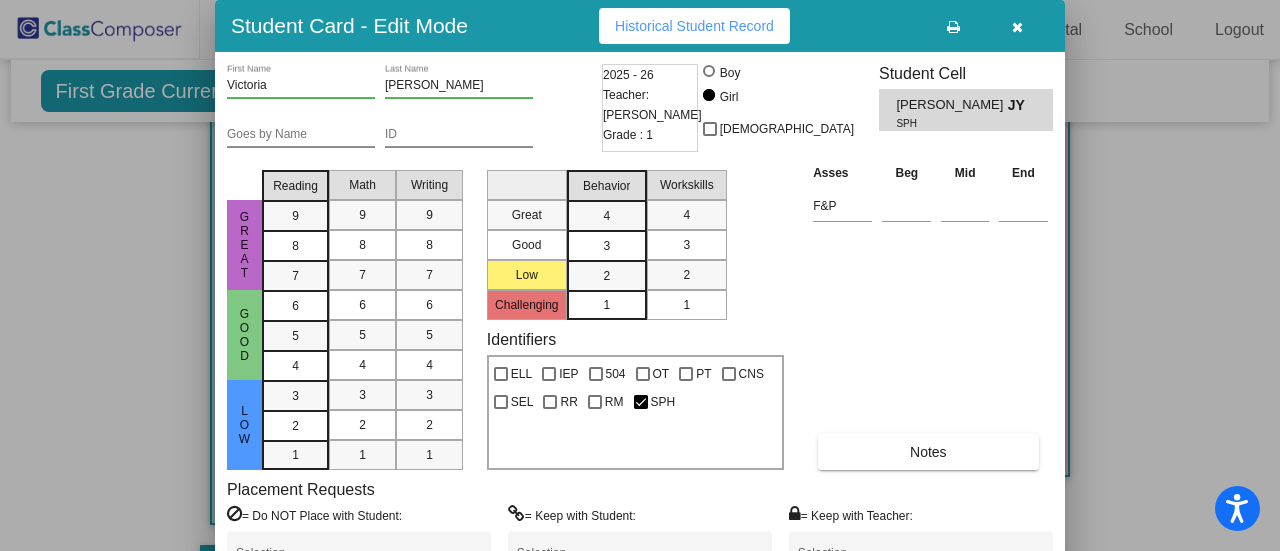 click at bounding box center [1017, 27] 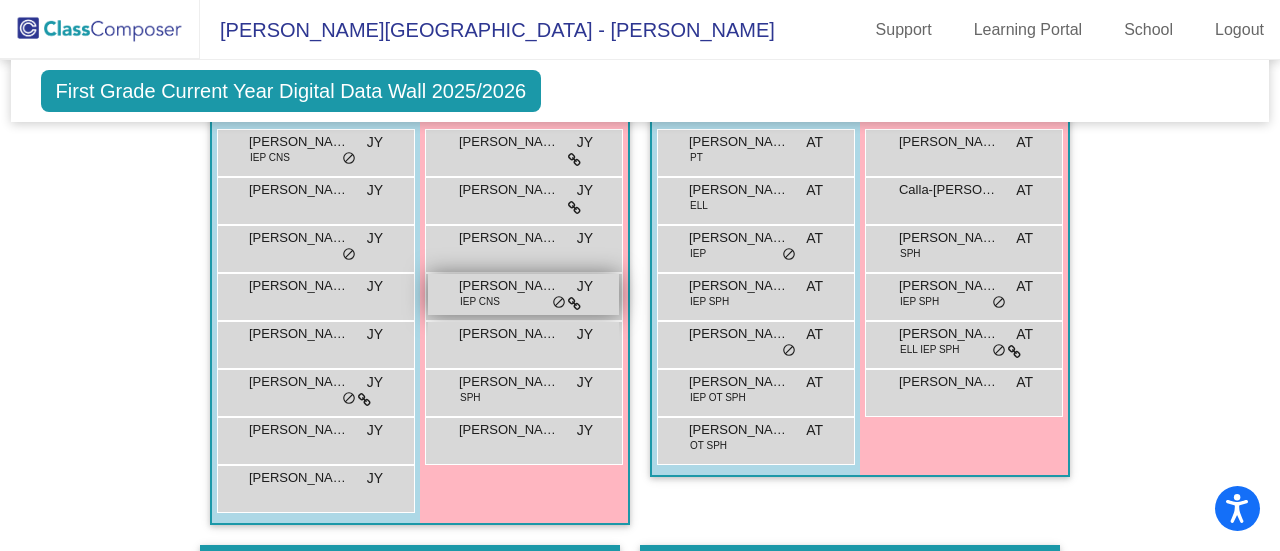 scroll, scrollTop: 404, scrollLeft: 0, axis: vertical 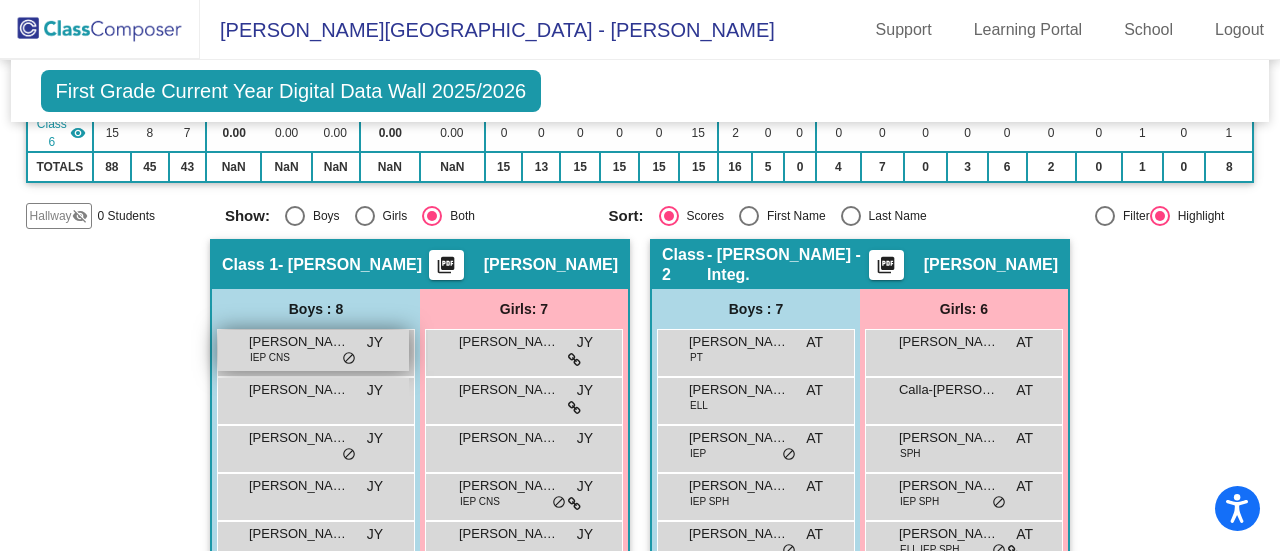 click on "Brayden Marshfield IEP CNS JY lock do_not_disturb_alt" at bounding box center (313, 350) 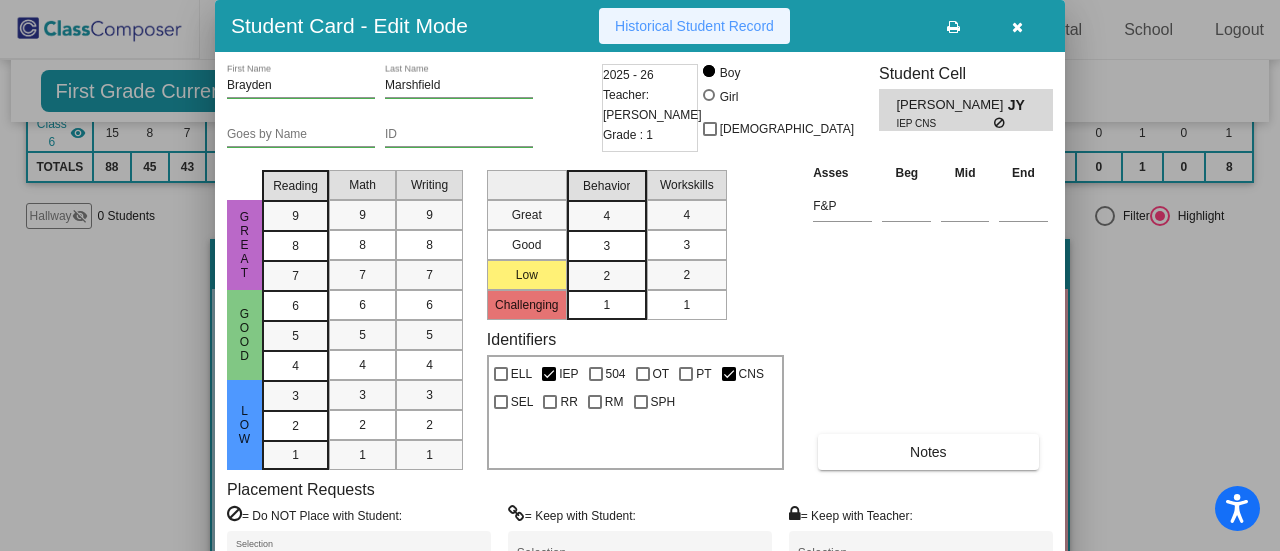 click on "Historical Student Record" at bounding box center (694, 26) 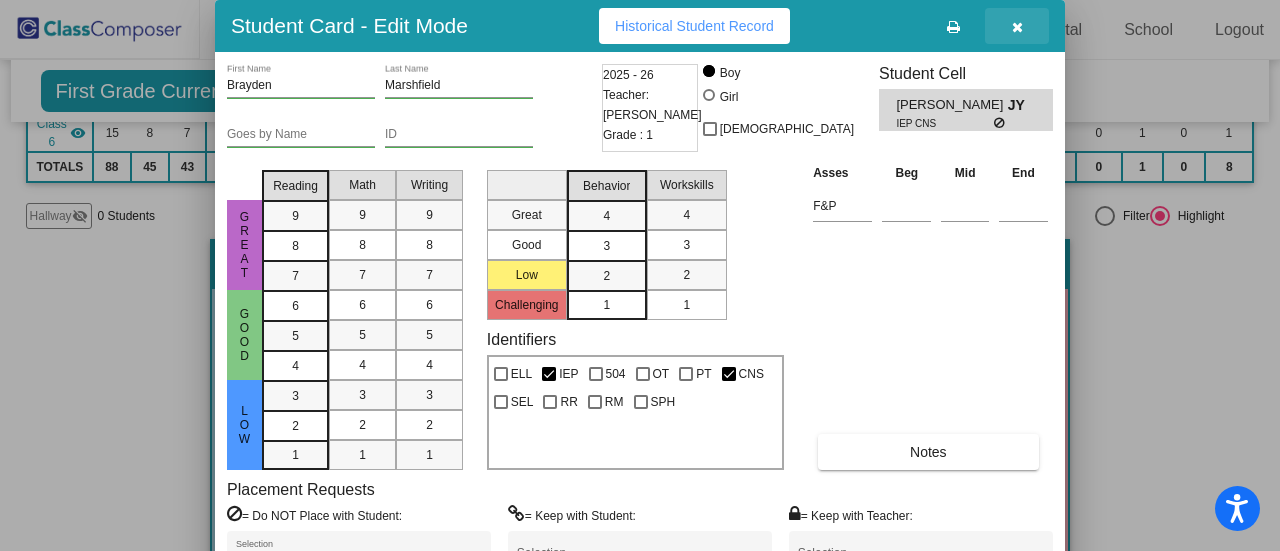 click at bounding box center [1017, 27] 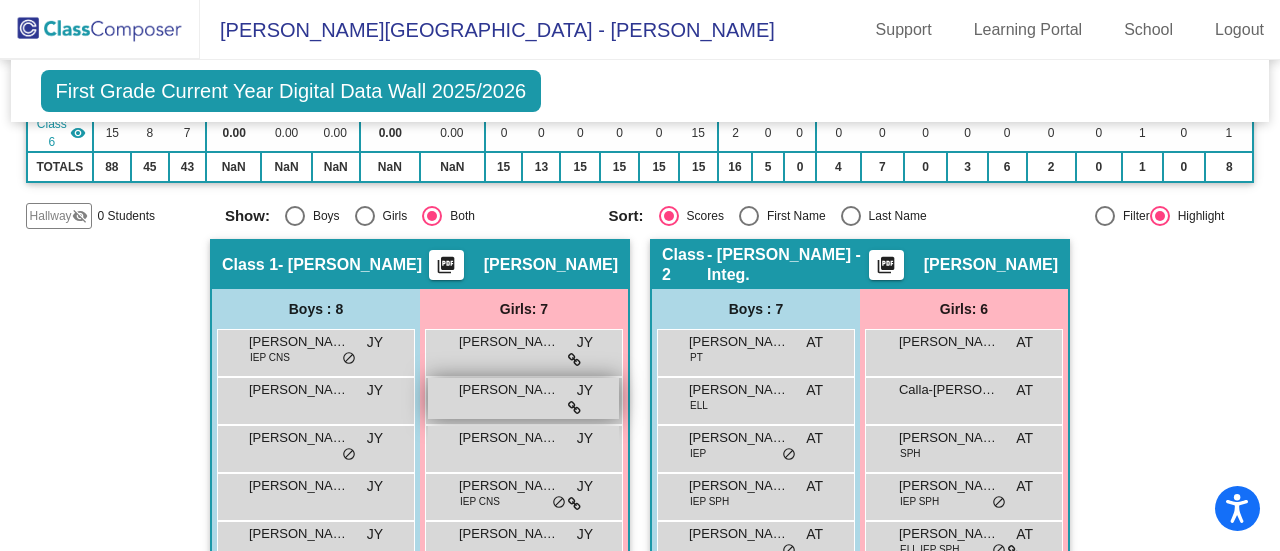 click on "[PERSON_NAME]" at bounding box center [509, 390] 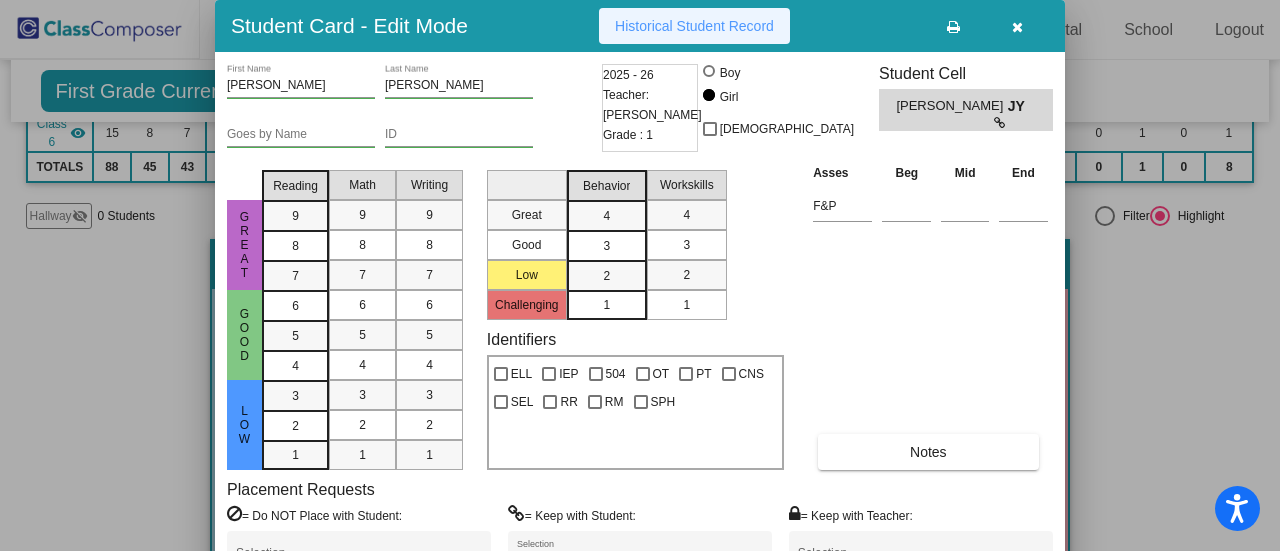 click on "Historical Student Record" at bounding box center (694, 26) 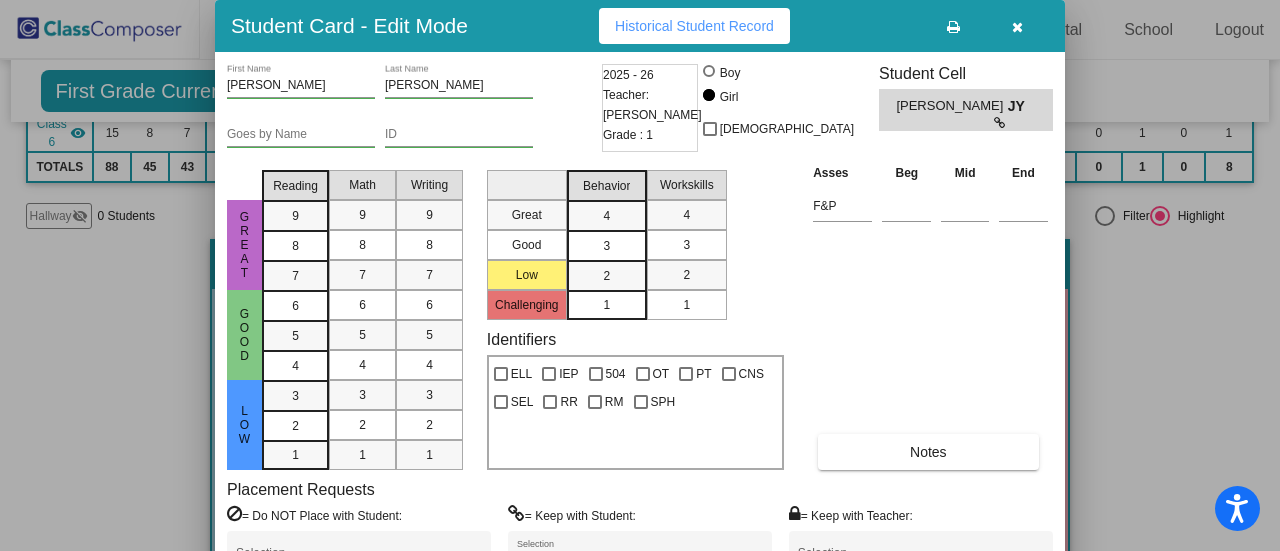click at bounding box center [1017, 27] 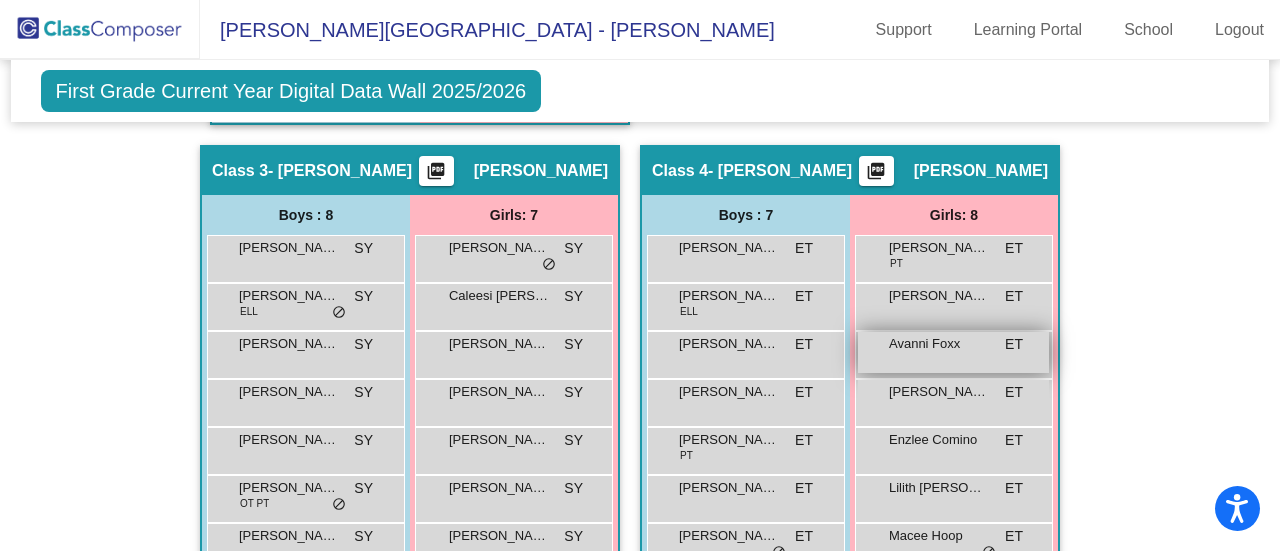scroll, scrollTop: 1204, scrollLeft: 0, axis: vertical 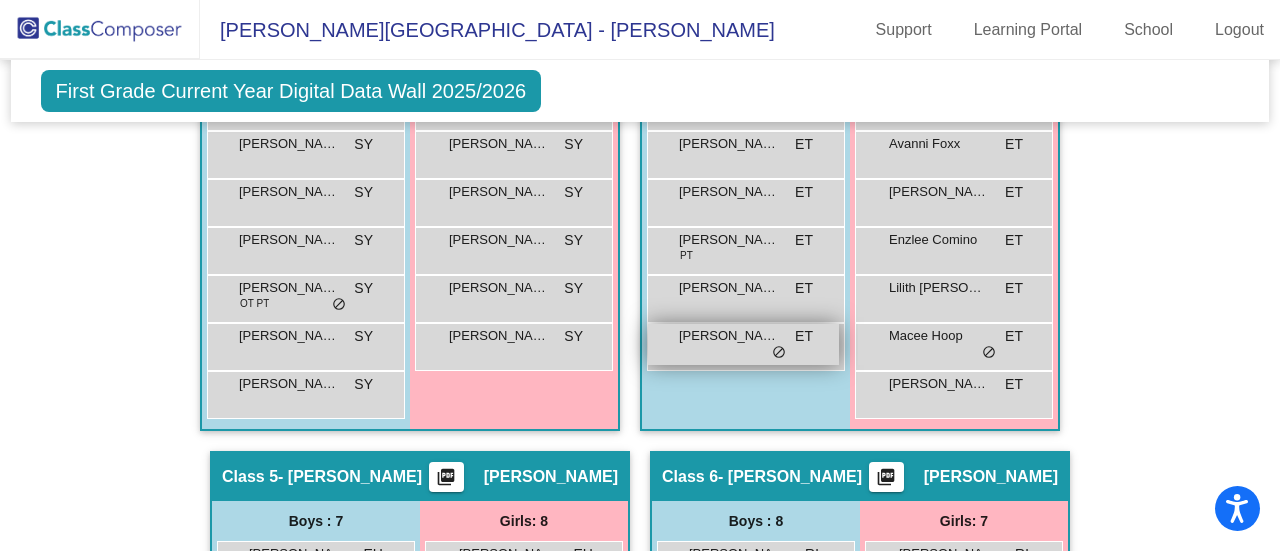 click on "[PERSON_NAME]" at bounding box center [729, 336] 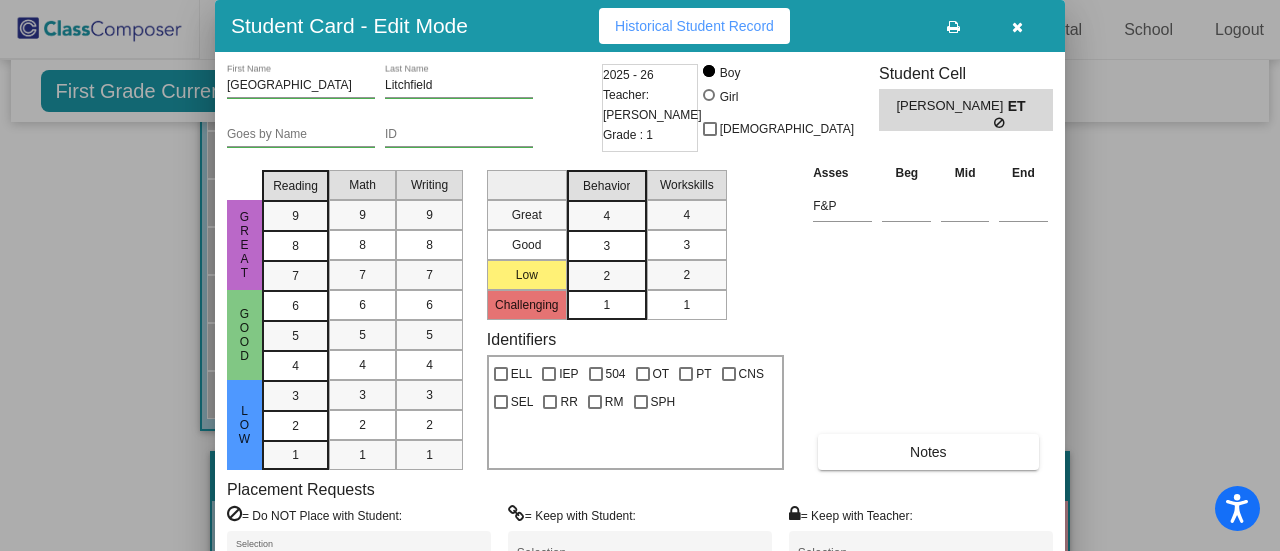 click on "Historical Student Record" at bounding box center [694, 26] 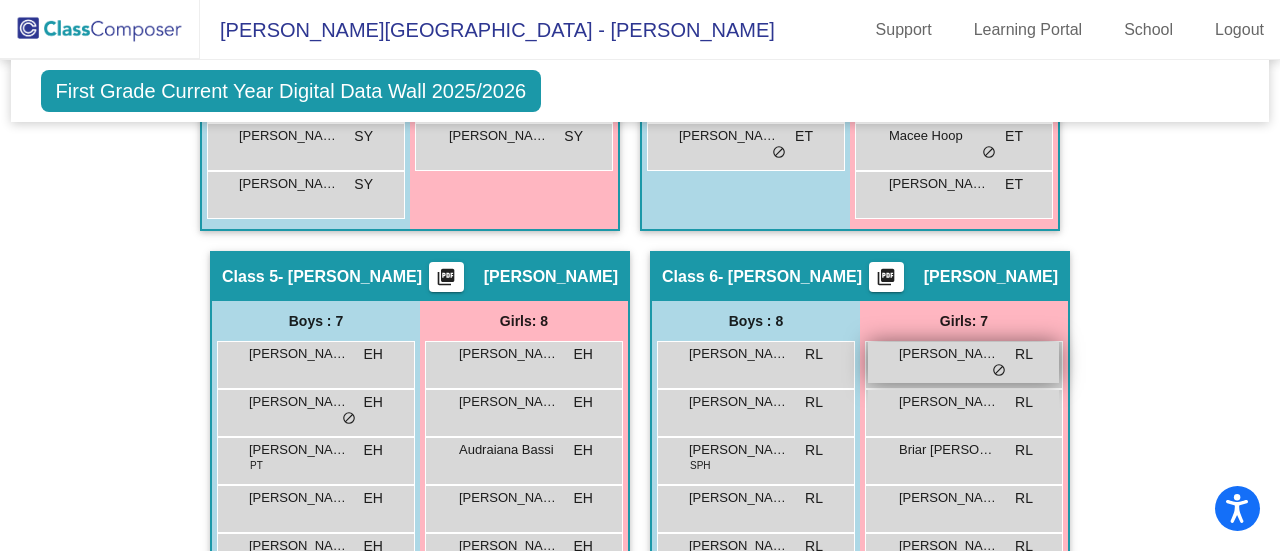 scroll, scrollTop: 1504, scrollLeft: 0, axis: vertical 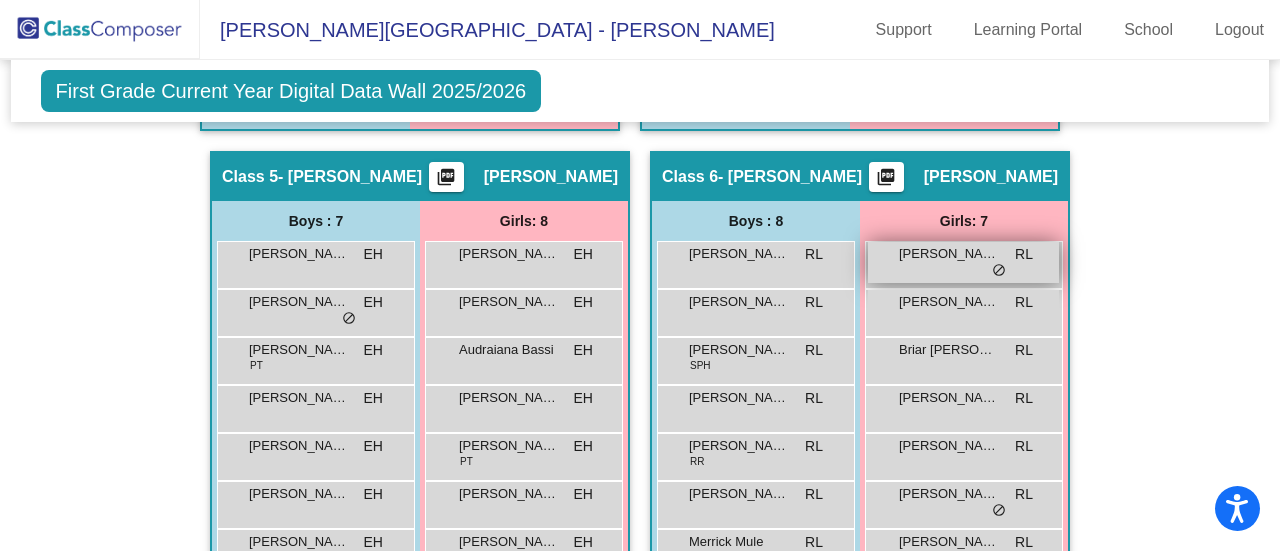 click on "[PERSON_NAME]" at bounding box center (949, 254) 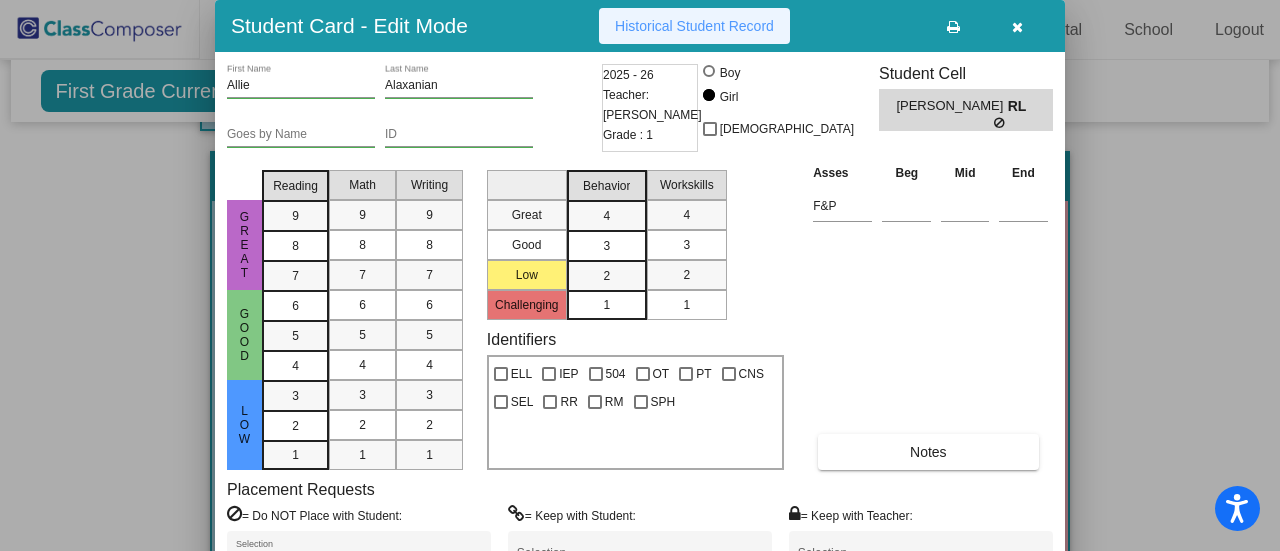 click on "Historical Student Record" at bounding box center [694, 26] 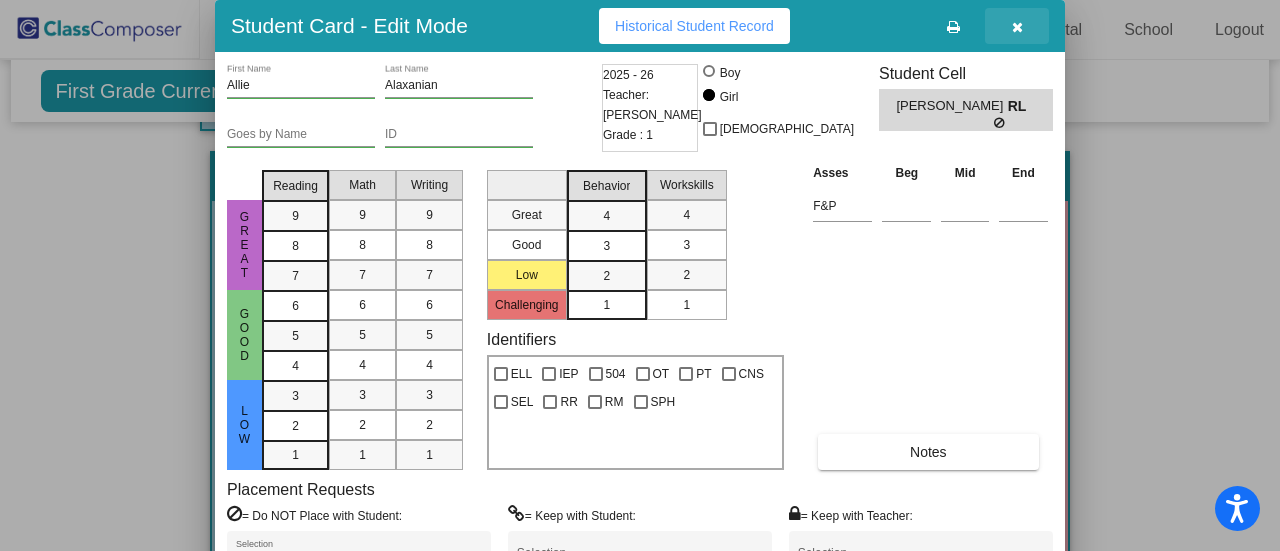click at bounding box center [1017, 27] 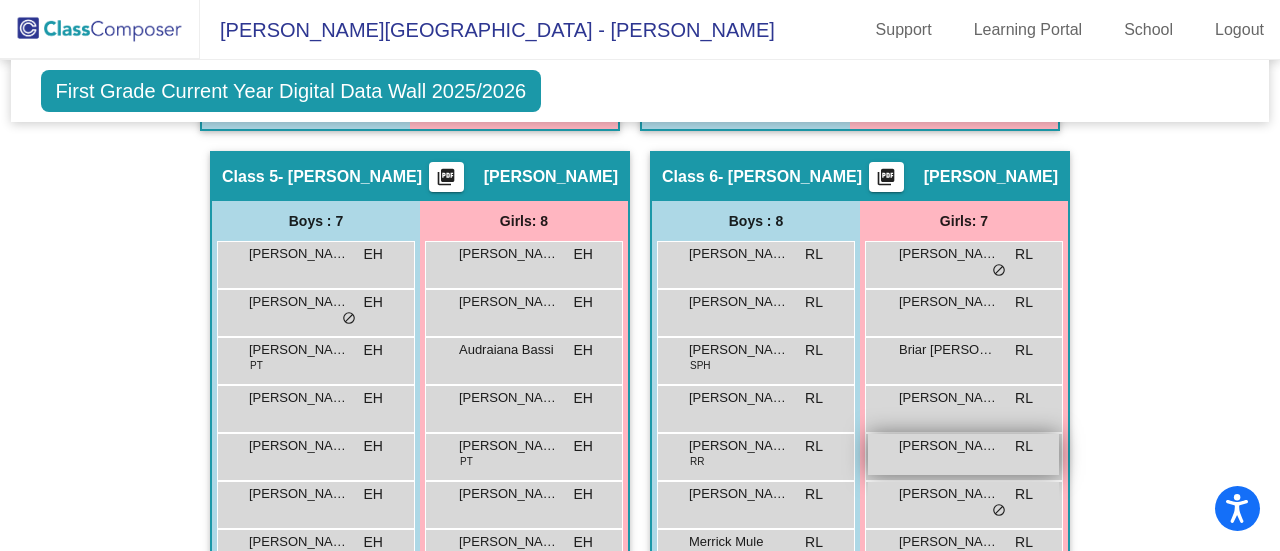 scroll, scrollTop: 1604, scrollLeft: 0, axis: vertical 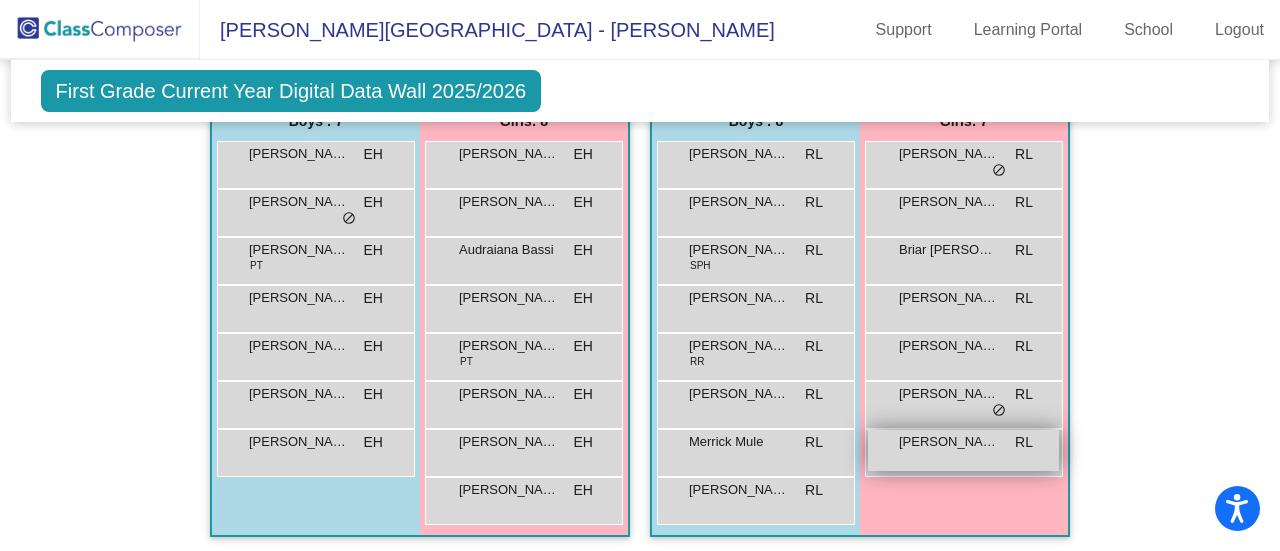click on "[PERSON_NAME]" at bounding box center (949, 442) 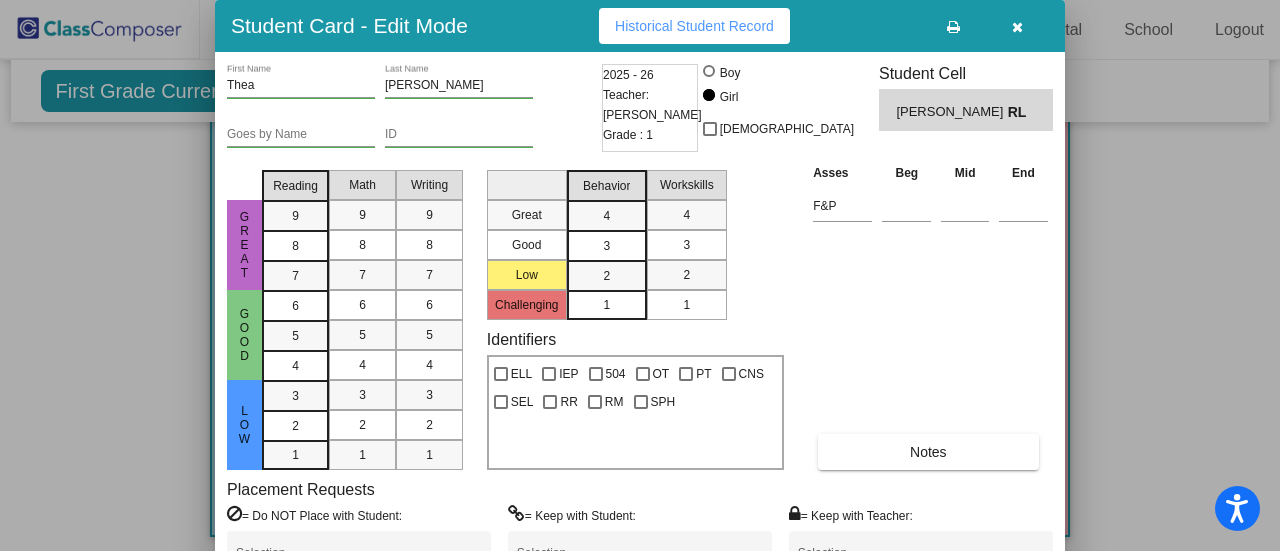 click on "Historical Student Record" at bounding box center [694, 26] 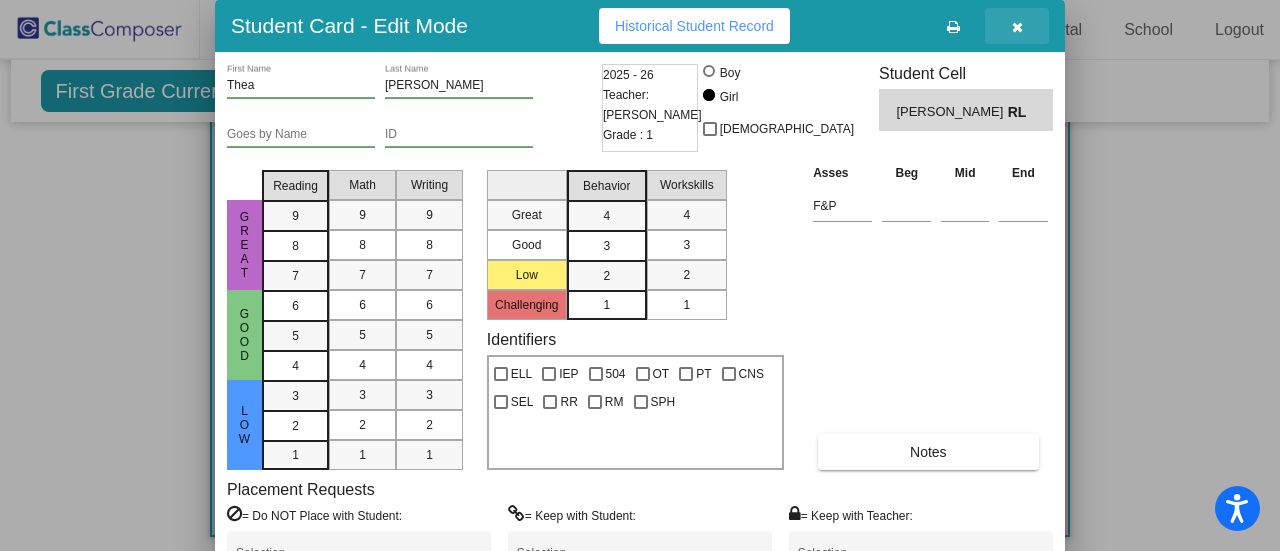 click at bounding box center [1017, 27] 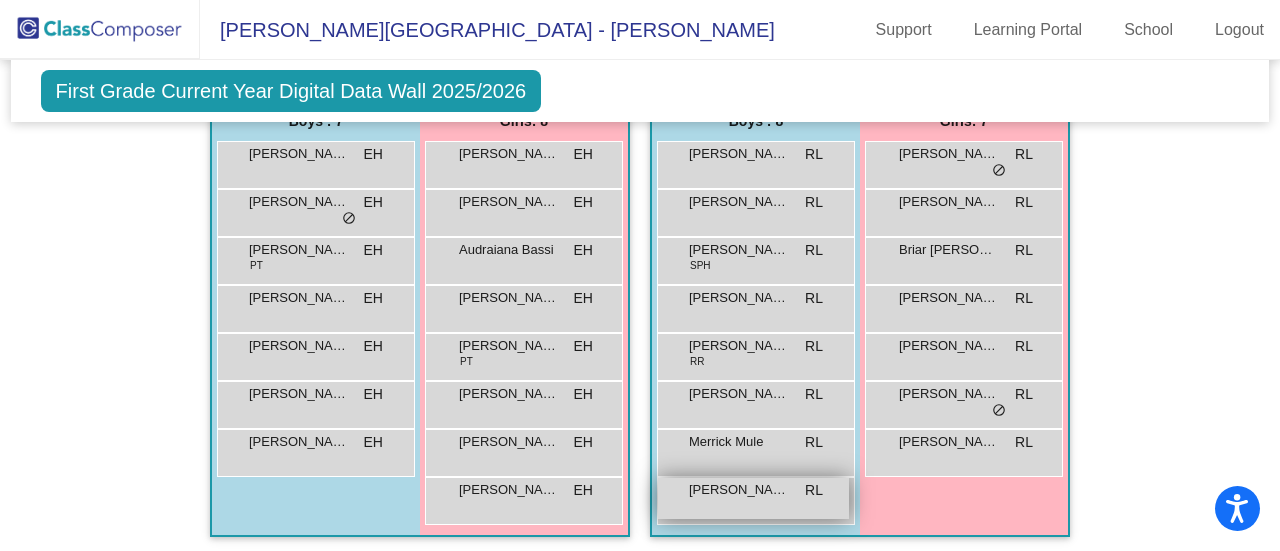 click on "[PERSON_NAME]" at bounding box center (739, 490) 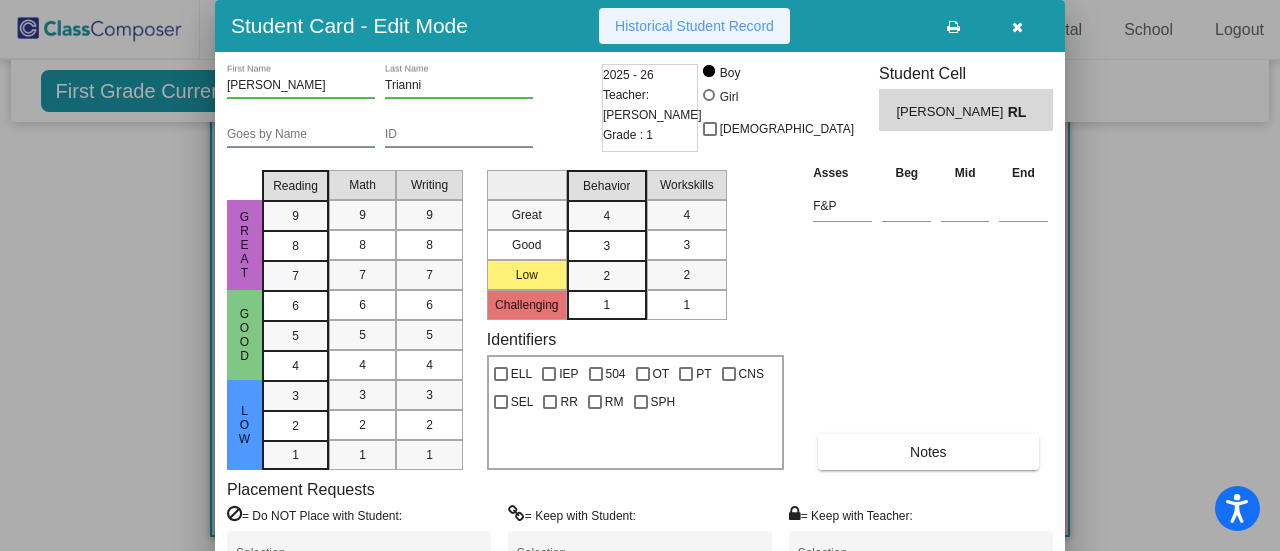 click on "Historical Student Record" at bounding box center [694, 26] 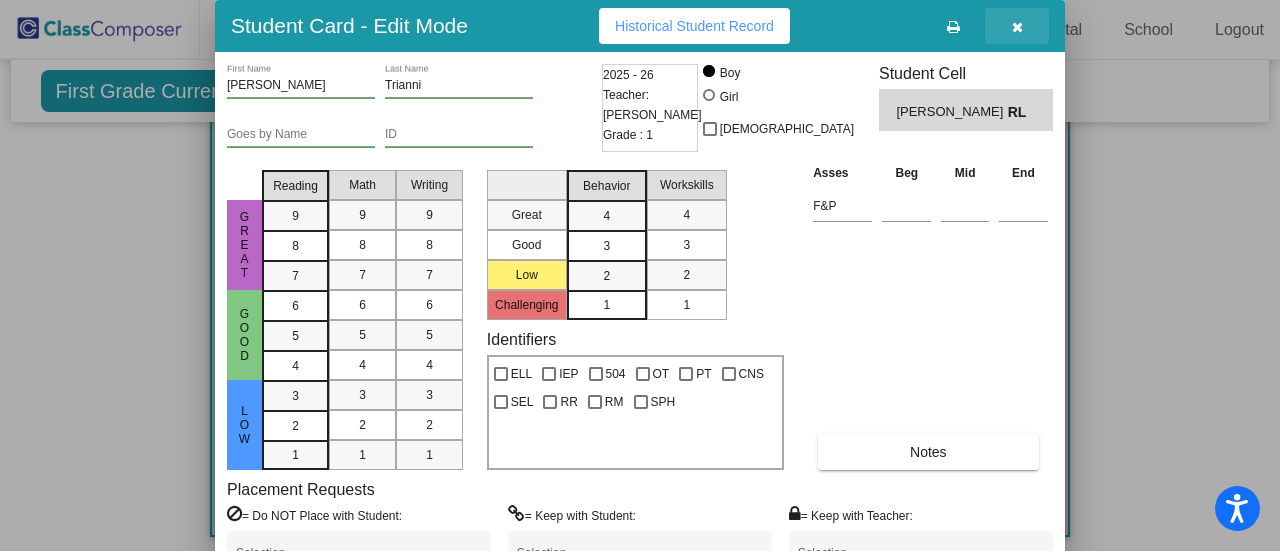 click at bounding box center [1017, 27] 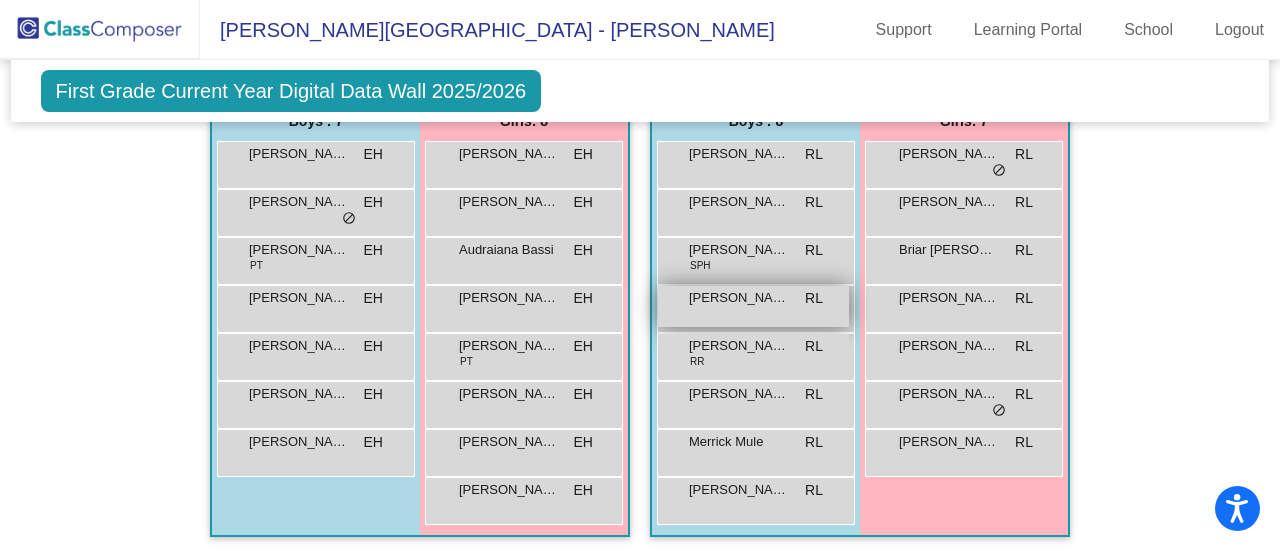 click on "[PERSON_NAME]" at bounding box center (739, 298) 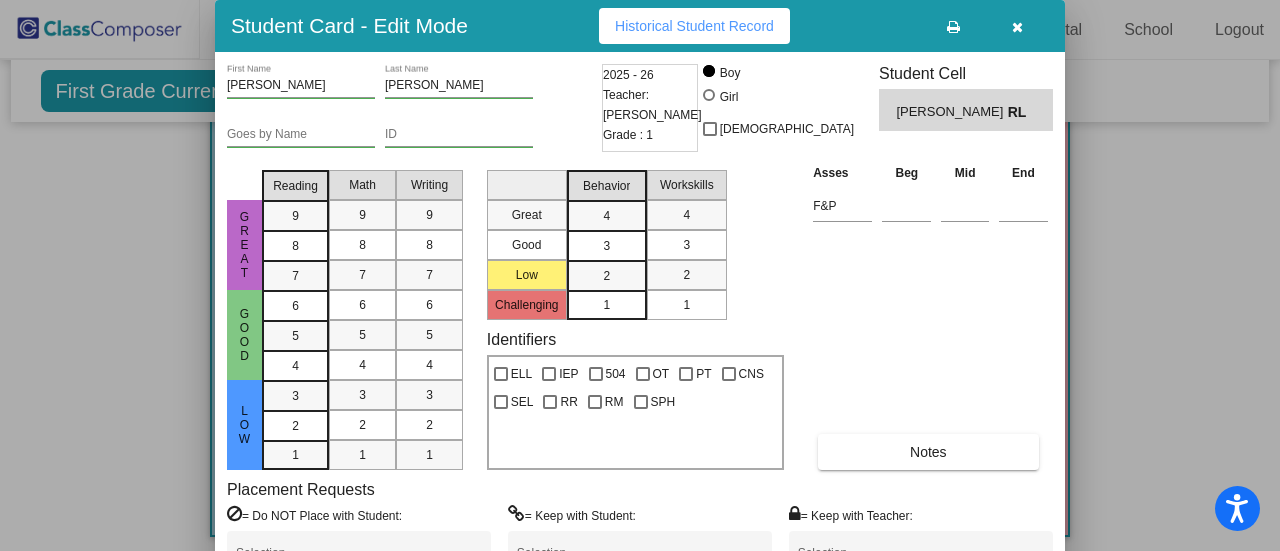 click on "Historical Student Record" at bounding box center [694, 26] 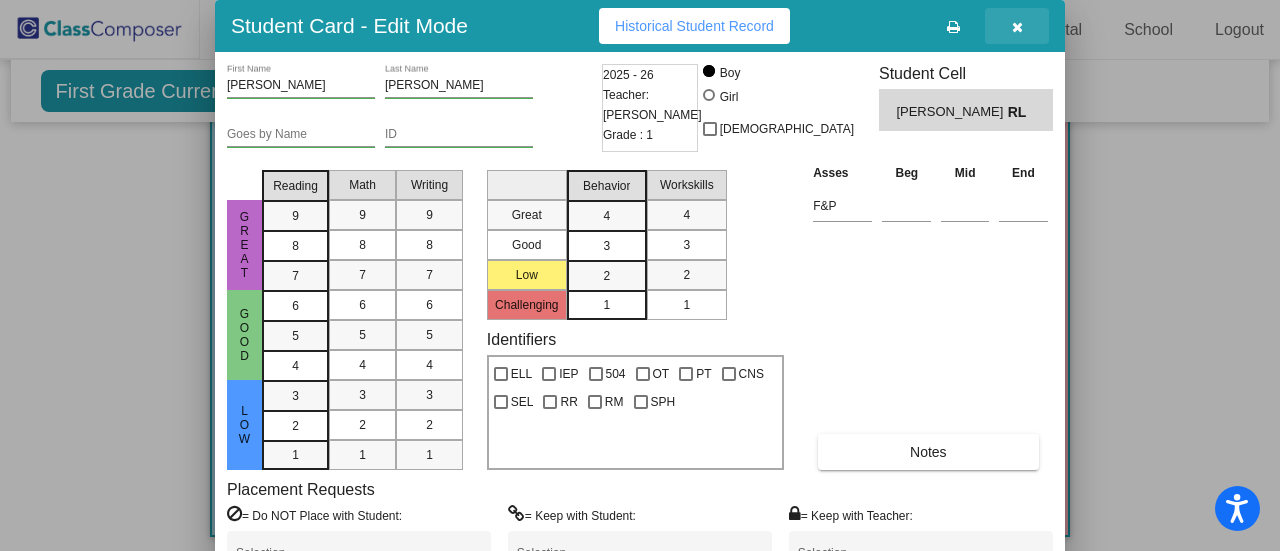 click at bounding box center [1017, 27] 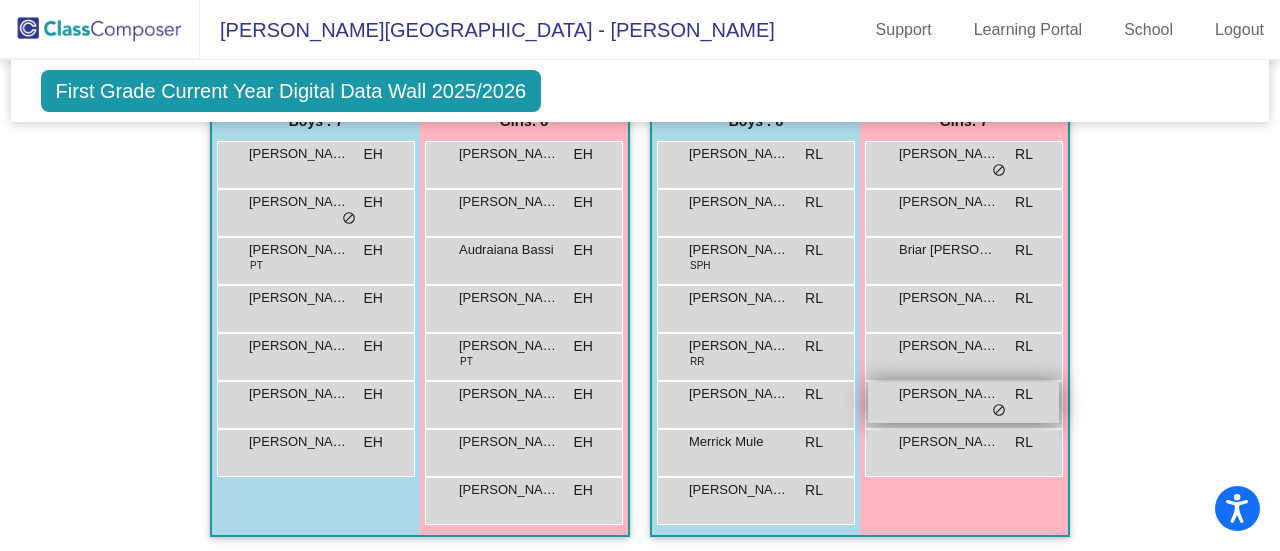click on "[PERSON_NAME]" at bounding box center (949, 394) 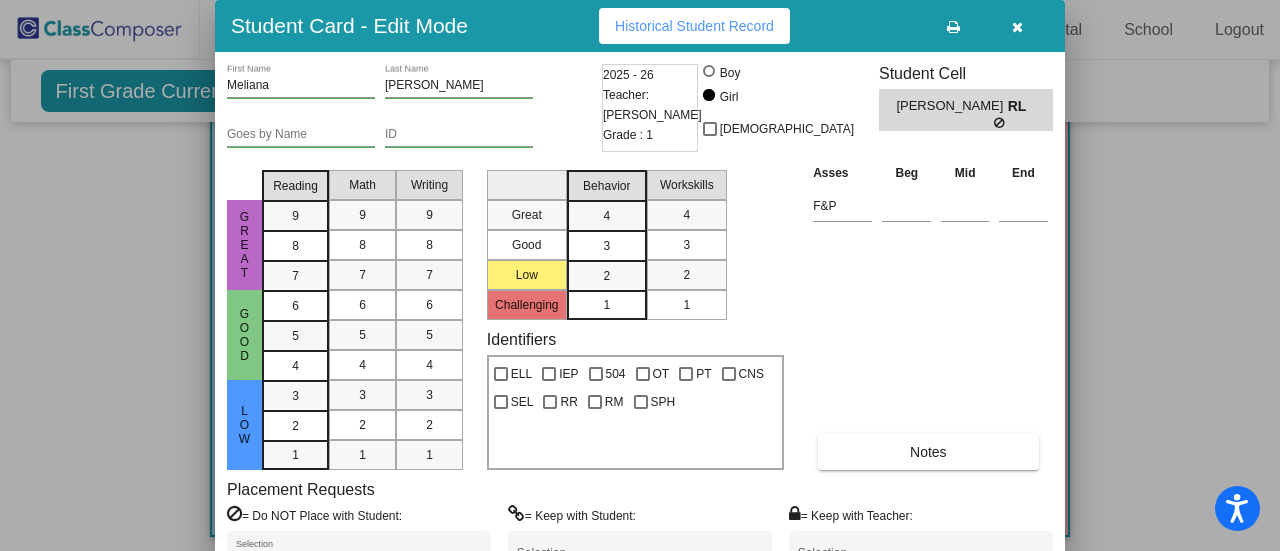 click on "Historical Student Record" at bounding box center (694, 26) 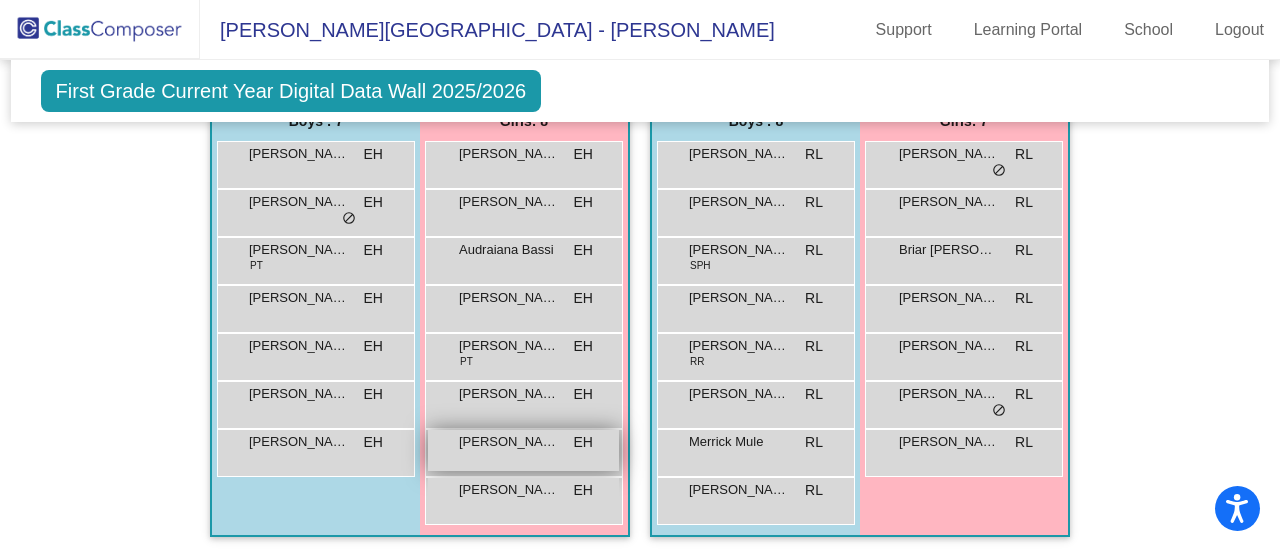 click on "[PERSON_NAME] EH lock do_not_disturb_alt" at bounding box center (523, 450) 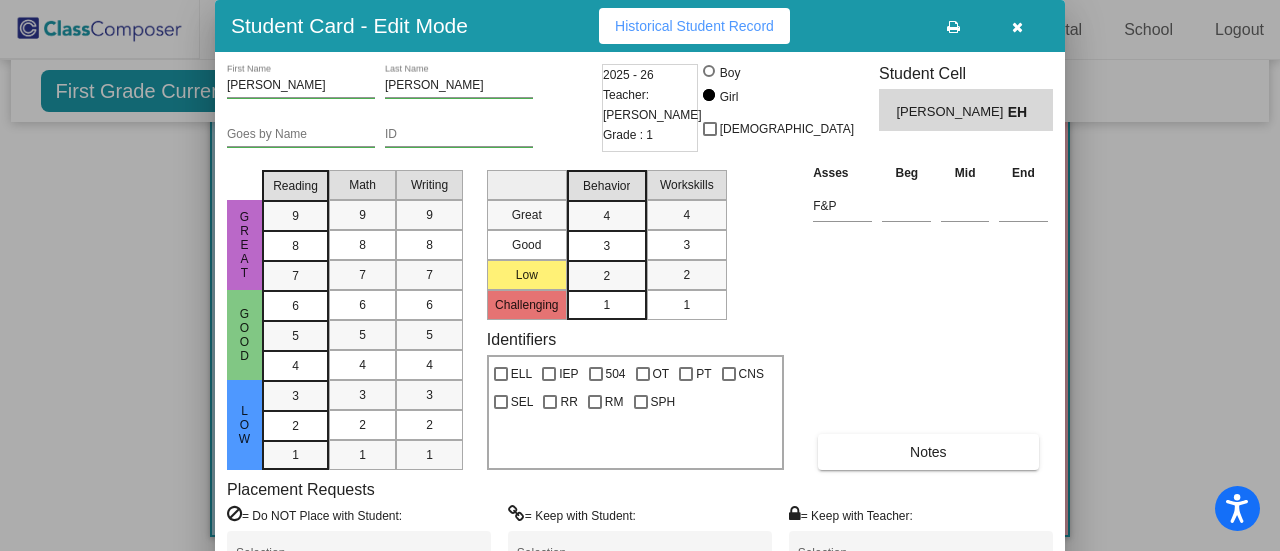 click on "Historical Student Record" at bounding box center [694, 26] 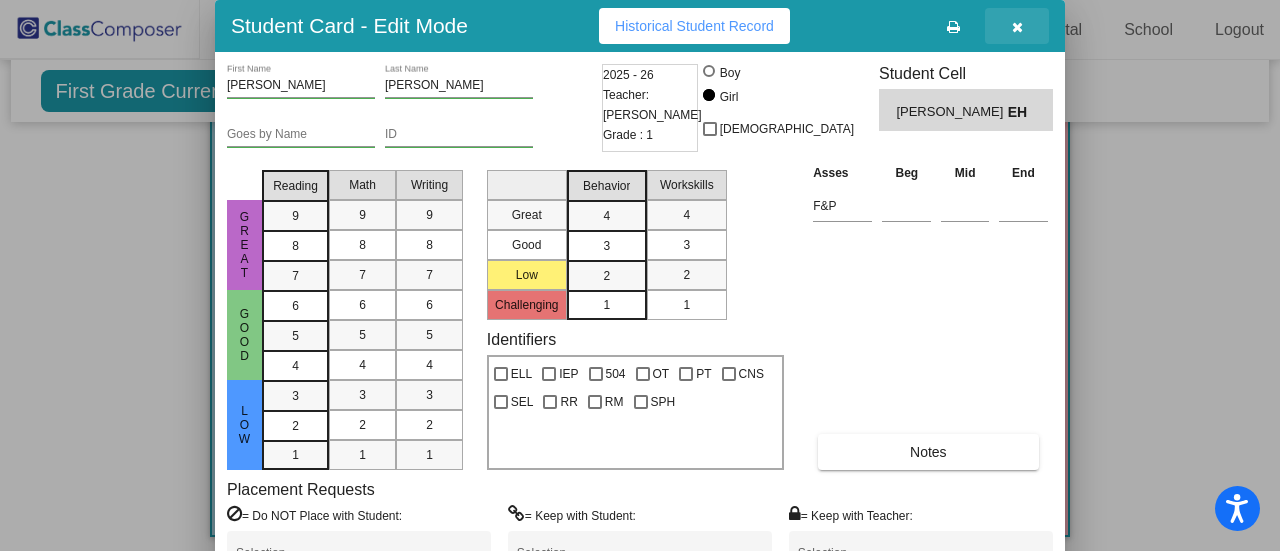 click at bounding box center (1017, 27) 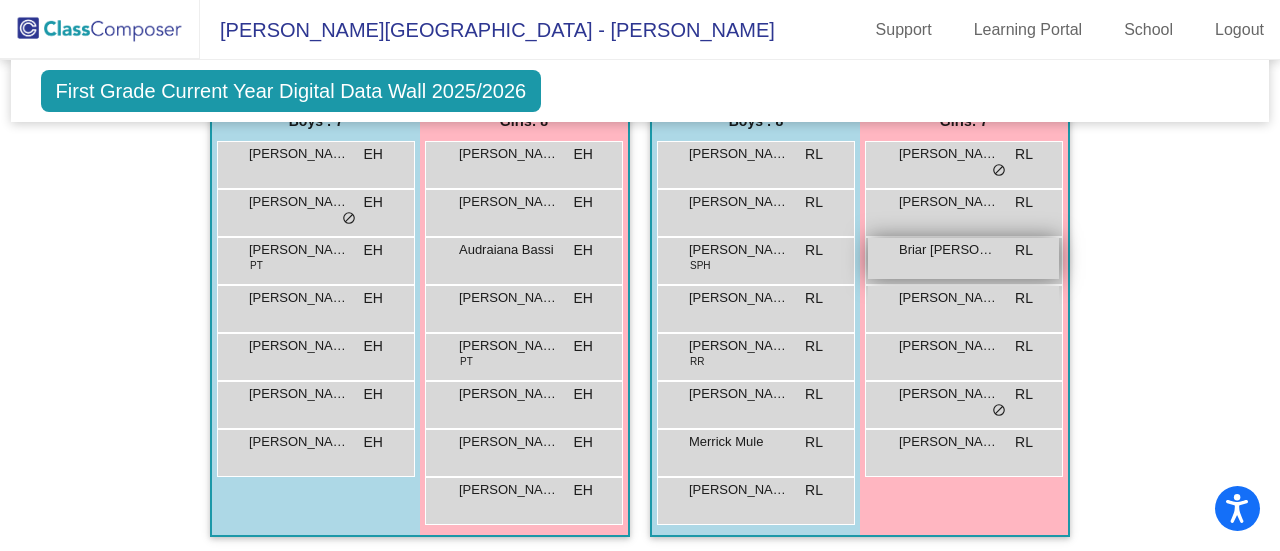 click on "Briar [PERSON_NAME]" at bounding box center [949, 250] 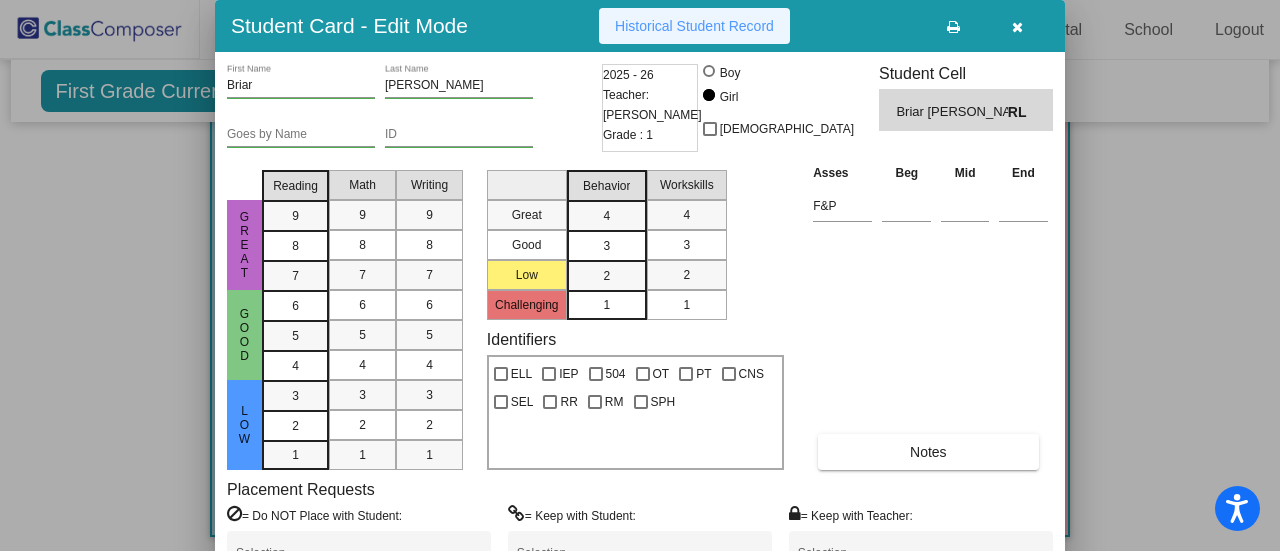 click on "Historical Student Record" at bounding box center [694, 26] 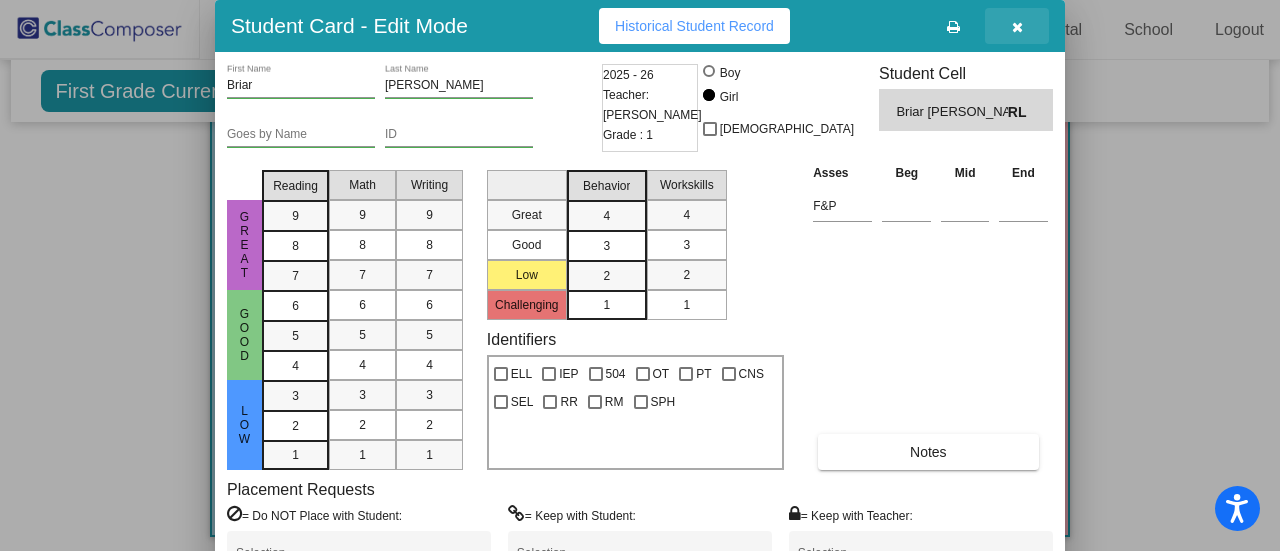 click at bounding box center (1017, 27) 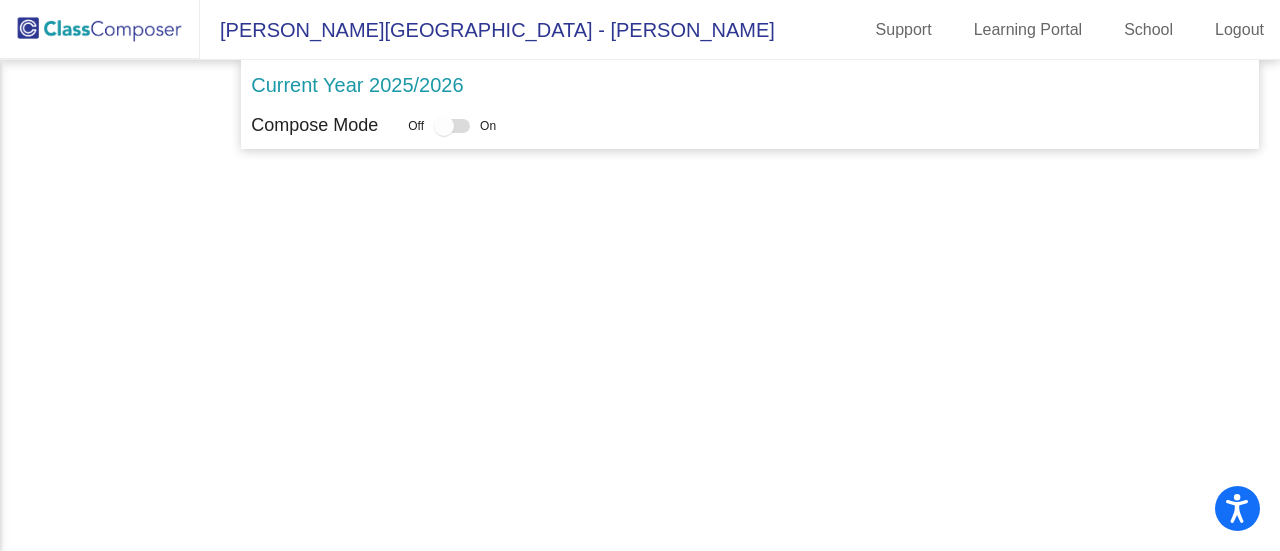 scroll, scrollTop: 0, scrollLeft: 0, axis: both 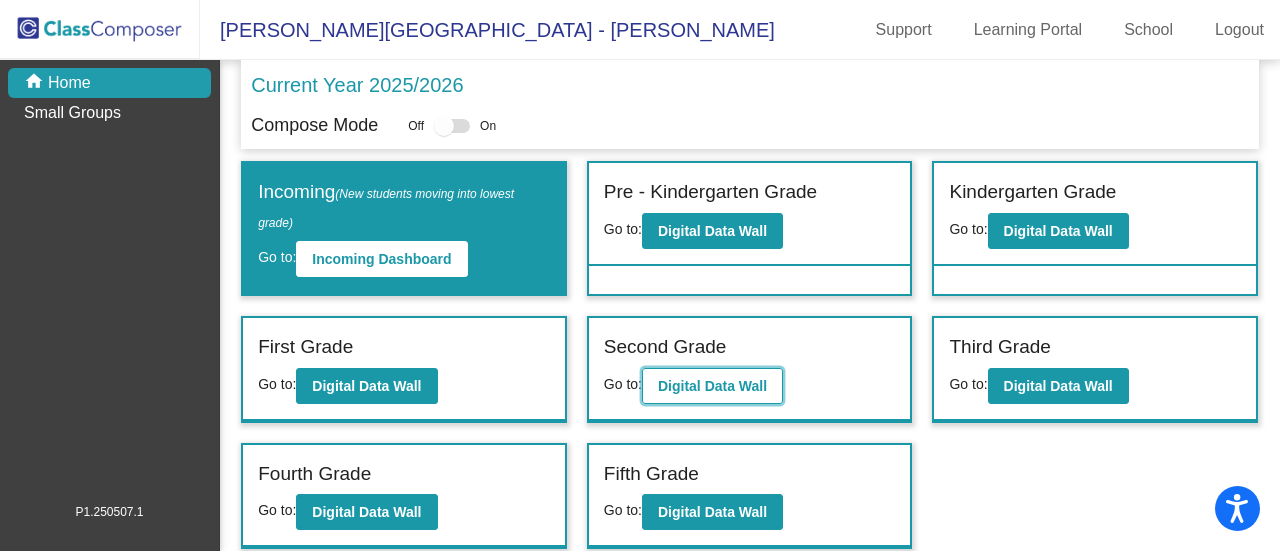click on "Digital Data Wall" 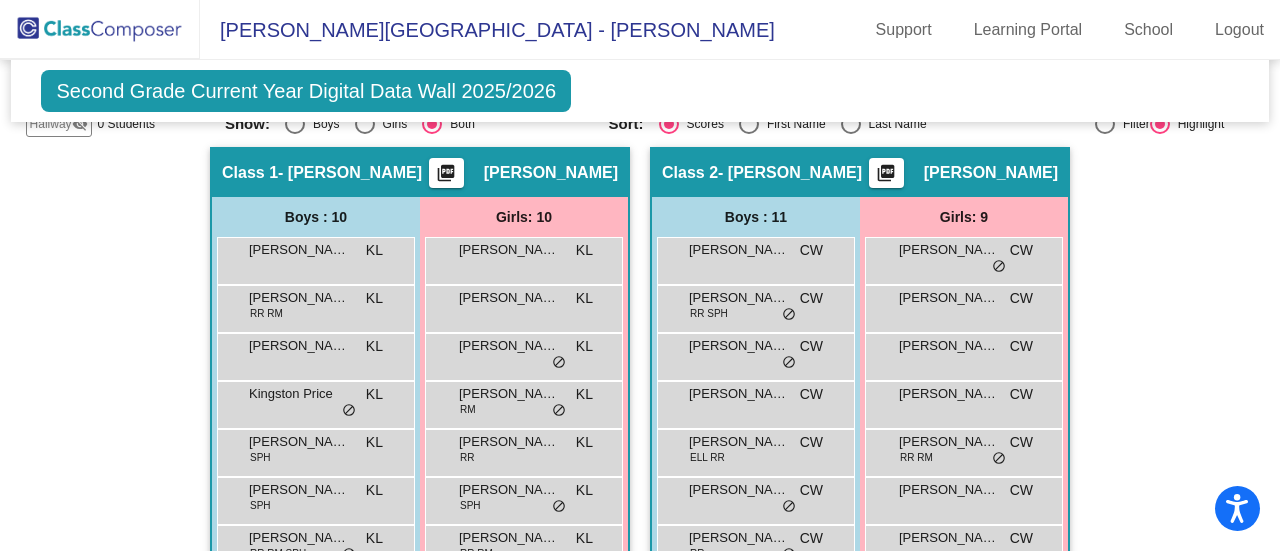 scroll, scrollTop: 500, scrollLeft: 0, axis: vertical 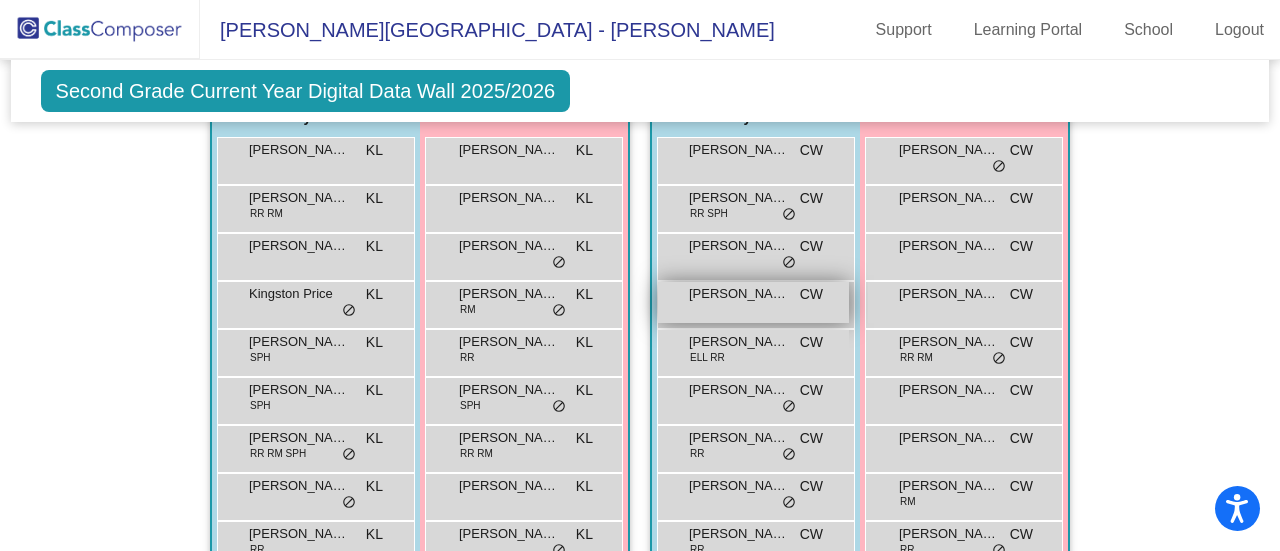 click on "[PERSON_NAME]" at bounding box center (739, 294) 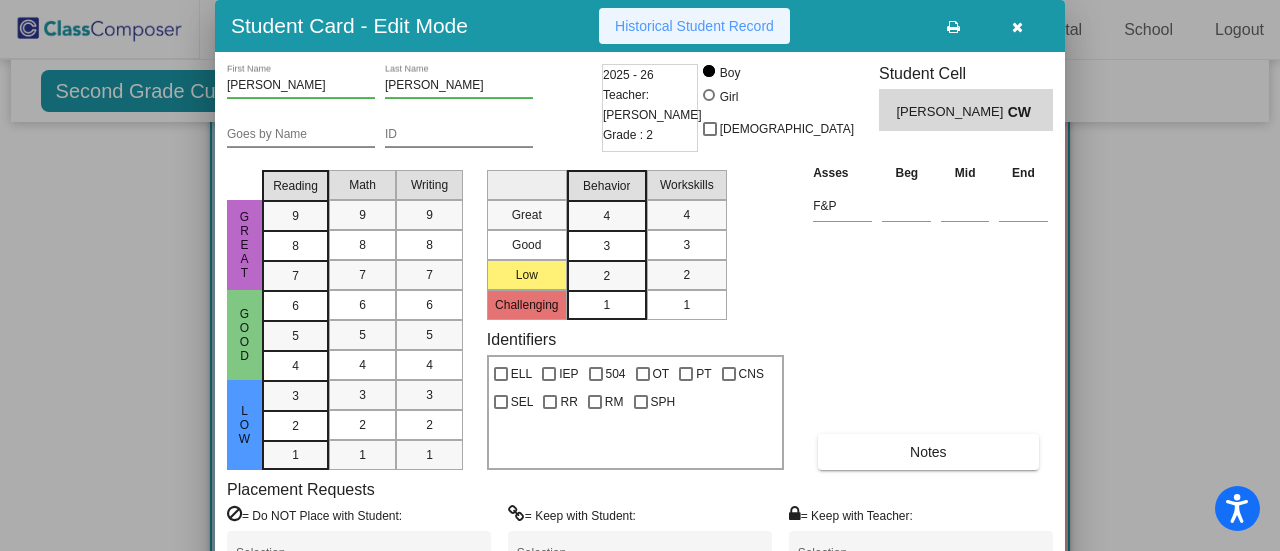 click on "Historical Student Record" at bounding box center (694, 26) 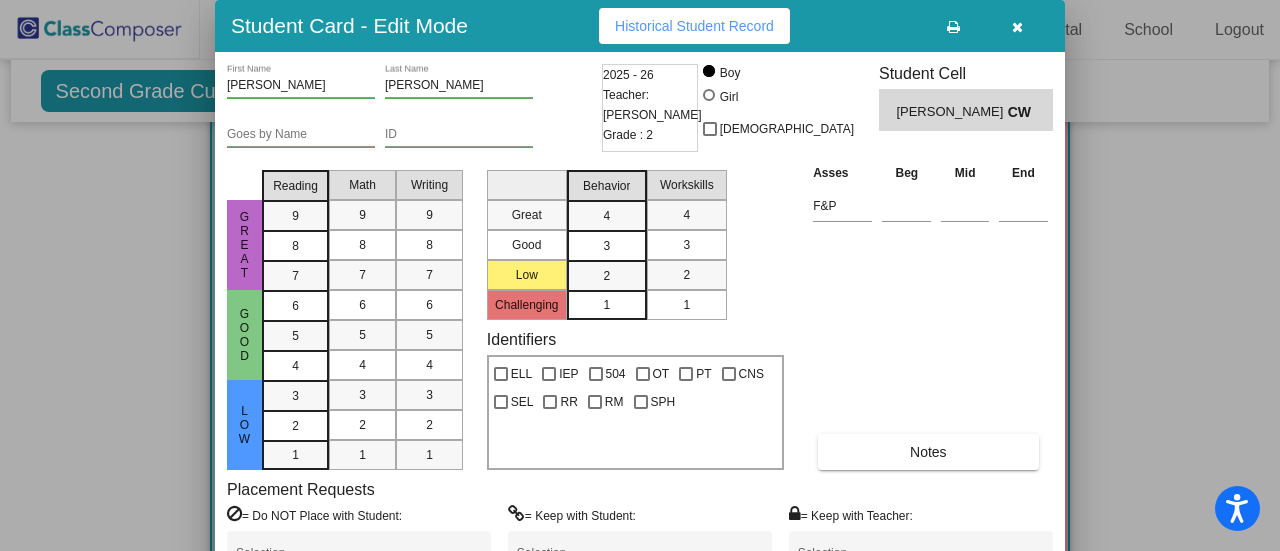 click at bounding box center [1017, 27] 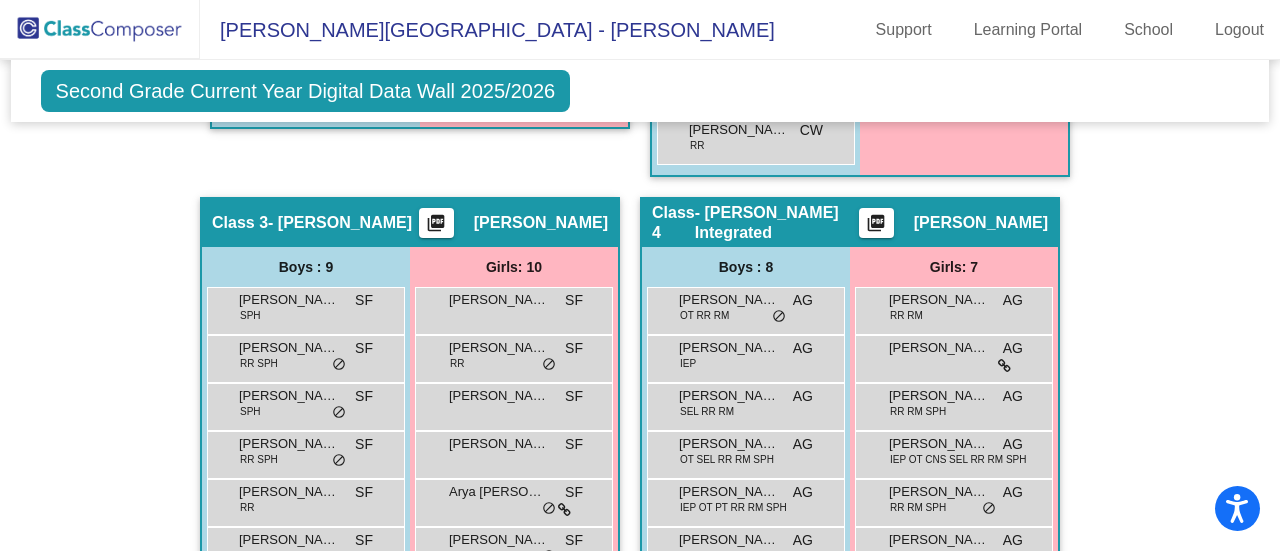 scroll, scrollTop: 1100, scrollLeft: 0, axis: vertical 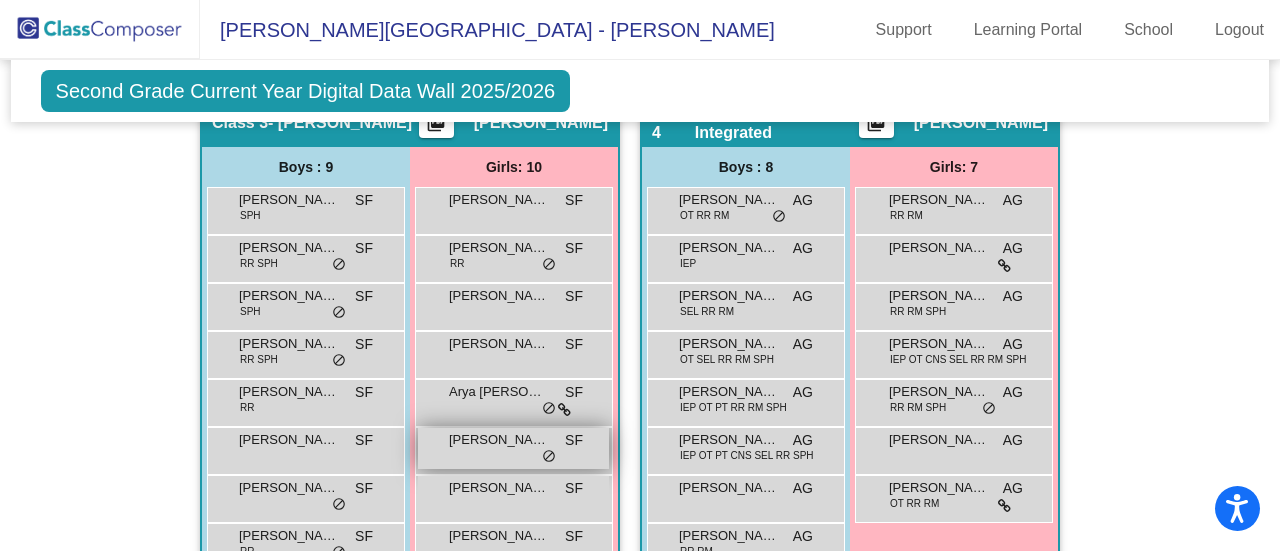 click on "[PERSON_NAME] SF lock do_not_disturb_alt" at bounding box center (513, 448) 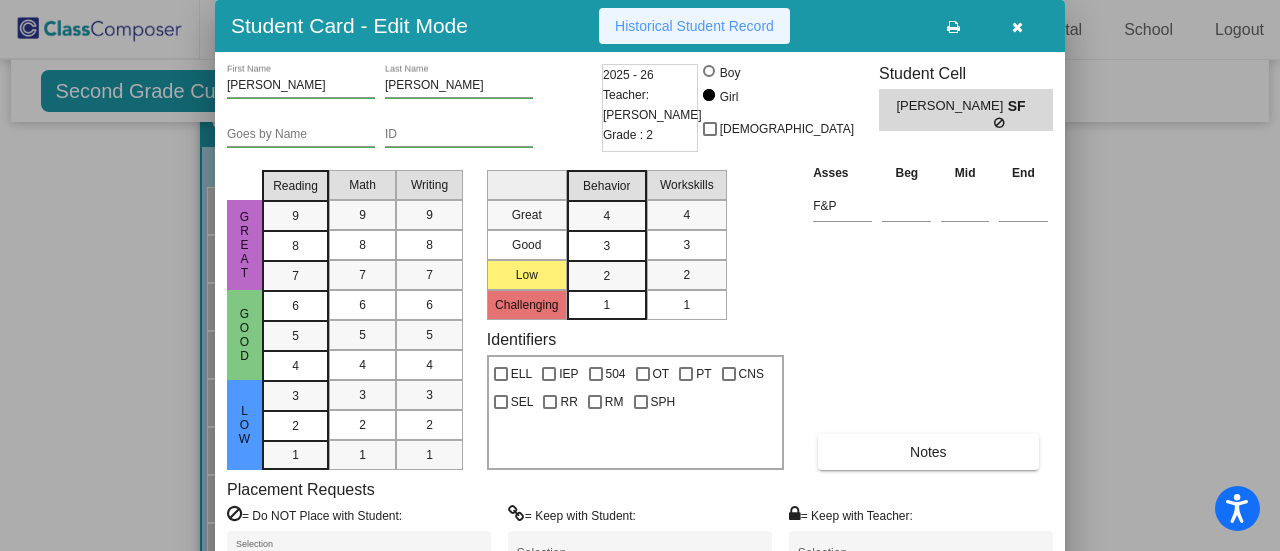 click on "Historical Student Record" at bounding box center [694, 26] 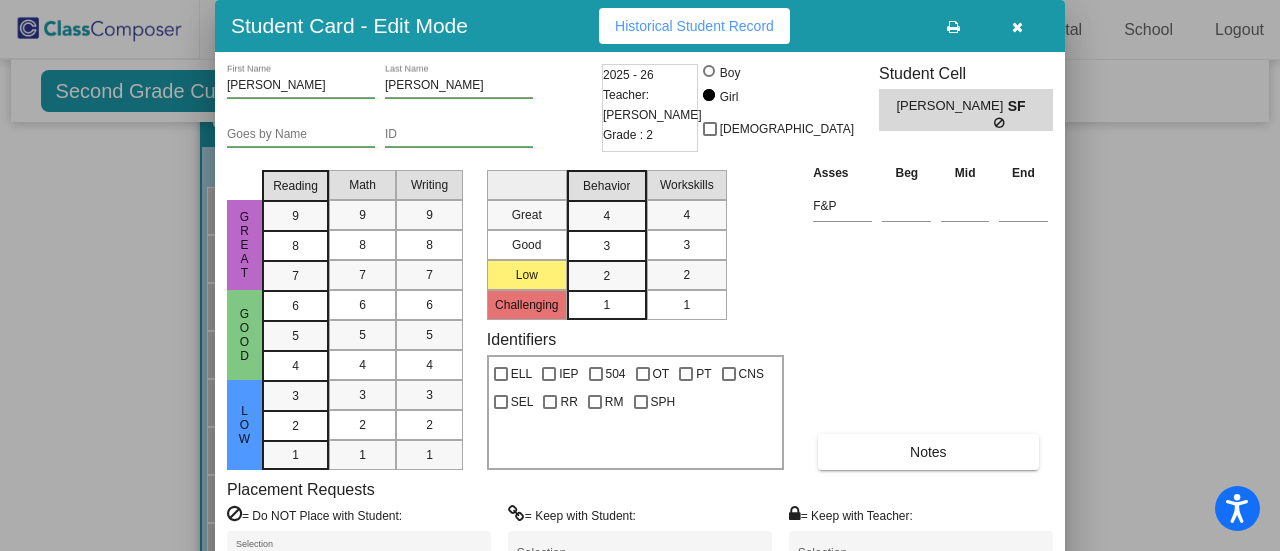 click at bounding box center (1017, 27) 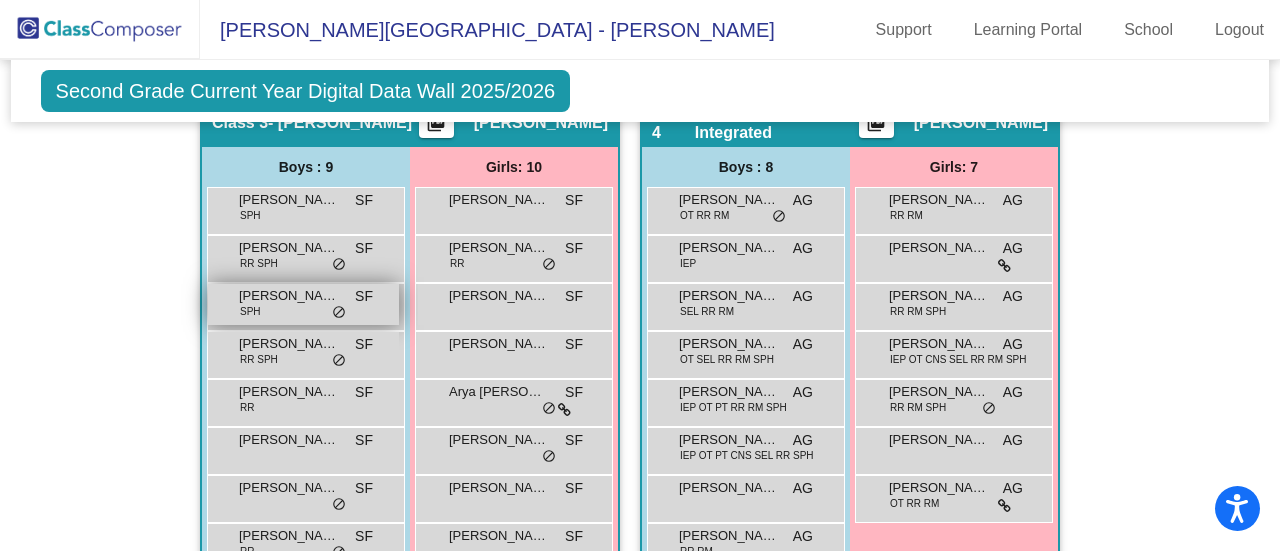 click on "[PERSON_NAME] SPH SF lock do_not_disturb_alt" at bounding box center (303, 304) 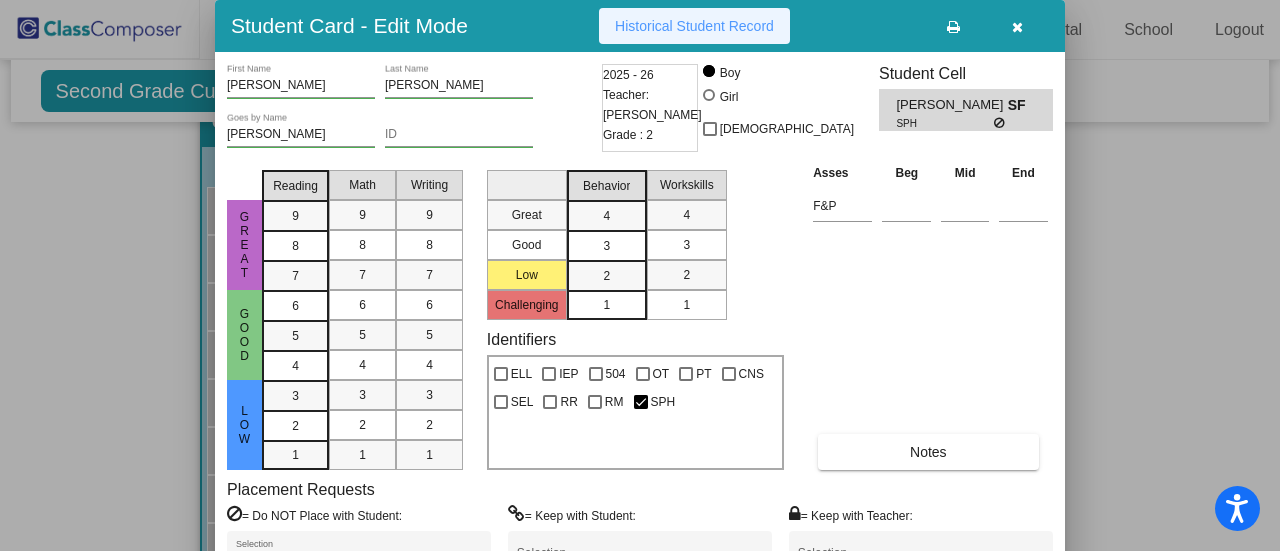 click on "Historical Student Record" at bounding box center [694, 26] 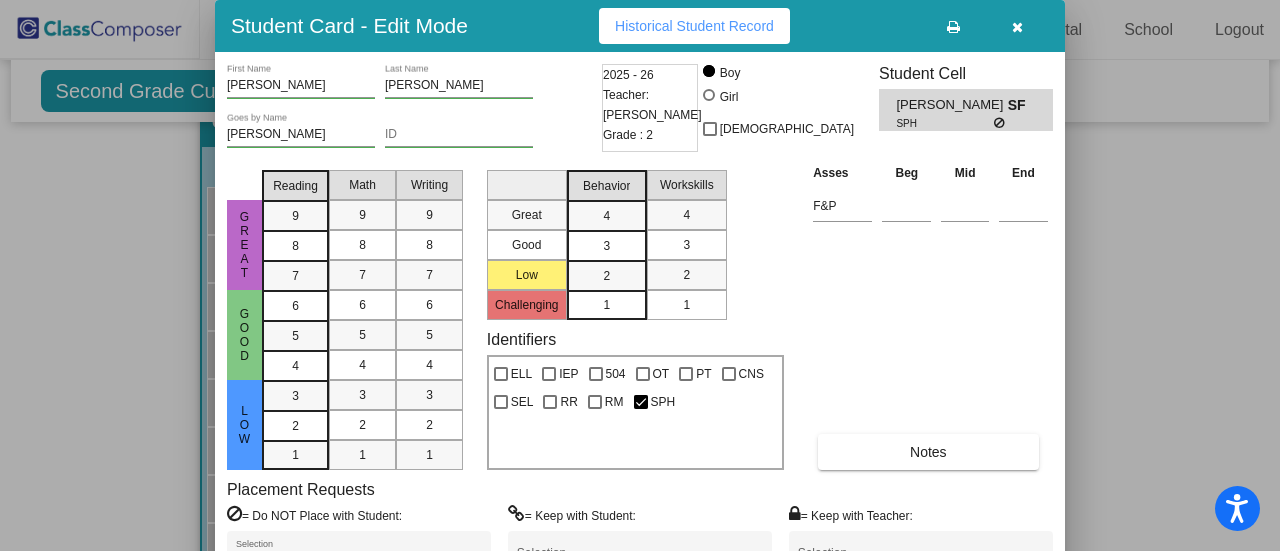 click at bounding box center (1017, 27) 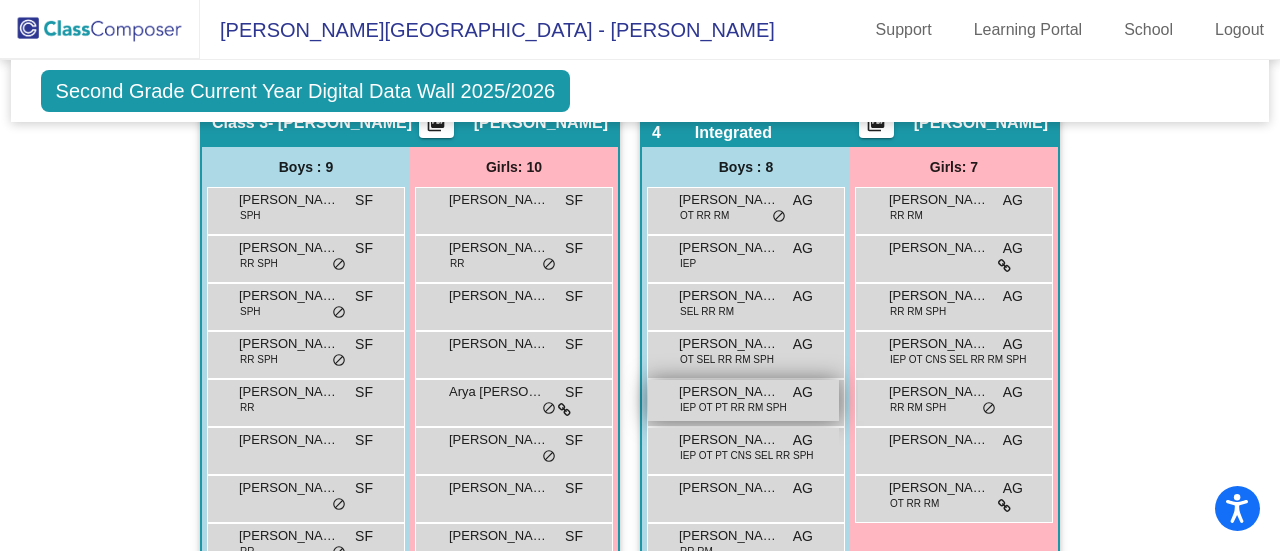 click on "[PERSON_NAME]" at bounding box center (729, 392) 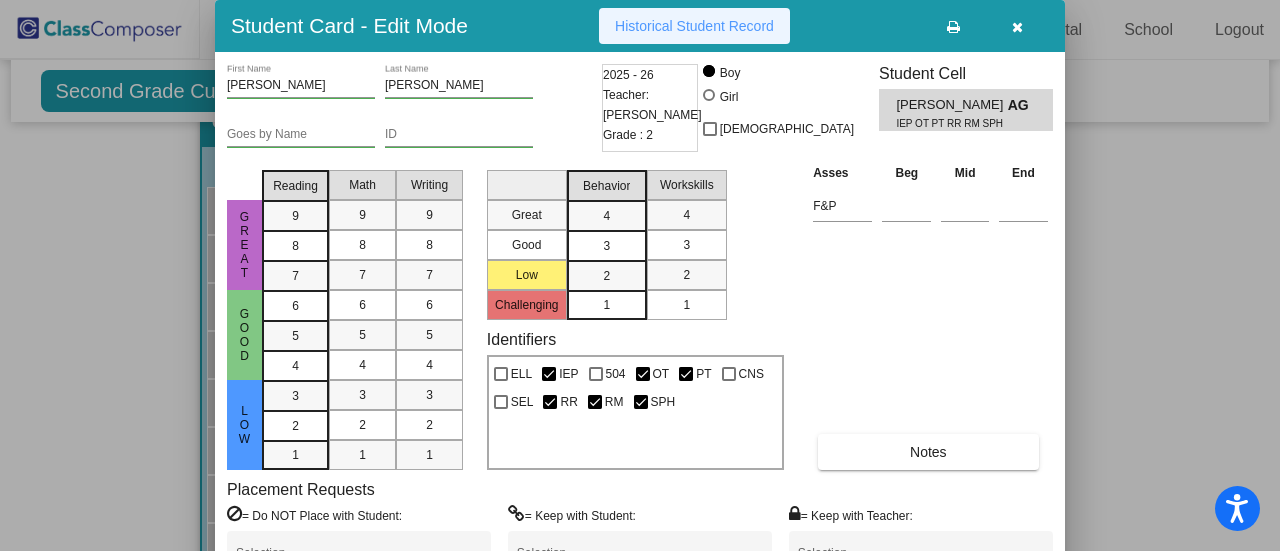 click on "Historical Student Record" at bounding box center (694, 26) 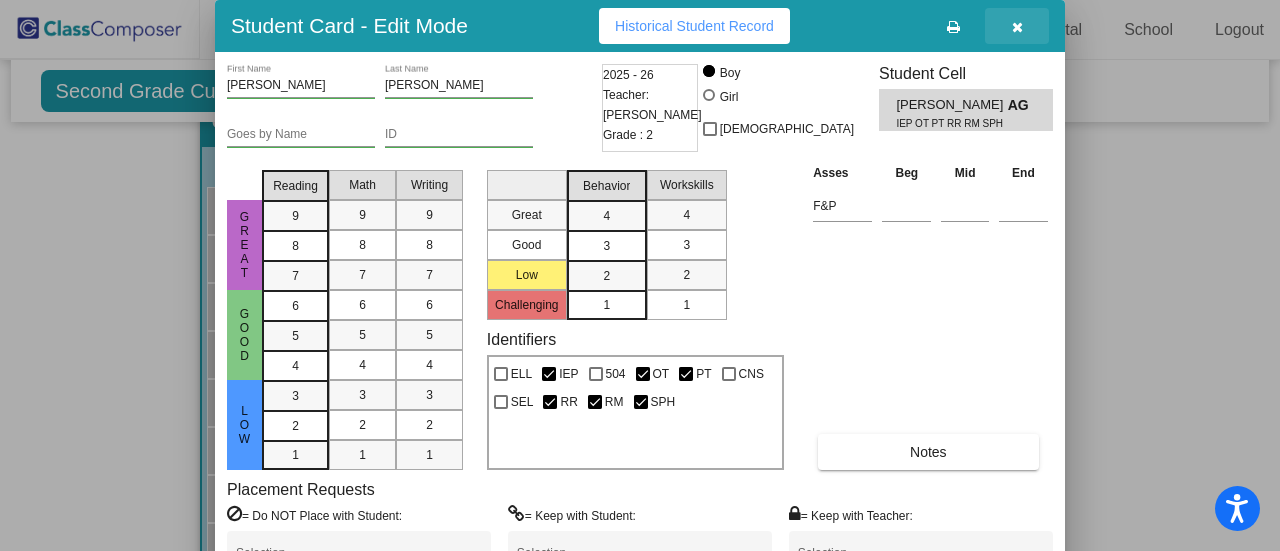 click at bounding box center (1017, 27) 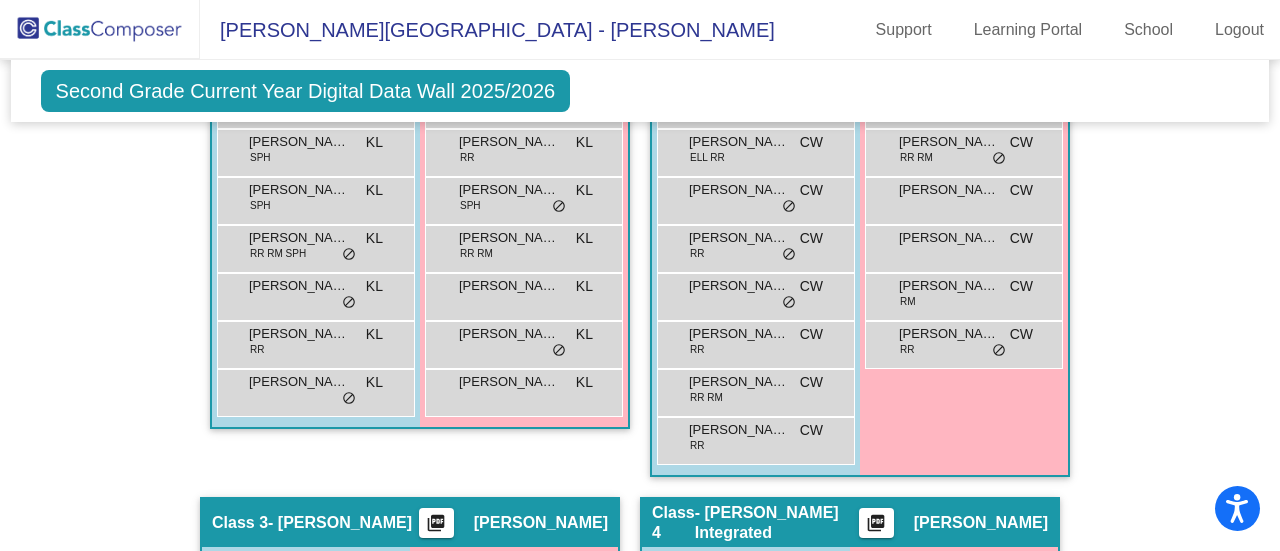 scroll, scrollTop: 400, scrollLeft: 0, axis: vertical 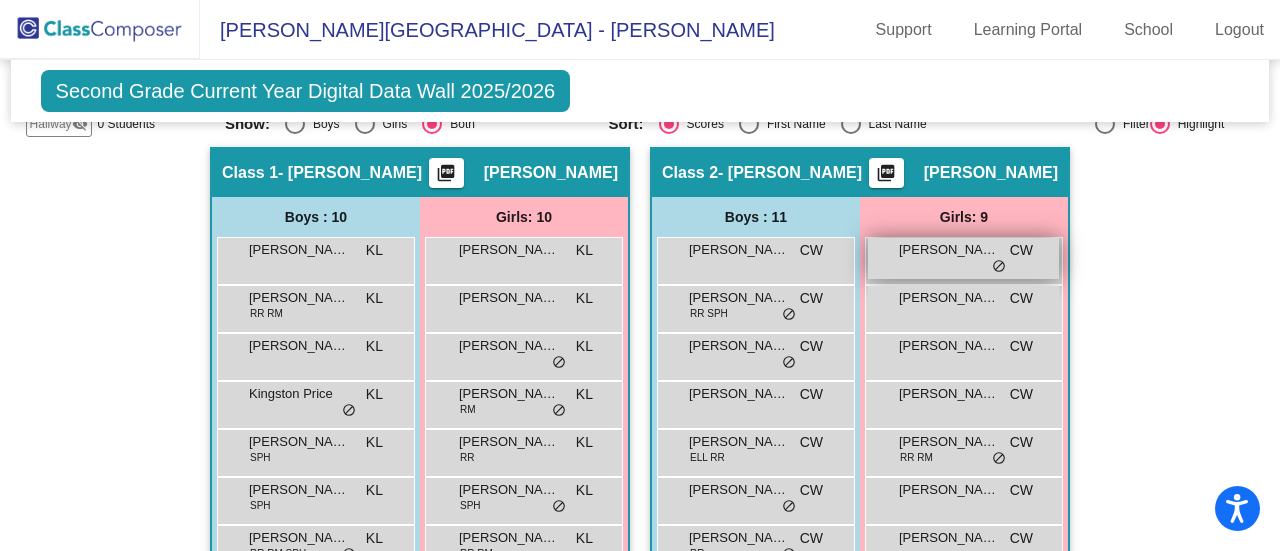 click on "[PERSON_NAME] CW lock do_not_disturb_alt" at bounding box center (963, 258) 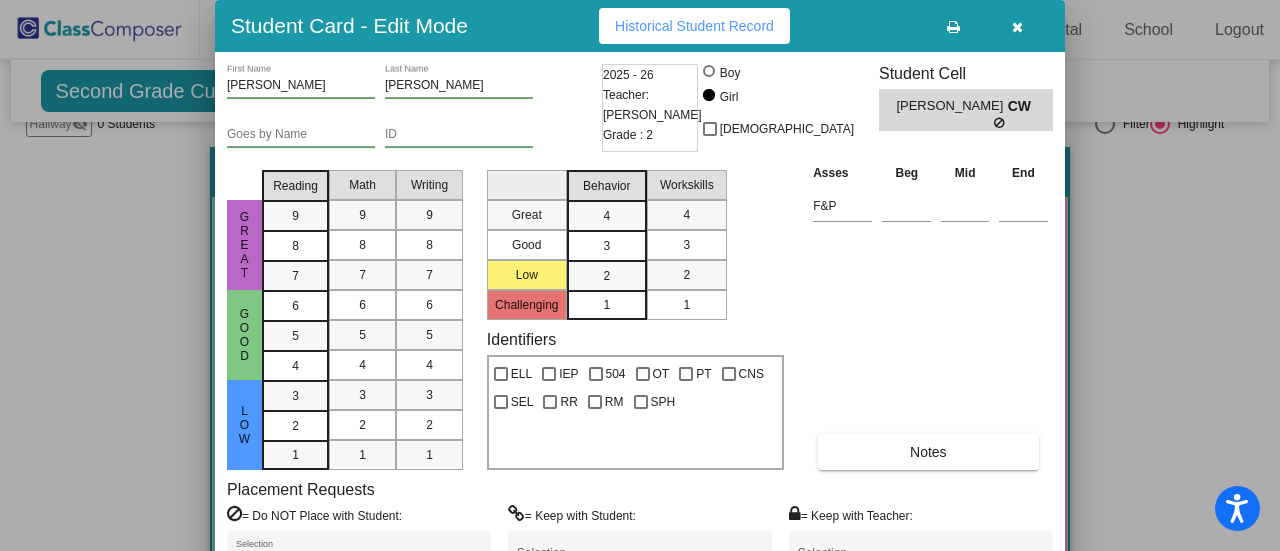 click on "Historical Student Record" at bounding box center (694, 26) 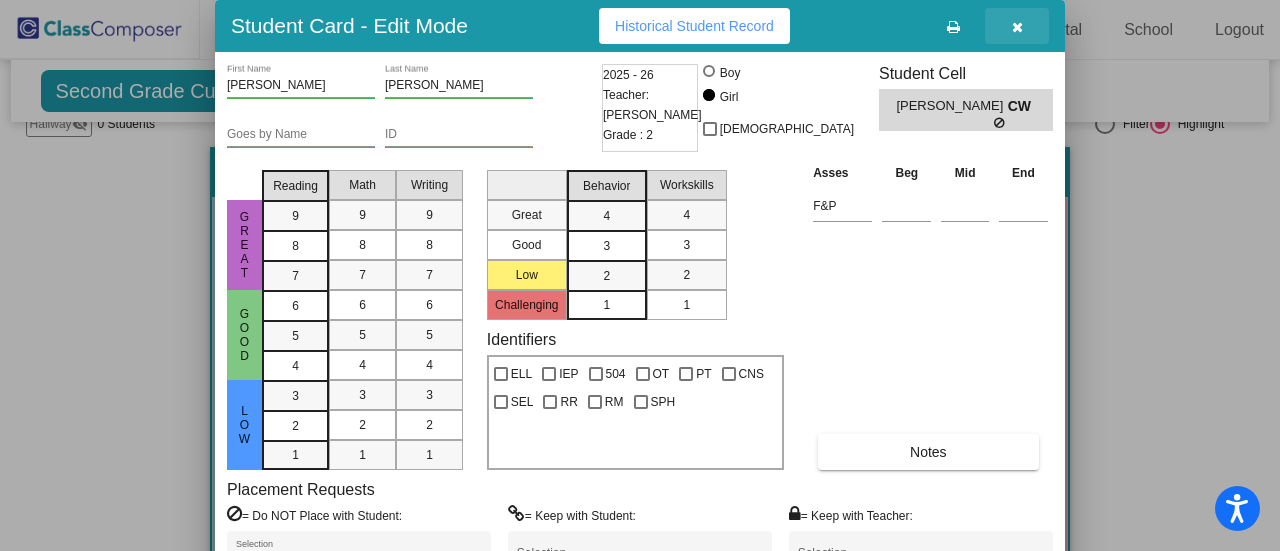 click at bounding box center [1017, 26] 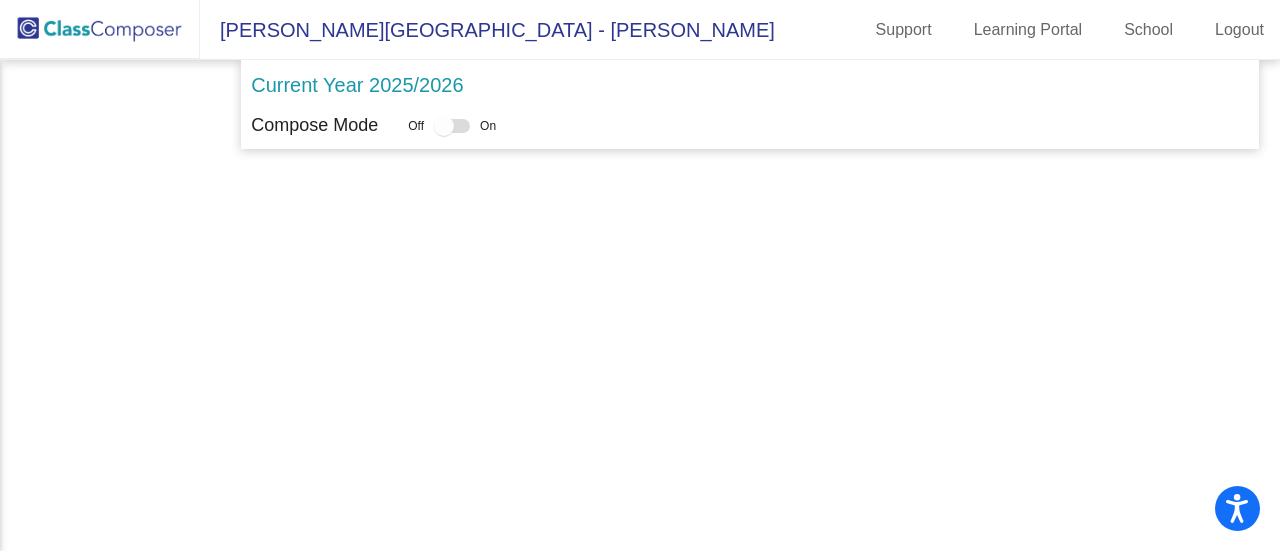 scroll, scrollTop: 0, scrollLeft: 0, axis: both 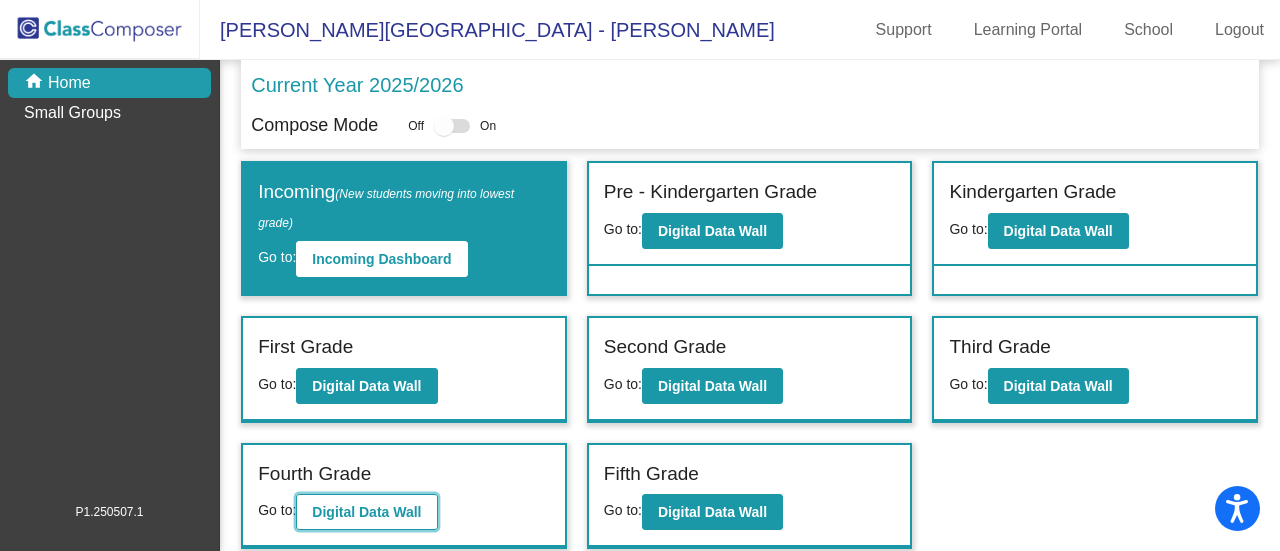 click on "Digital Data Wall" 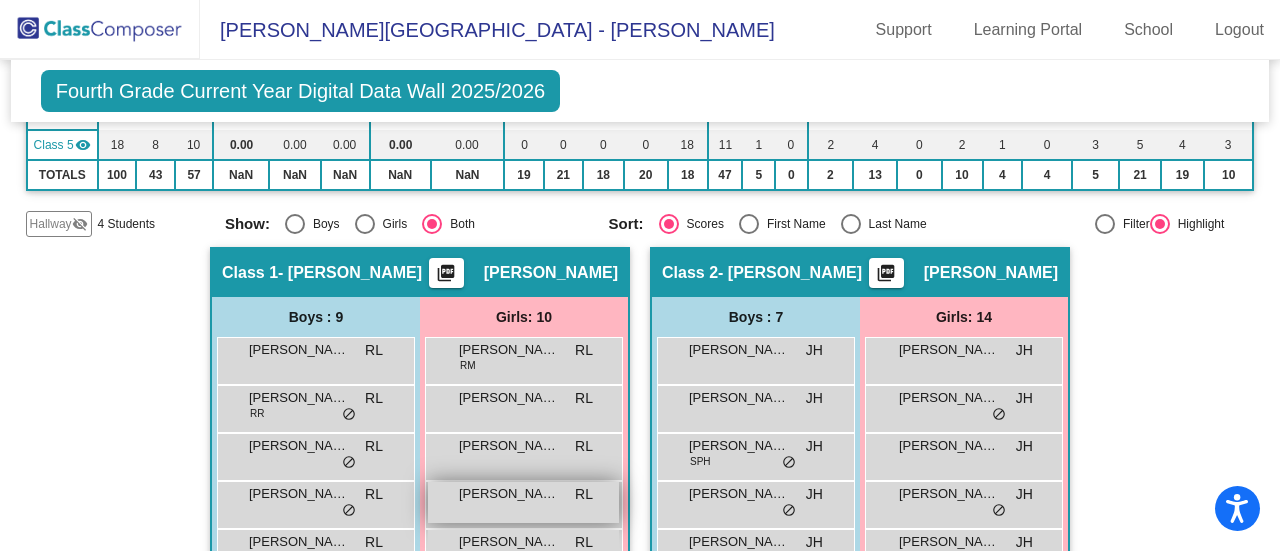 scroll, scrollTop: 400, scrollLeft: 0, axis: vertical 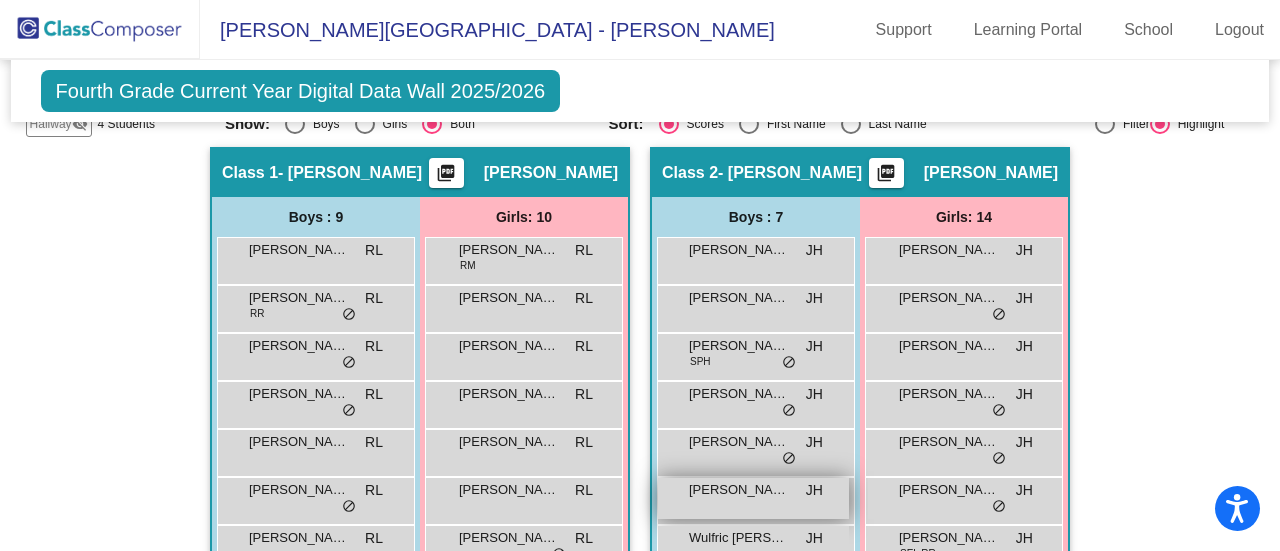 click on "[PERSON_NAME]" at bounding box center (739, 490) 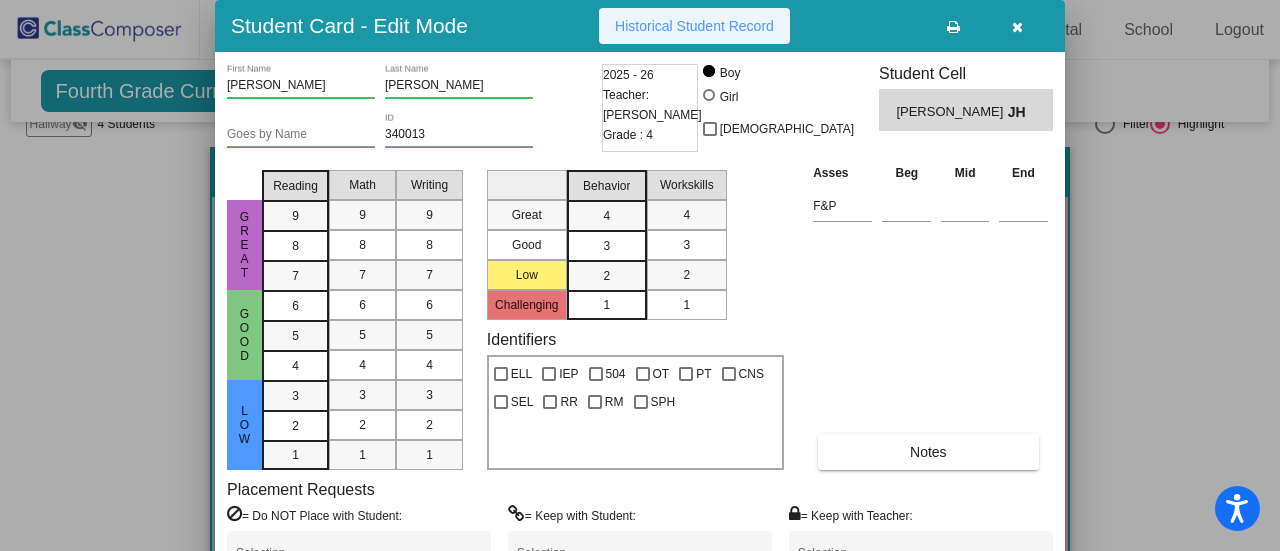 click on "Historical Student Record" at bounding box center [694, 26] 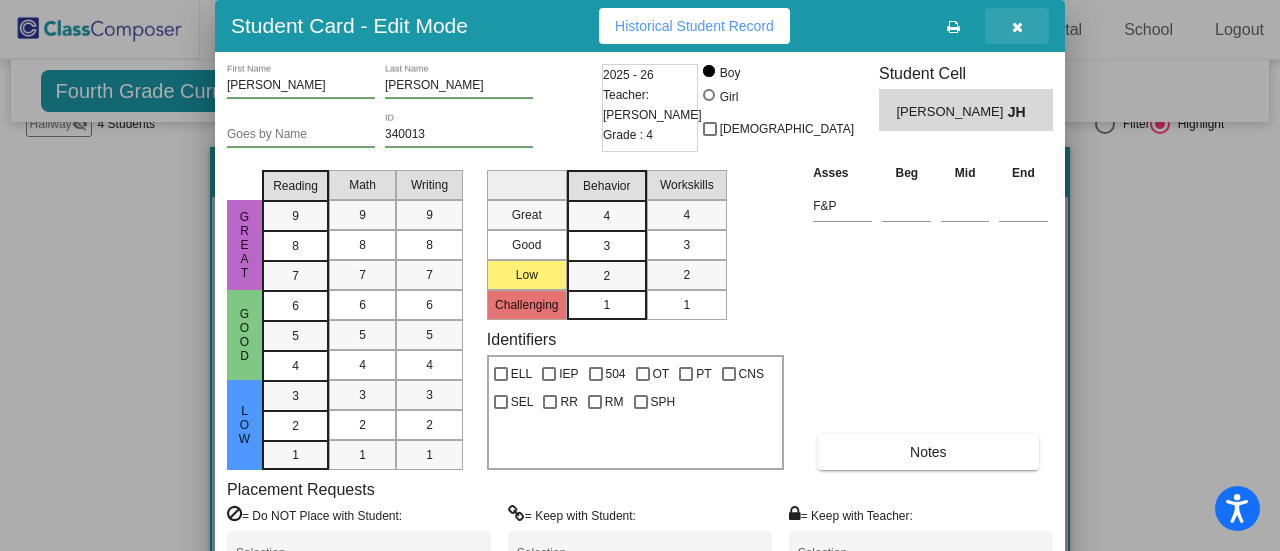 click at bounding box center [1017, 27] 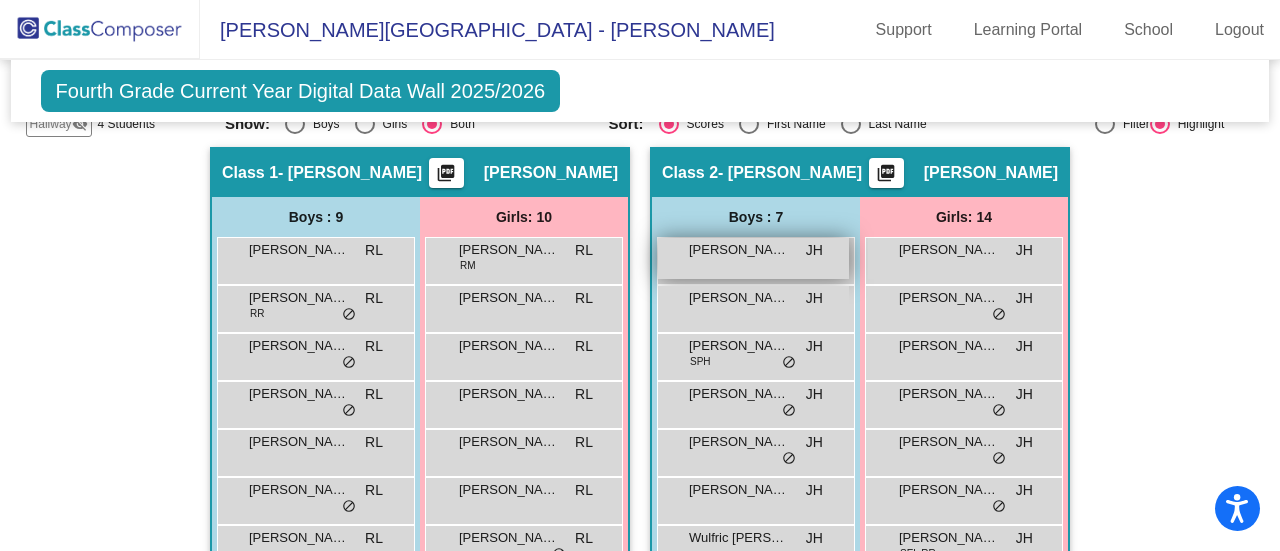 click on "[PERSON_NAME] [PERSON_NAME] lock do_not_disturb_alt" at bounding box center [753, 258] 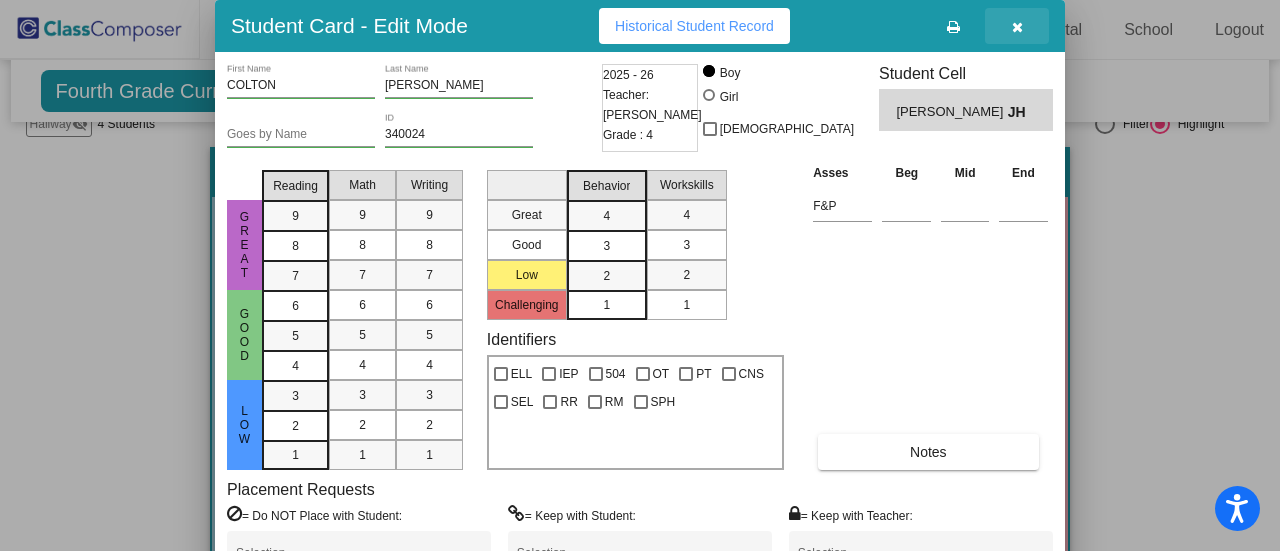 click at bounding box center [1017, 27] 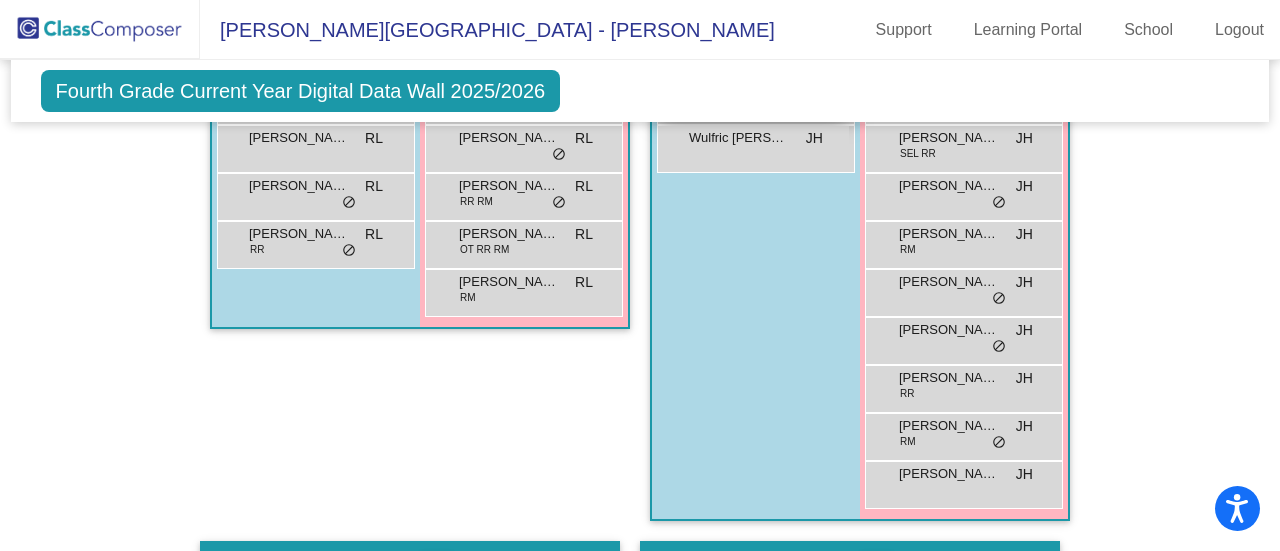 scroll, scrollTop: 400, scrollLeft: 0, axis: vertical 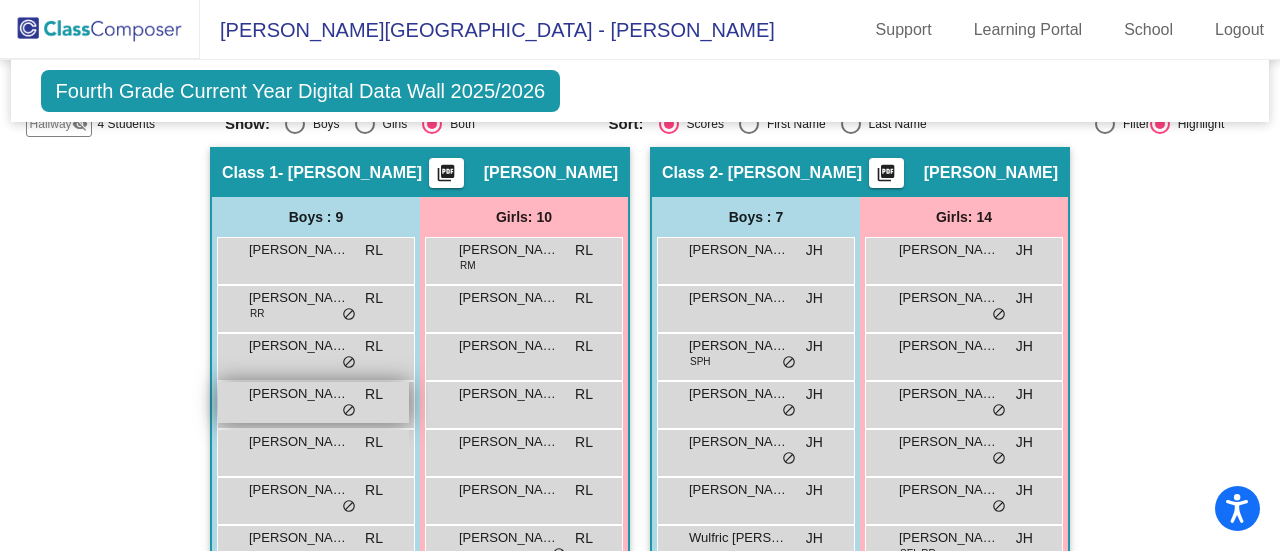 click on "[PERSON_NAME] [PERSON_NAME] lock do_not_disturb_alt" at bounding box center (313, 402) 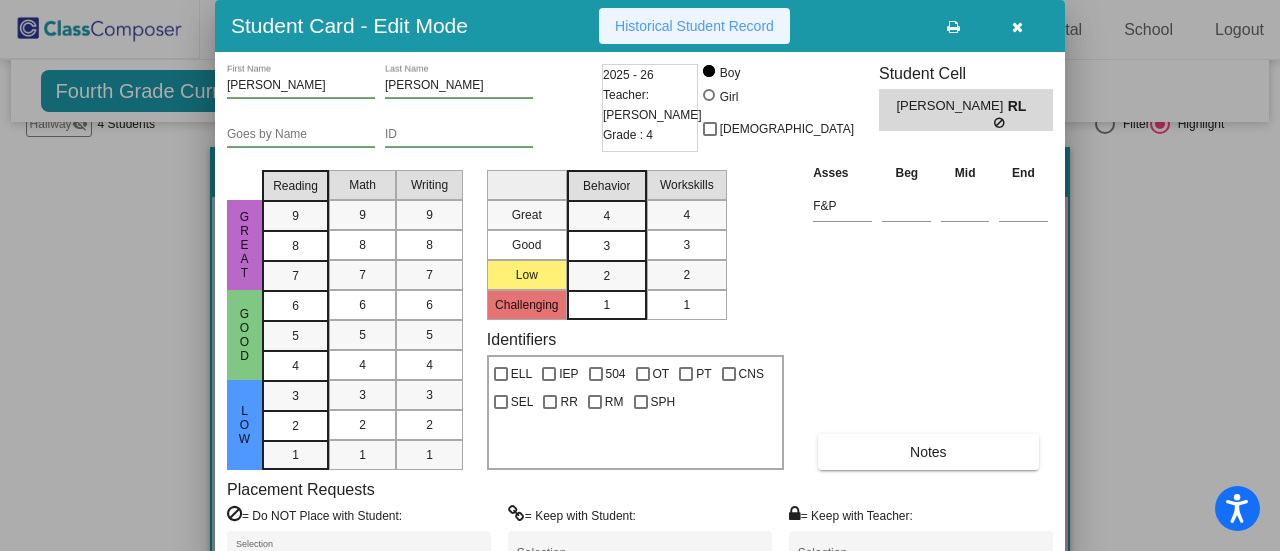 click on "Historical Student Record" at bounding box center (694, 26) 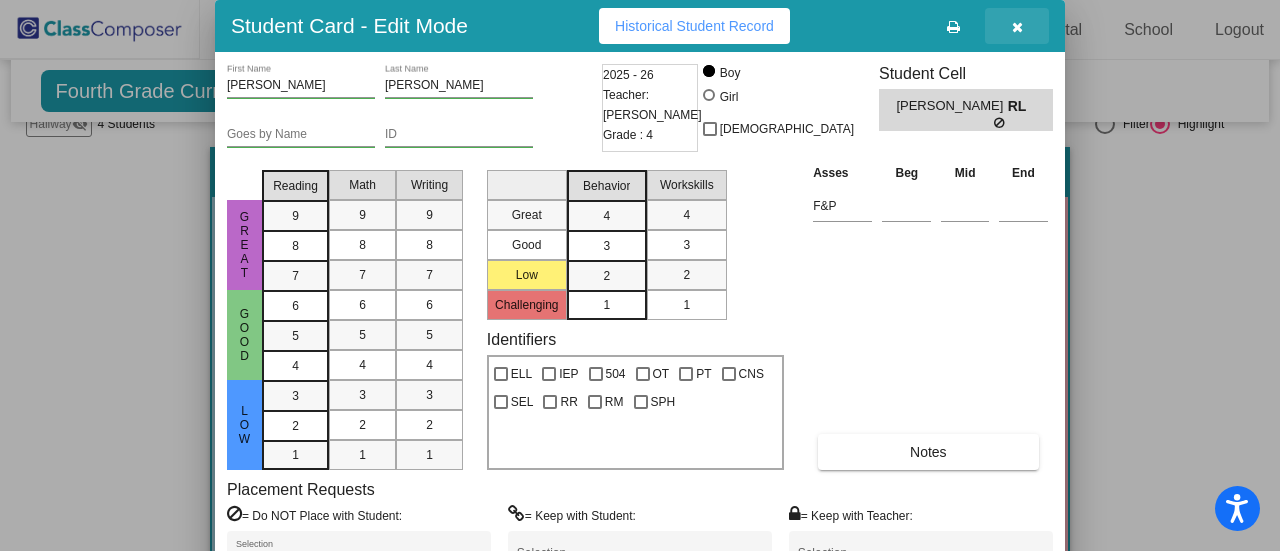 click at bounding box center [1017, 27] 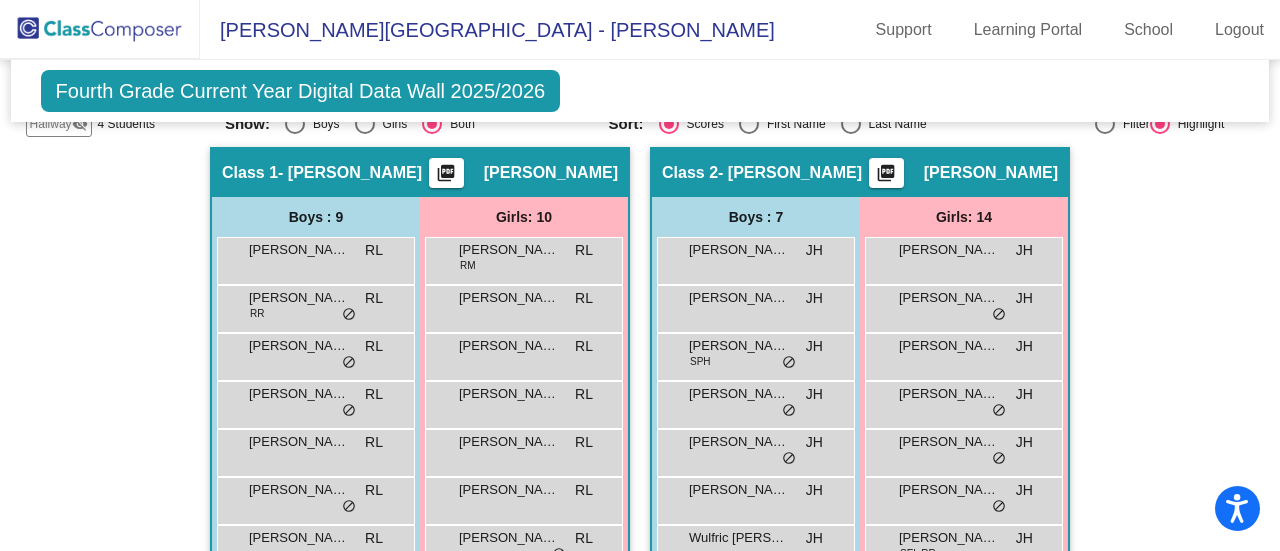 scroll, scrollTop: 600, scrollLeft: 0, axis: vertical 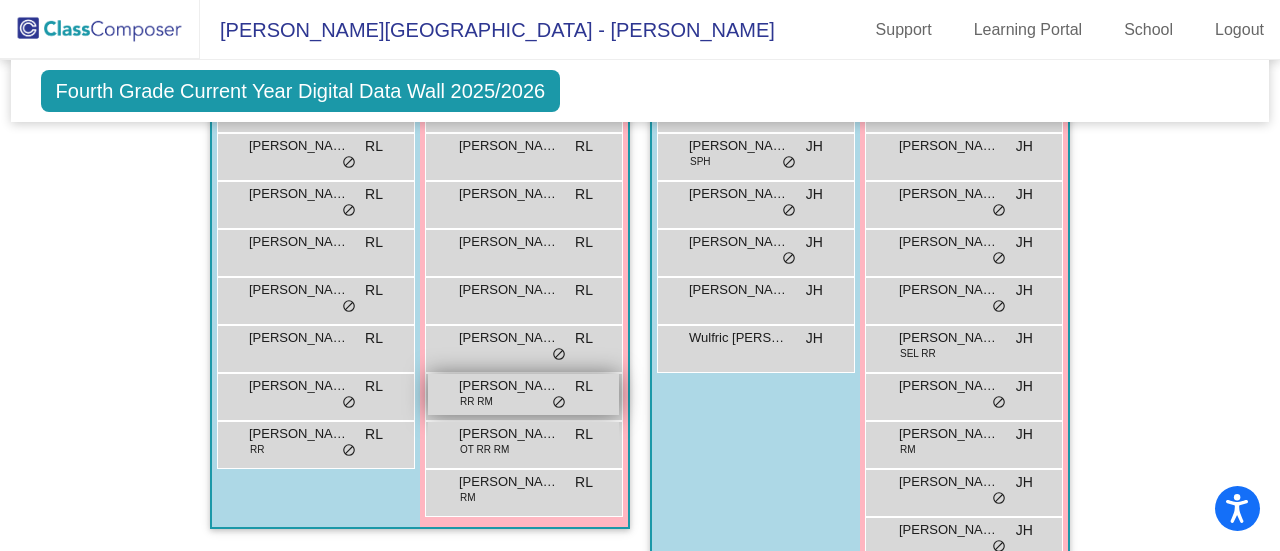 click on "[PERSON_NAME]" at bounding box center (509, 386) 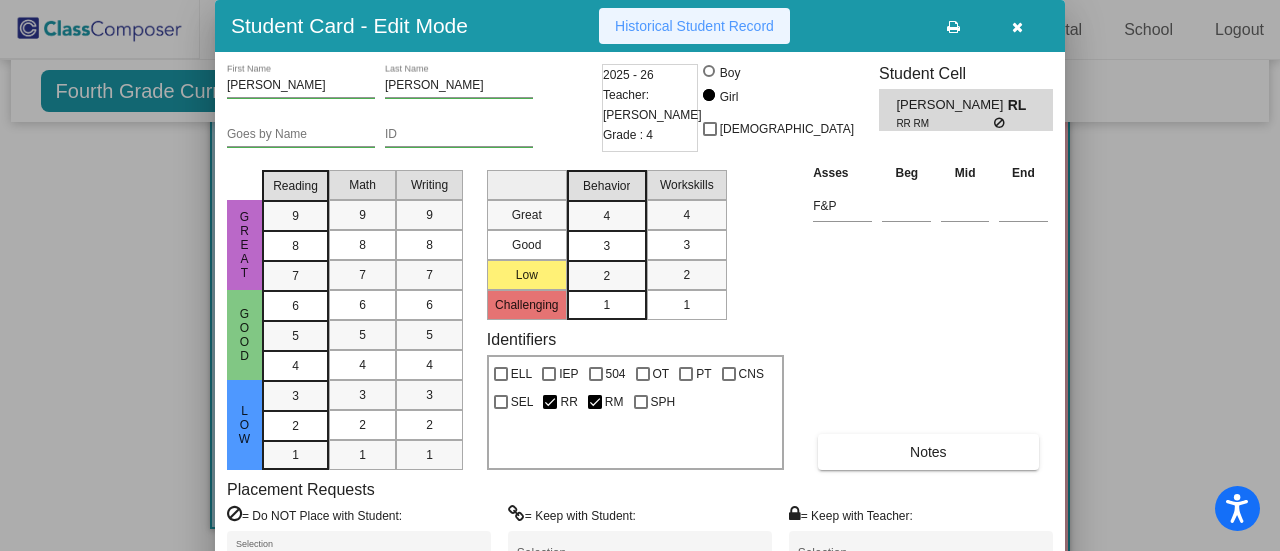 click on "Historical Student Record" at bounding box center [694, 26] 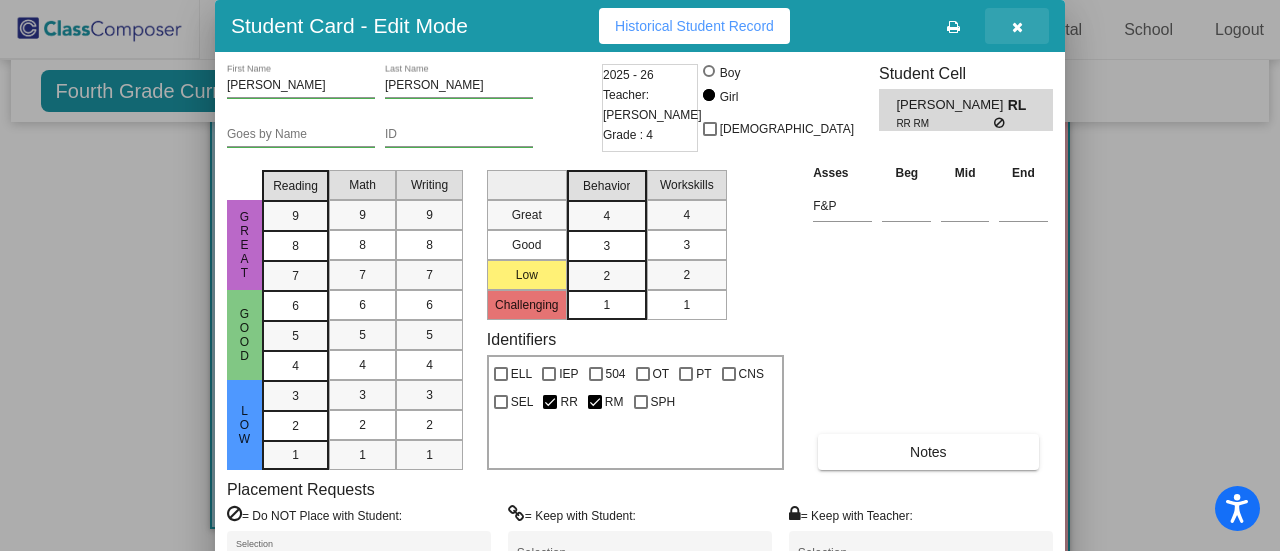 click at bounding box center [1017, 26] 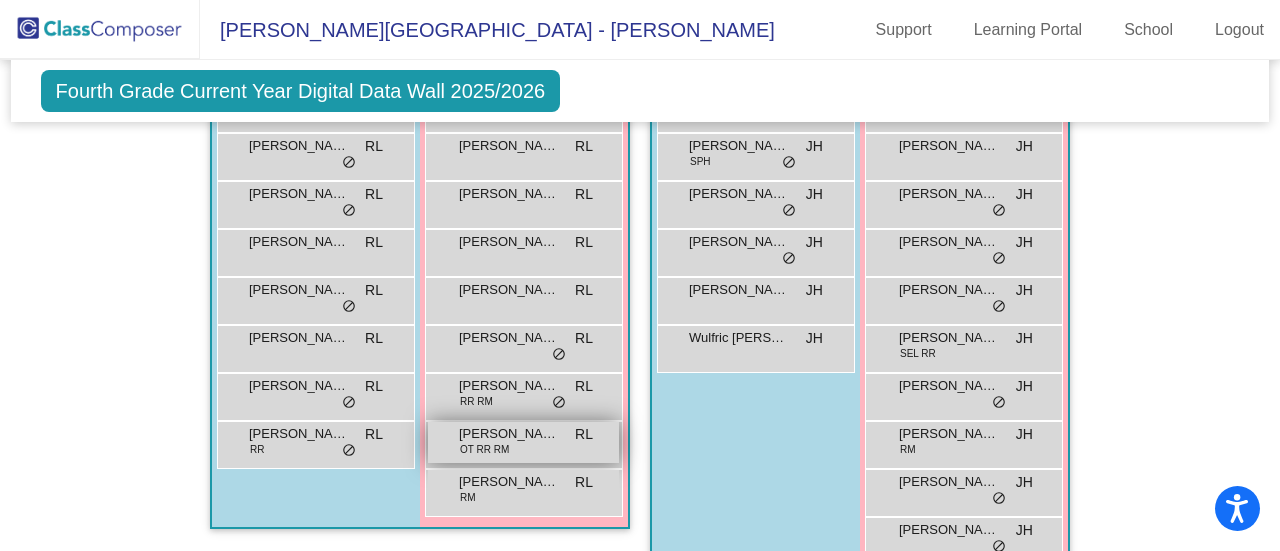 click on "[PERSON_NAME] [PERSON_NAME]" at bounding box center [509, 434] 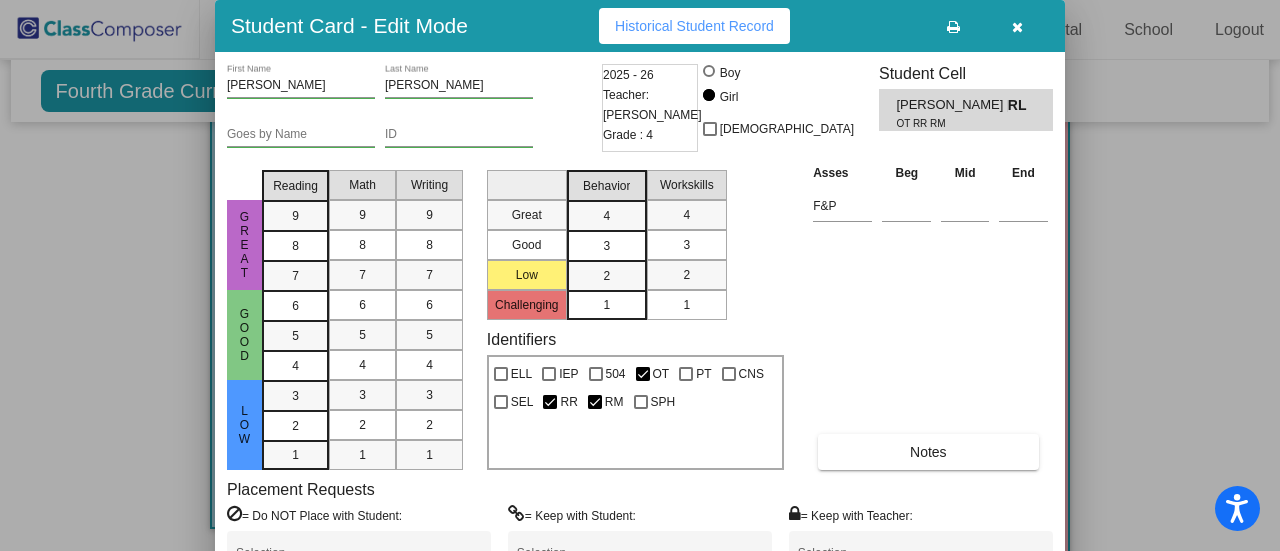 click on "Historical Student Record" at bounding box center (694, 26) 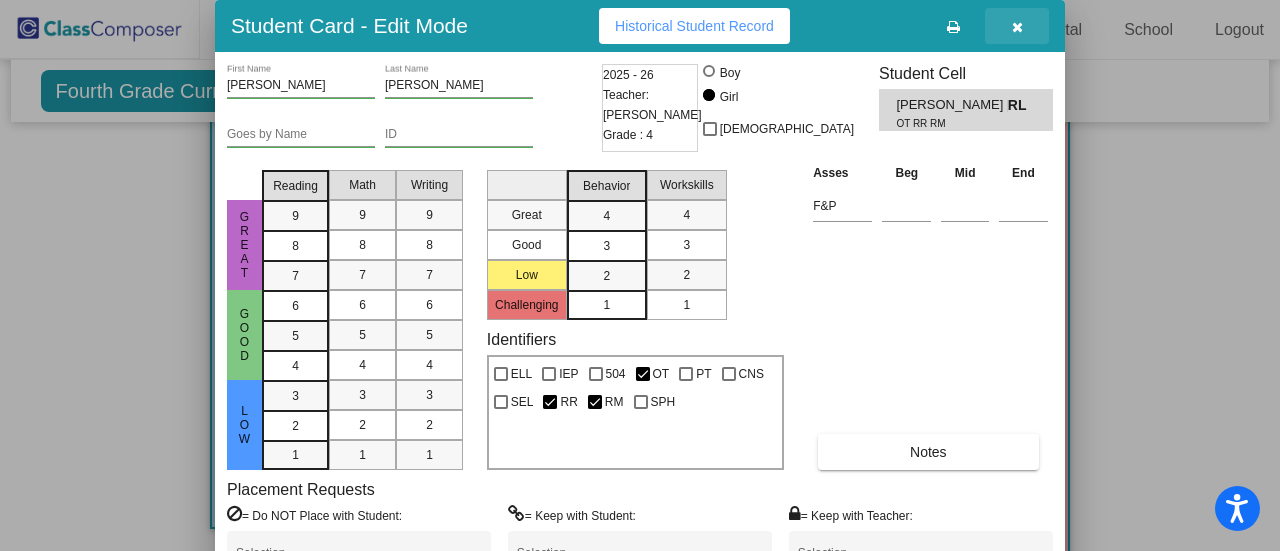 click at bounding box center (1017, 27) 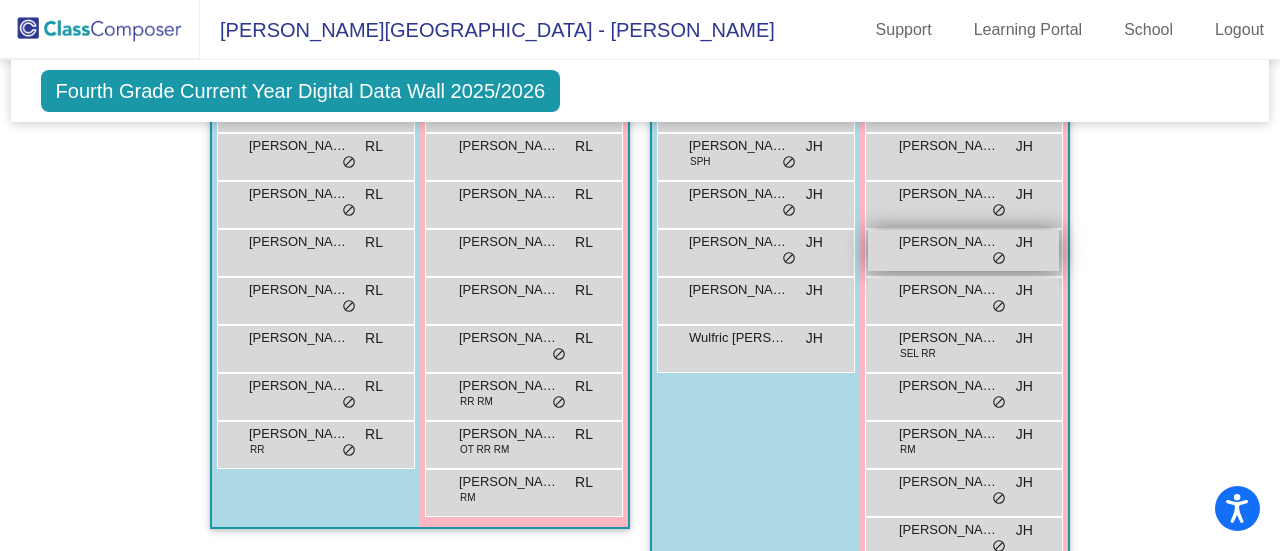 click on "[PERSON_NAME] JH lock do_not_disturb_alt" at bounding box center [963, 250] 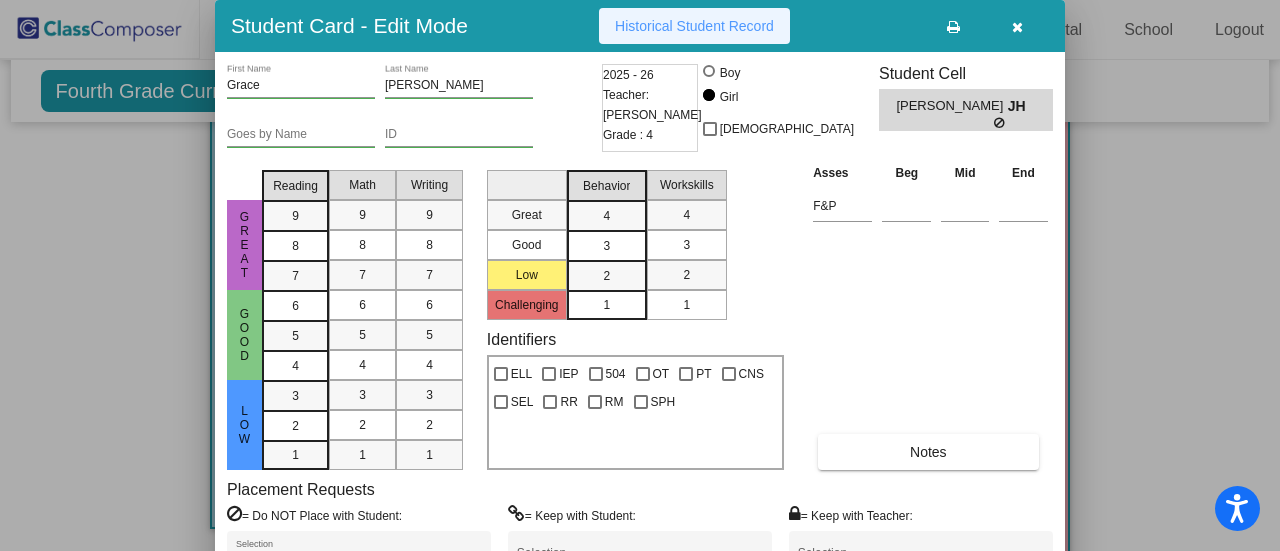 click on "Historical Student Record" at bounding box center [694, 26] 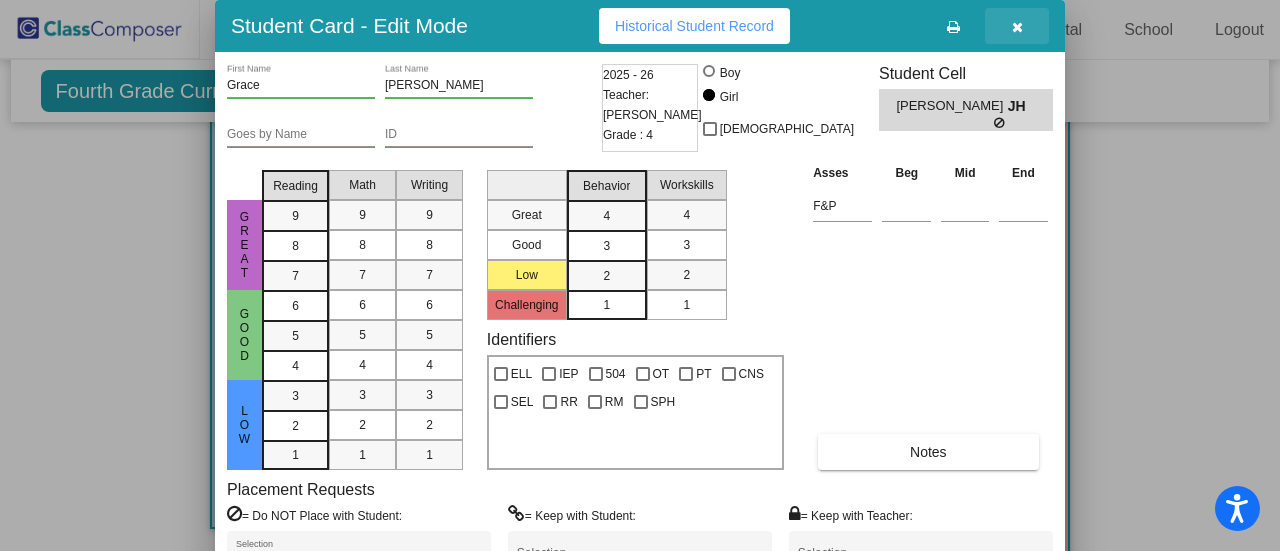 click at bounding box center (1017, 27) 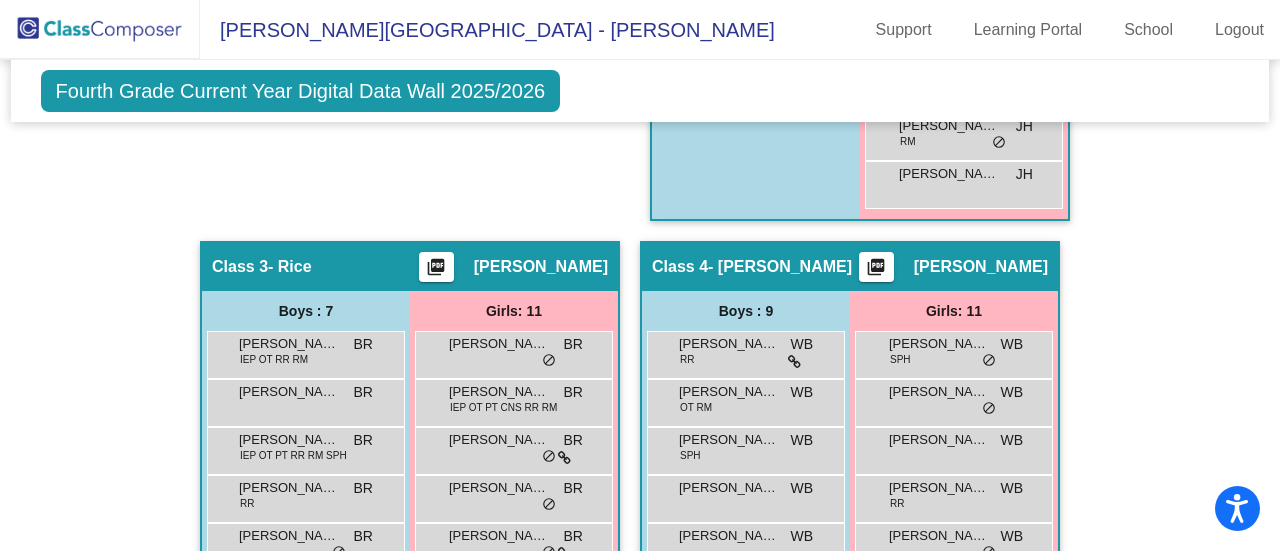 scroll, scrollTop: 1200, scrollLeft: 0, axis: vertical 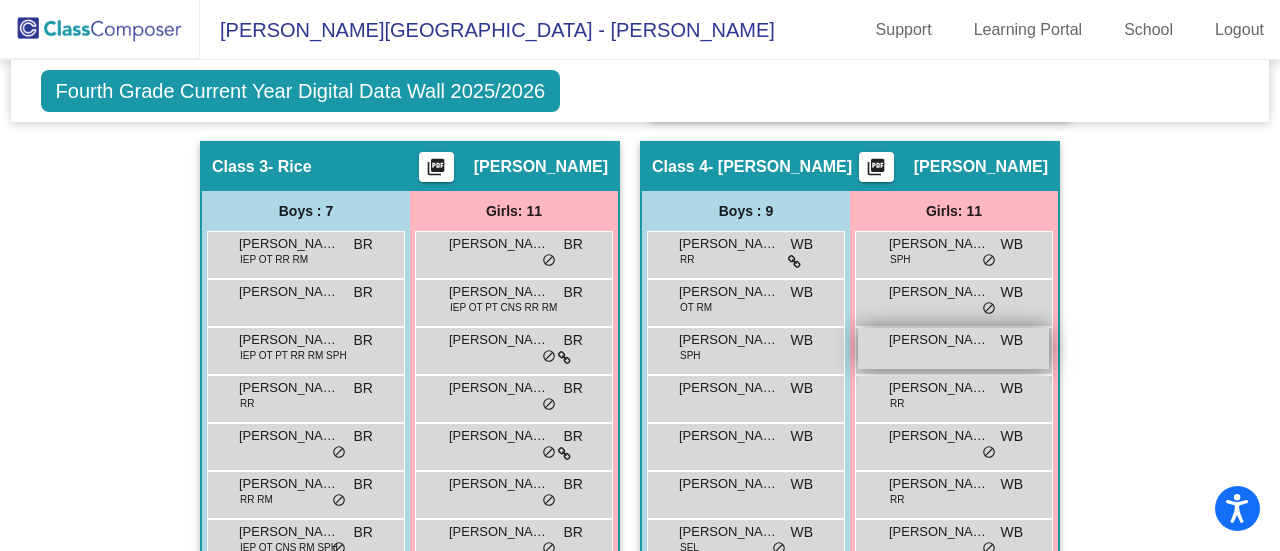 click on "[PERSON_NAME] [PERSON_NAME] lock do_not_disturb_alt" at bounding box center (953, 348) 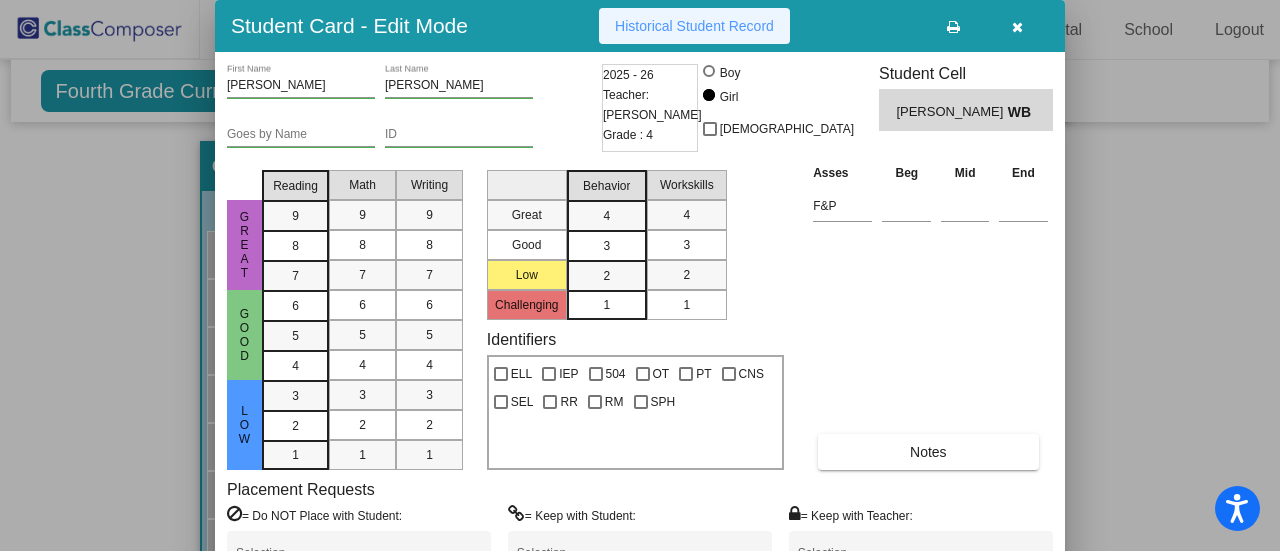 click on "Historical Student Record" at bounding box center (694, 26) 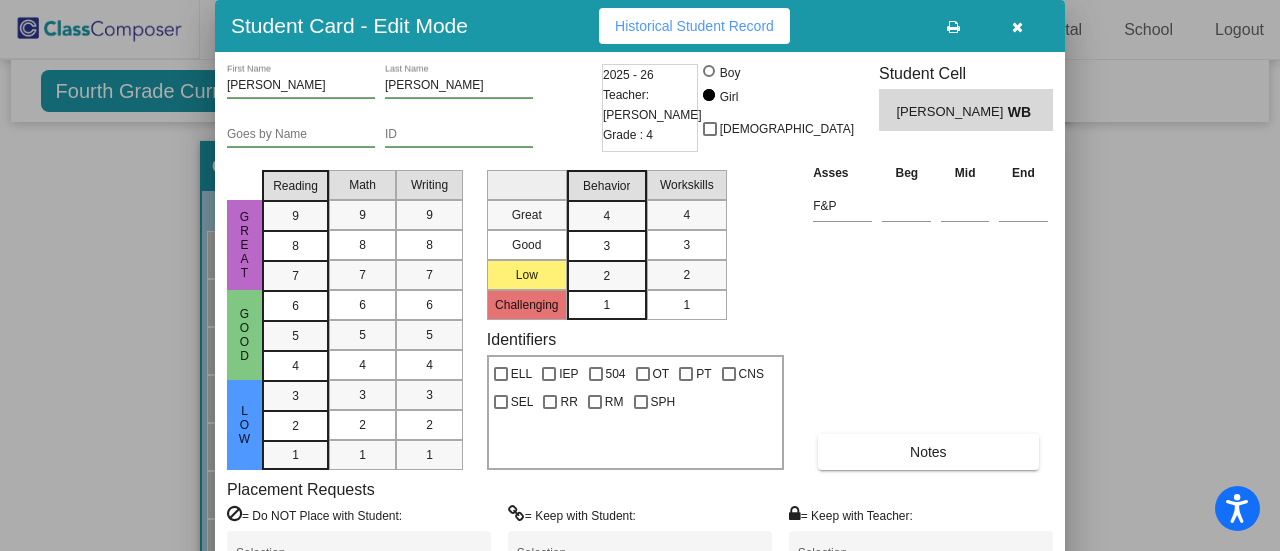click at bounding box center (1017, 27) 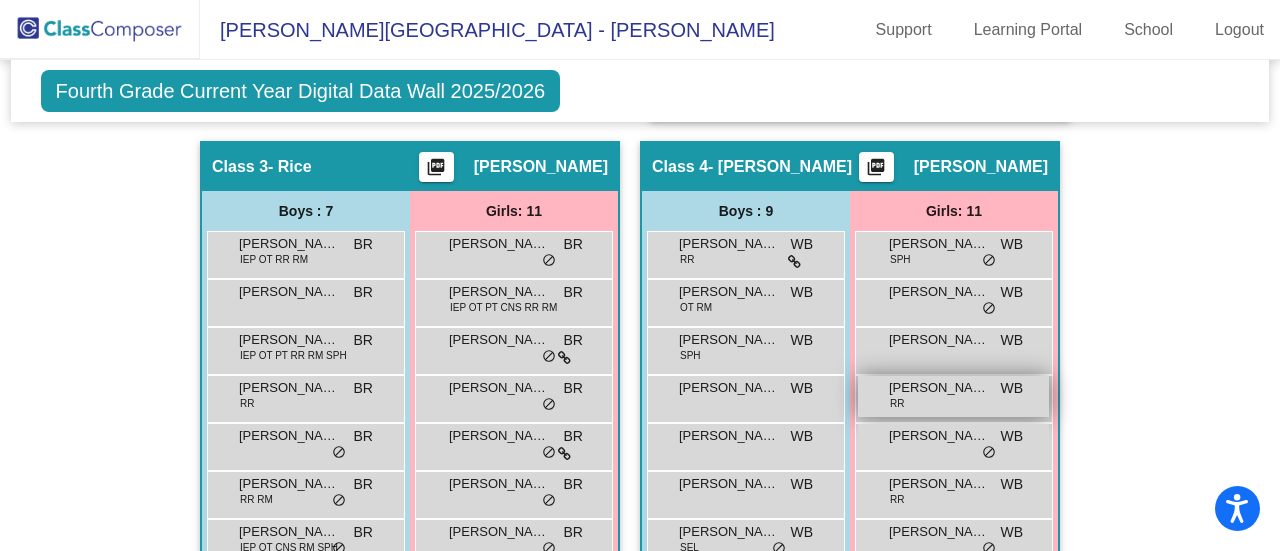 click on "[PERSON_NAME] RR WB lock do_not_disturb_alt" at bounding box center [953, 396] 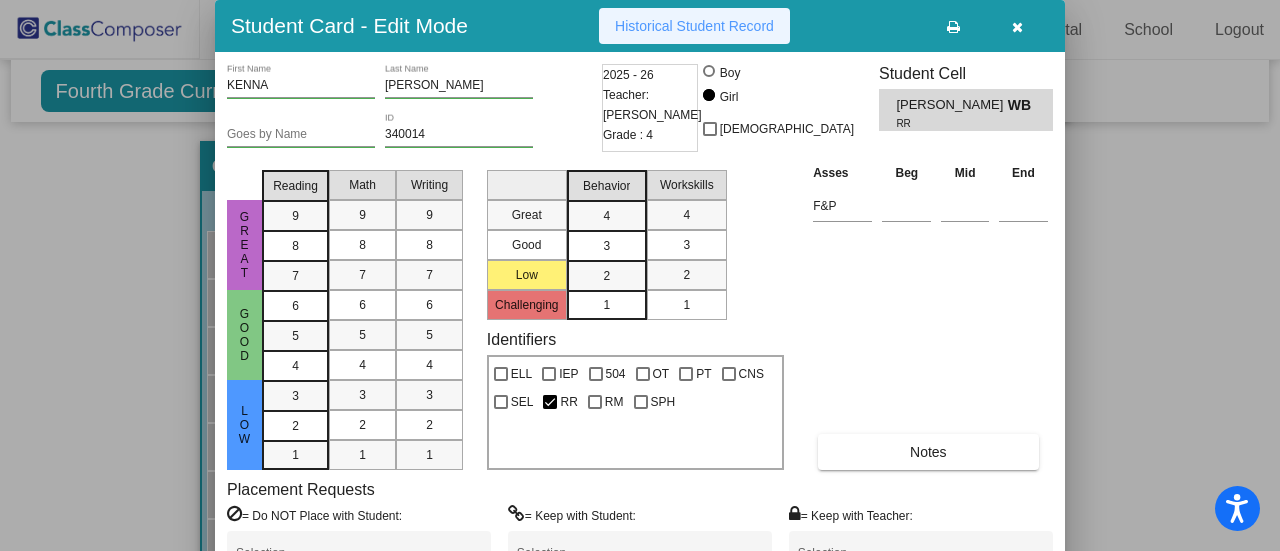 click on "Historical Student Record" at bounding box center [694, 26] 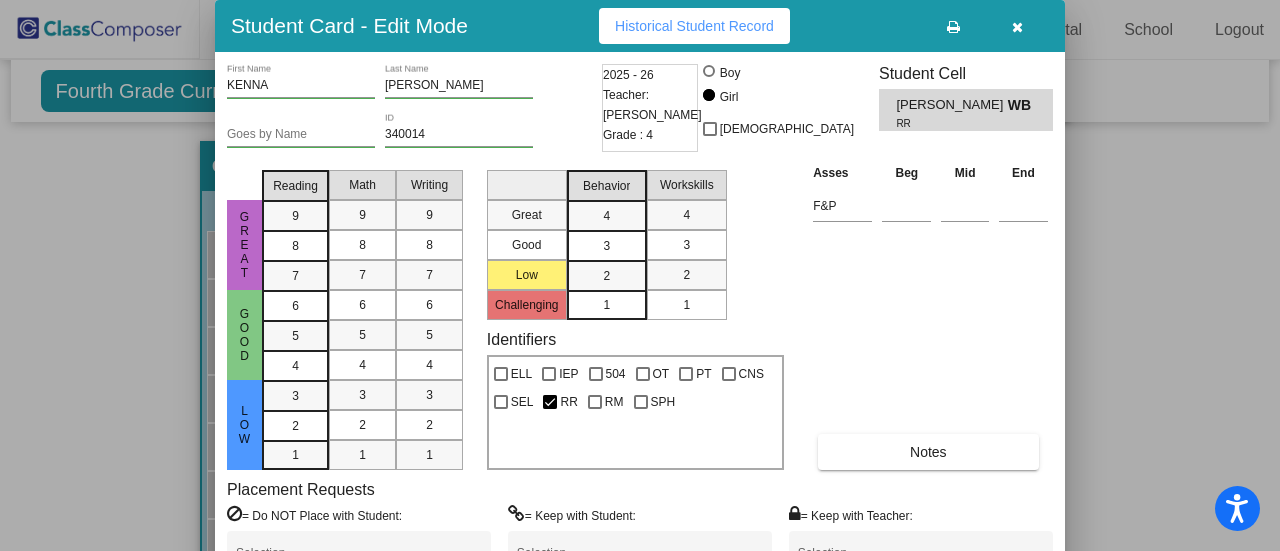 click at bounding box center [1017, 27] 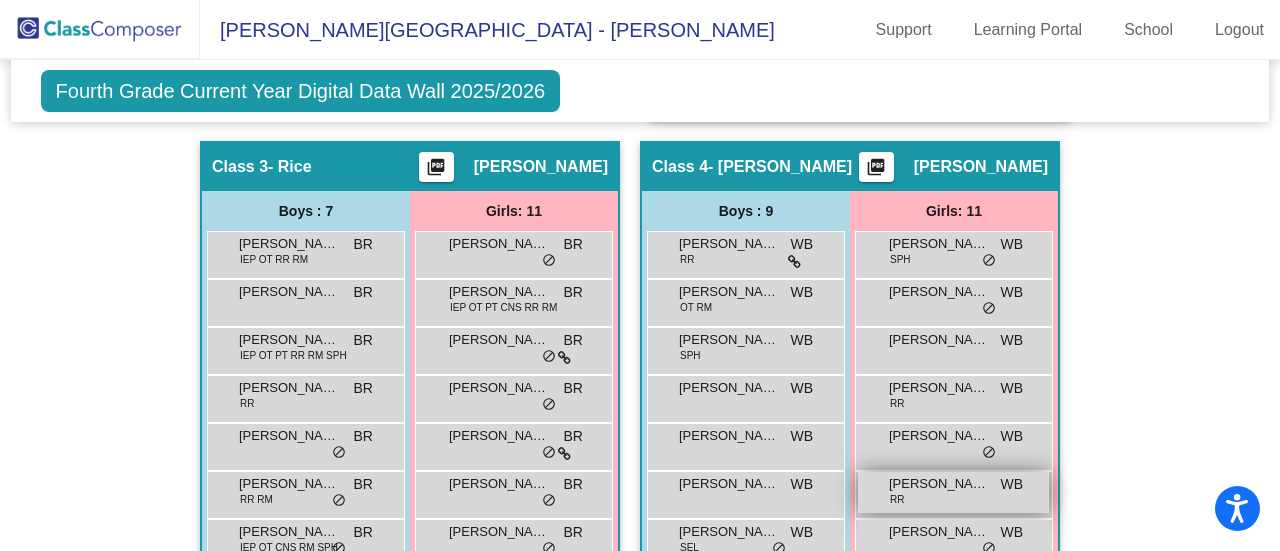 click on "[PERSON_NAME] RR WB lock do_not_disturb_alt" at bounding box center (953, 492) 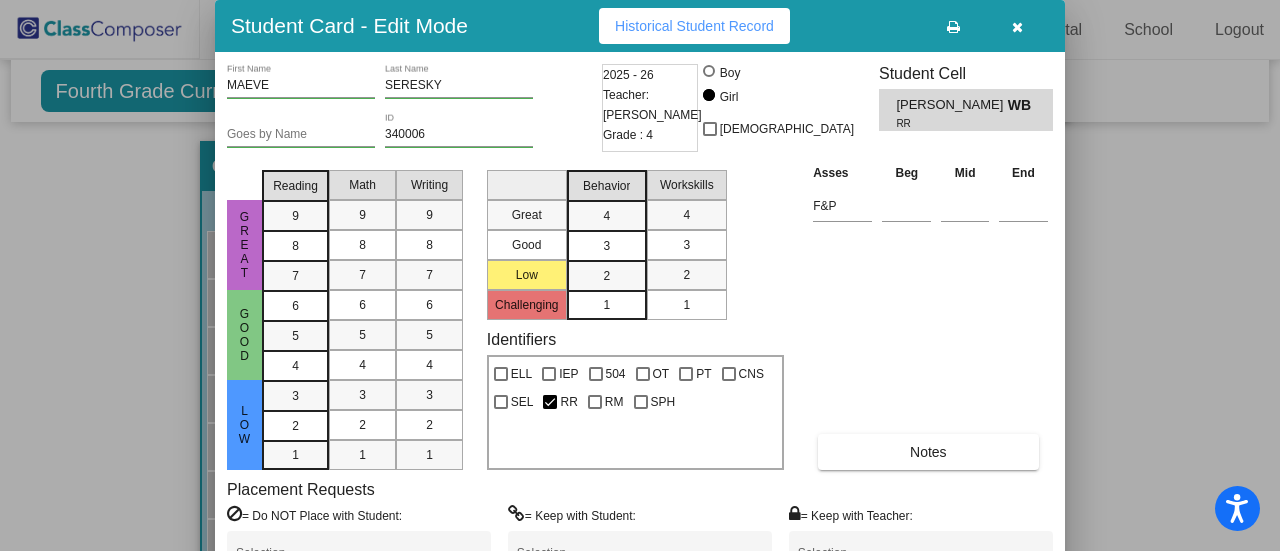 click on "Historical Student Record" at bounding box center (694, 26) 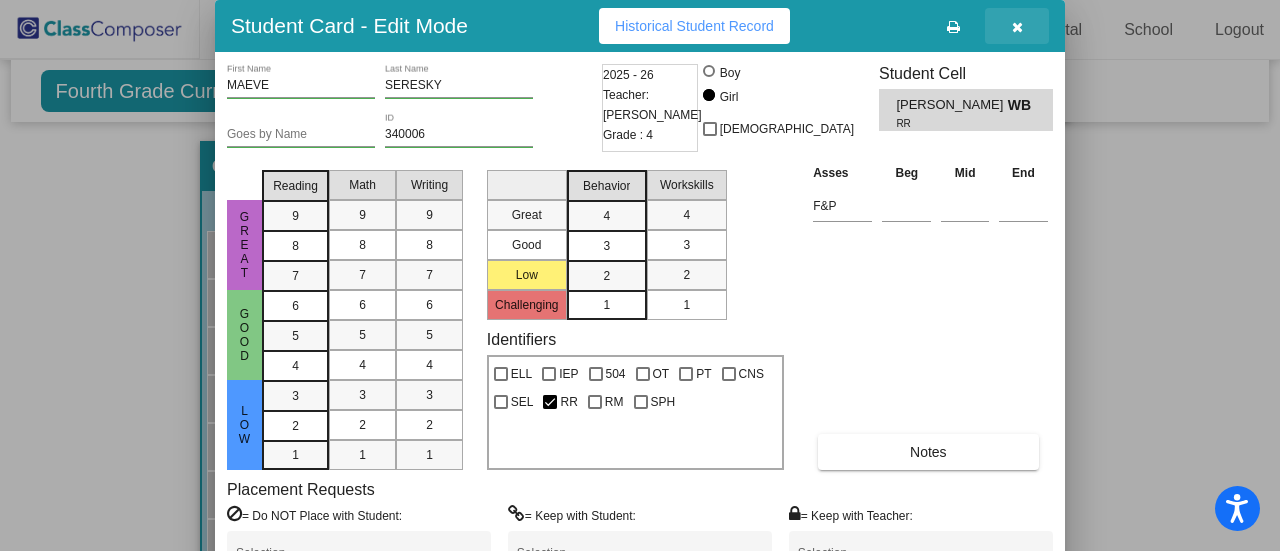 click at bounding box center [1017, 27] 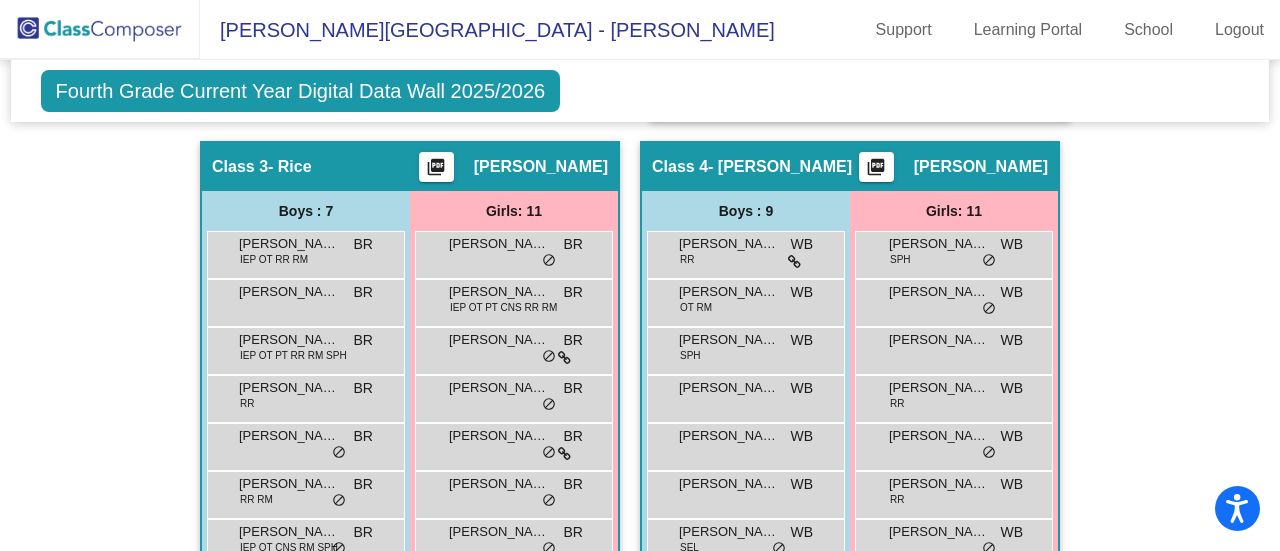 scroll, scrollTop: 1300, scrollLeft: 0, axis: vertical 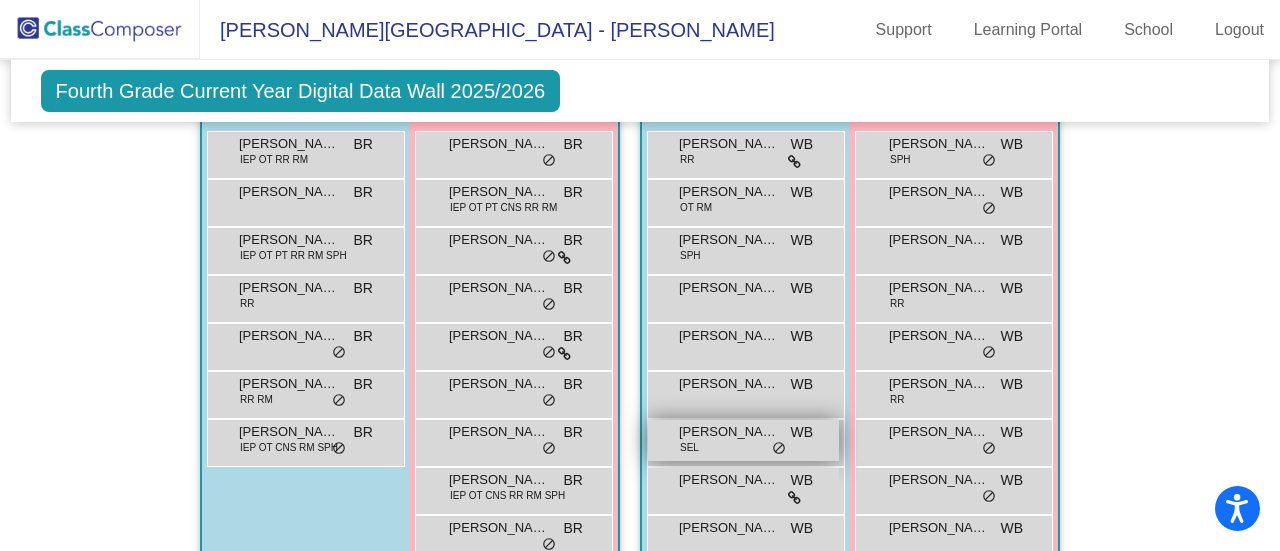 click on "[PERSON_NAME]" at bounding box center (729, 432) 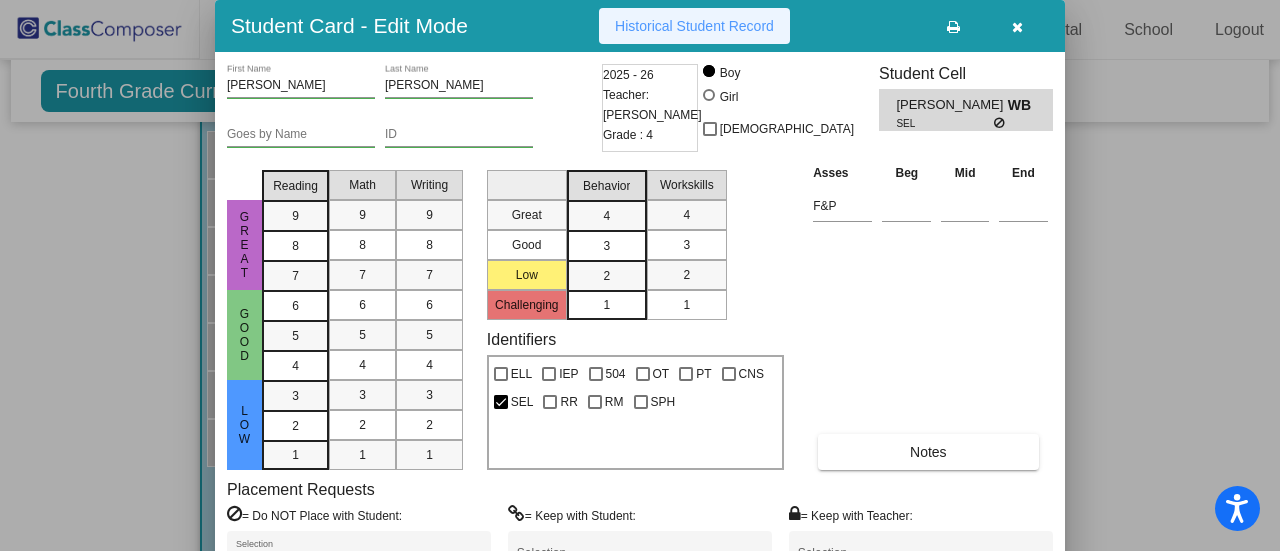 click on "Historical Student Record" at bounding box center (694, 26) 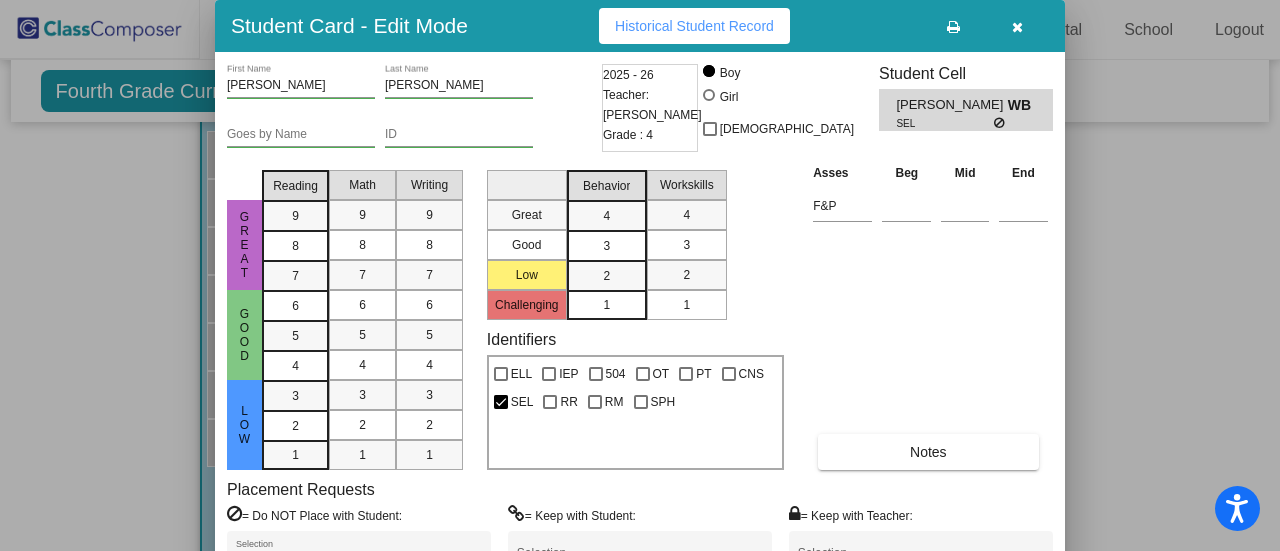 click at bounding box center (1017, 27) 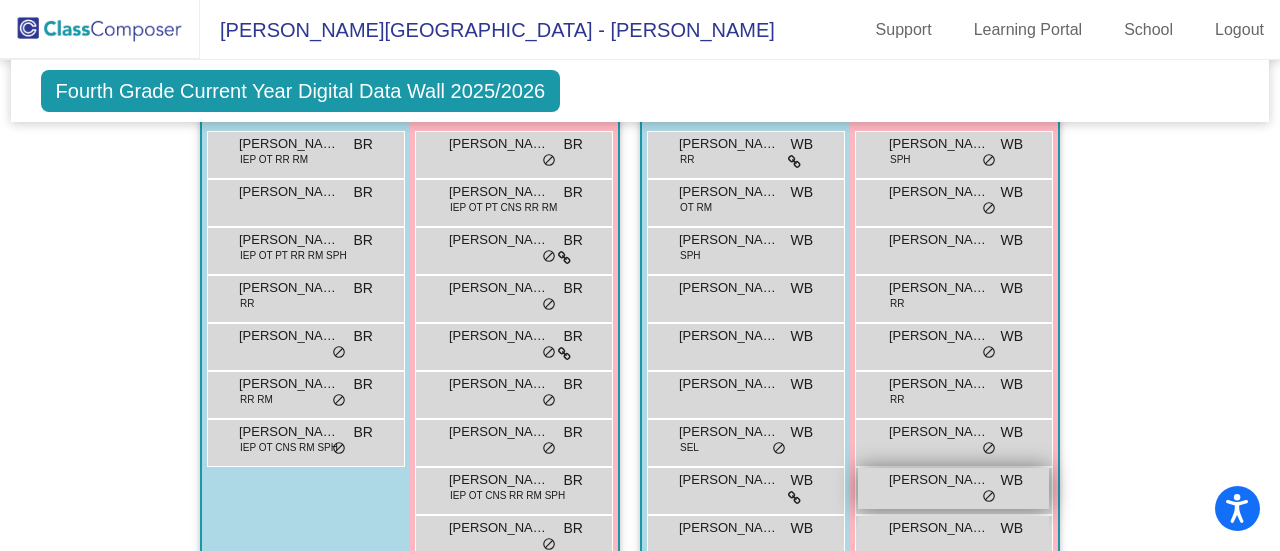click on "[PERSON_NAME]" at bounding box center [939, 480] 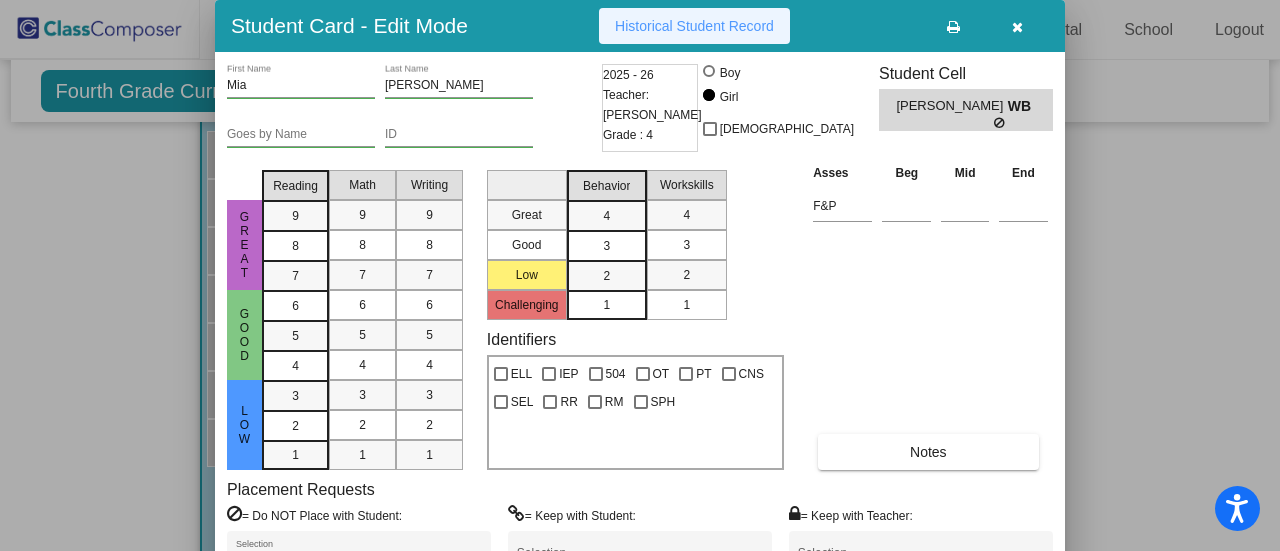 click on "Historical Student Record" at bounding box center (694, 26) 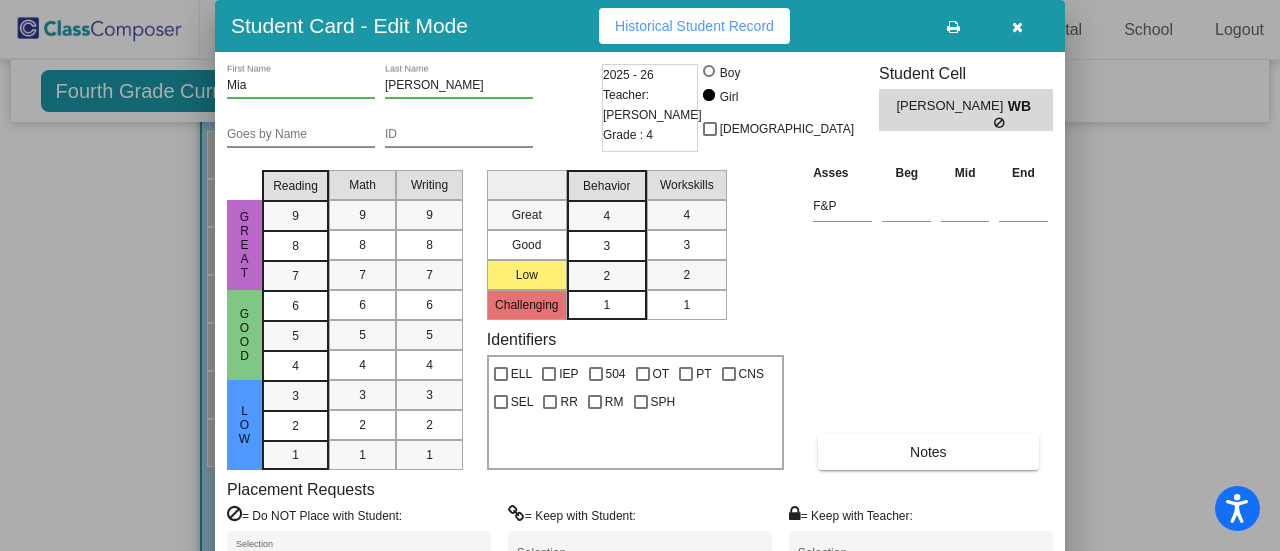 click at bounding box center (1017, 27) 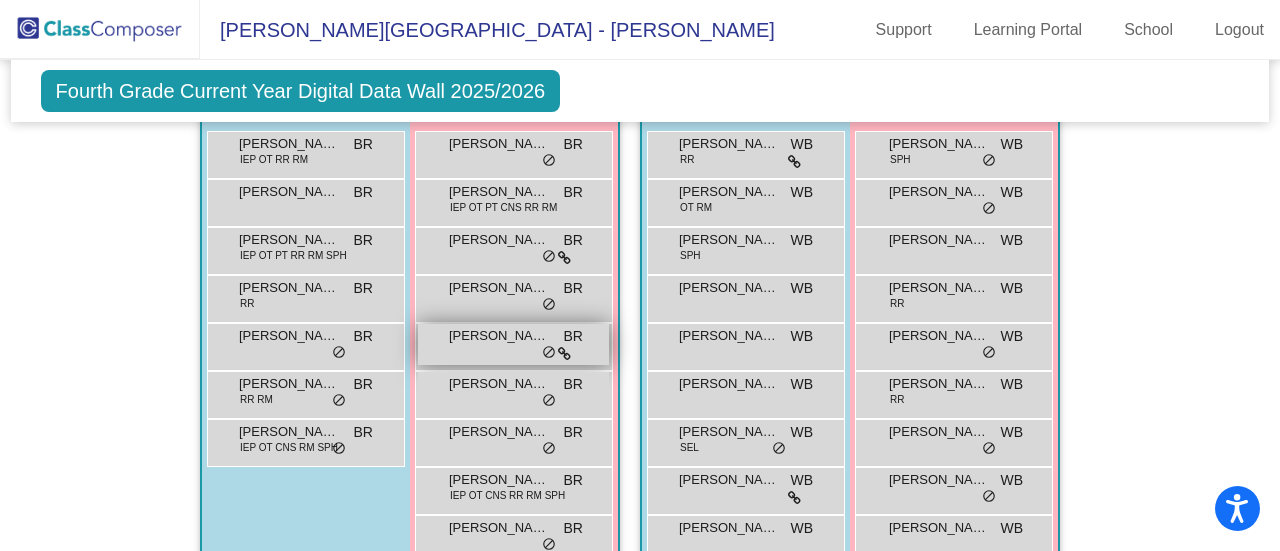 click on "[PERSON_NAME]" at bounding box center [499, 336] 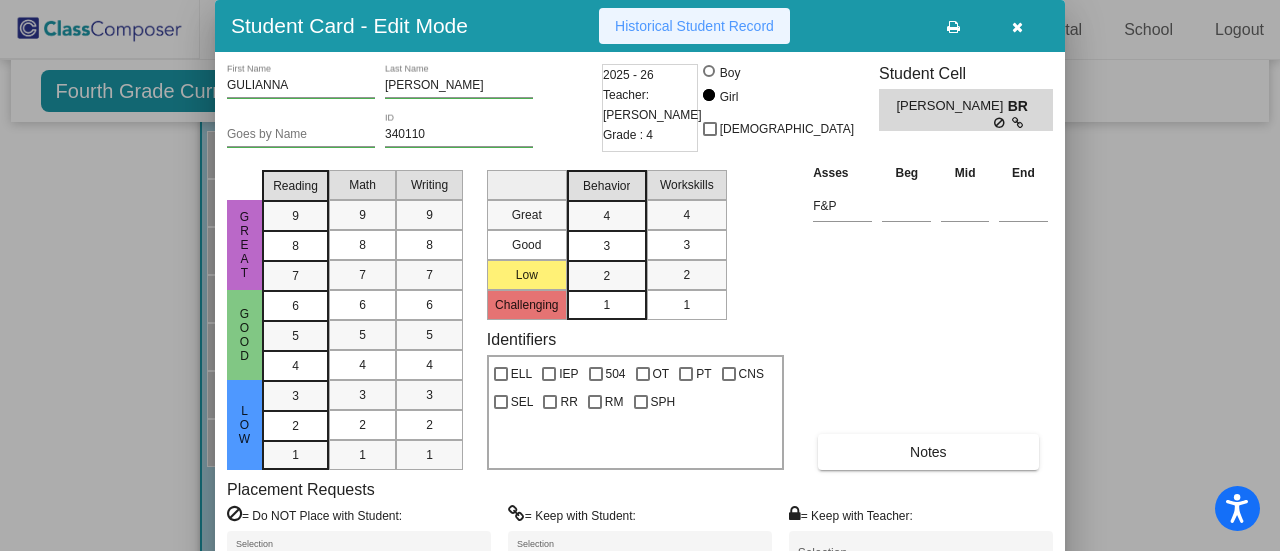 click on "Historical Student Record" at bounding box center [694, 26] 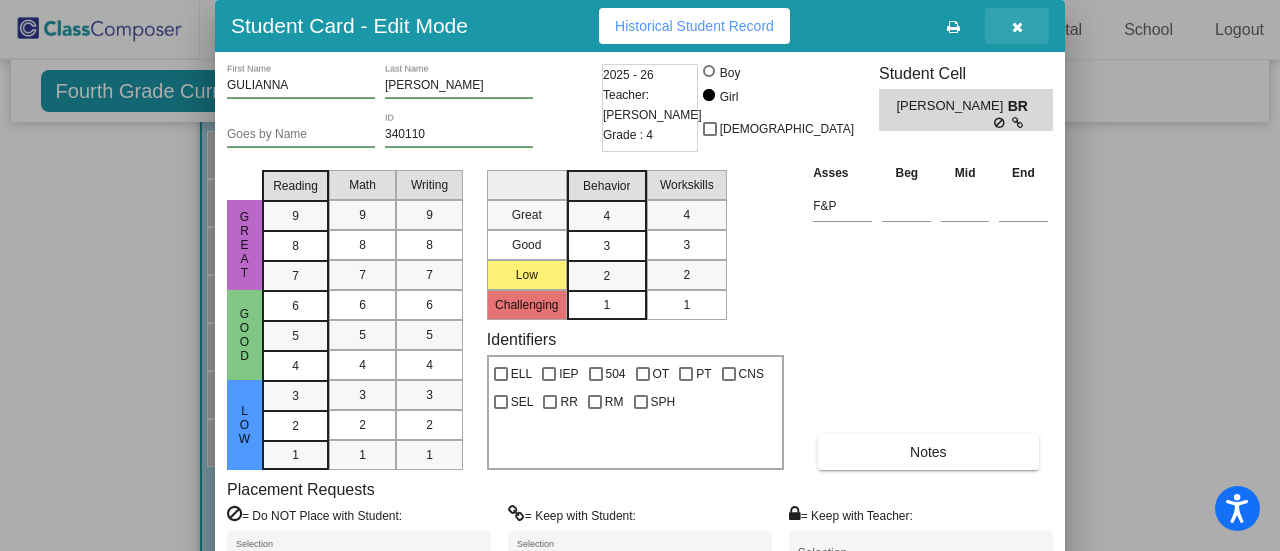 click at bounding box center (1017, 27) 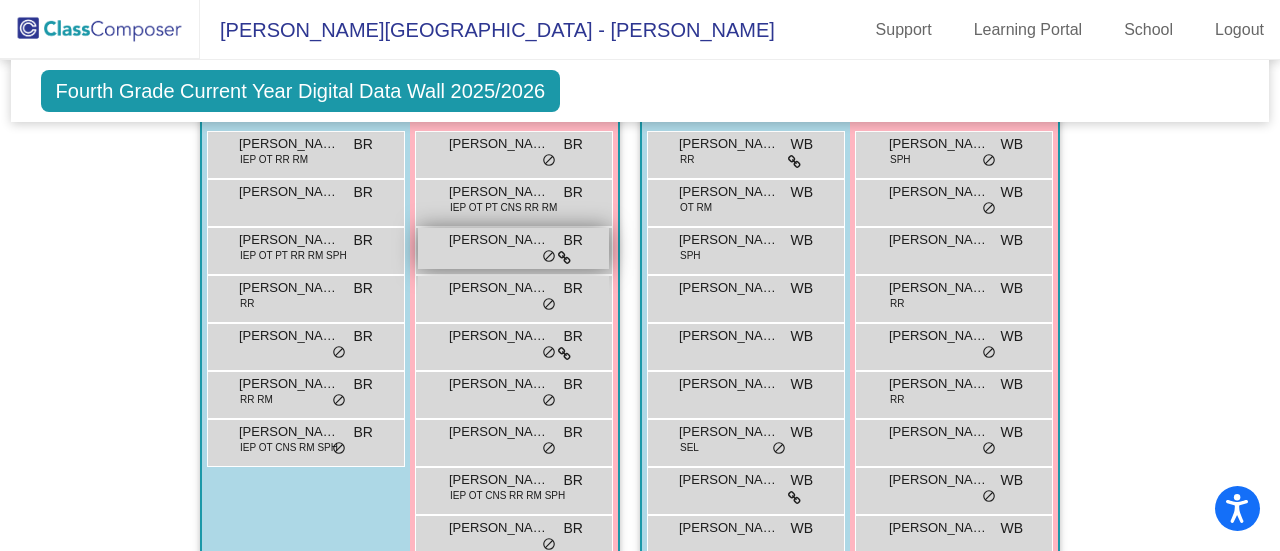 click on "[PERSON_NAME]" at bounding box center (499, 240) 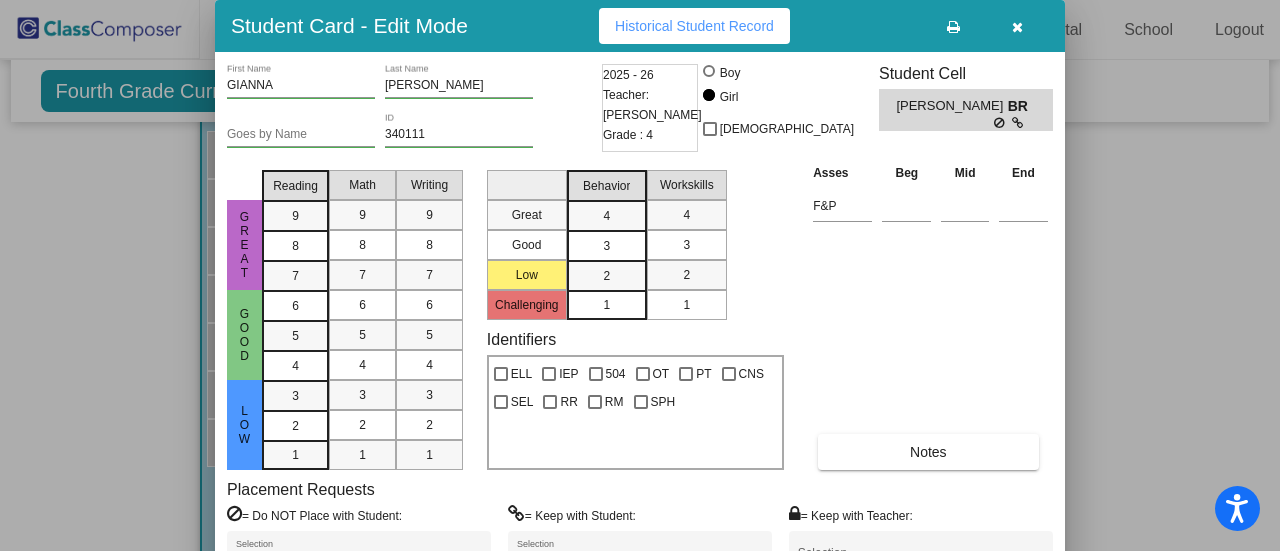 click on "Historical Student Record" at bounding box center (694, 26) 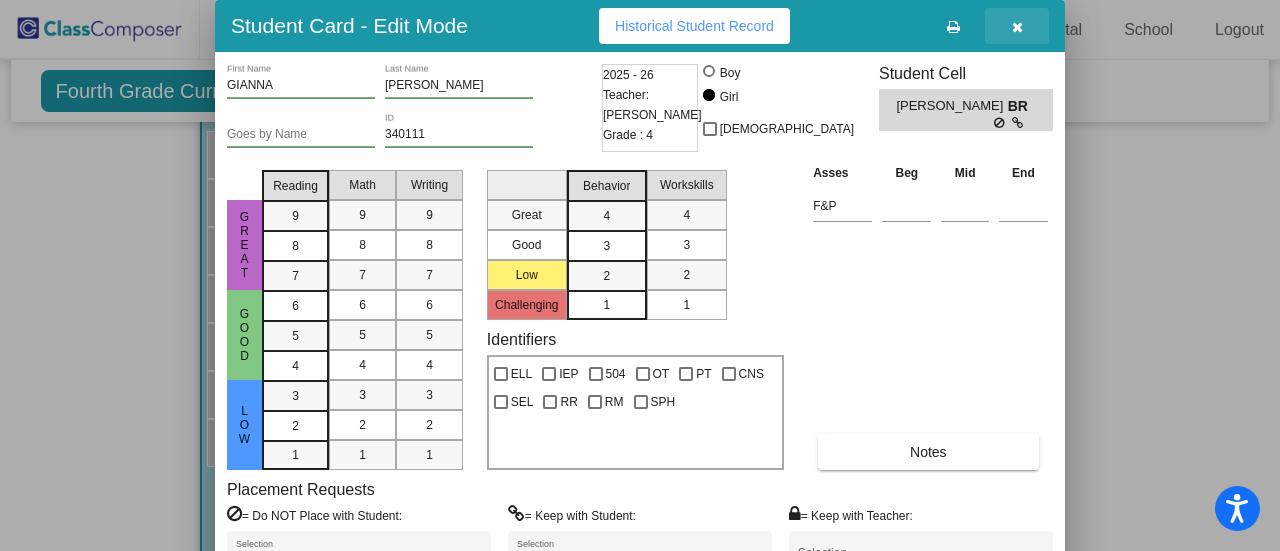 click at bounding box center [1017, 27] 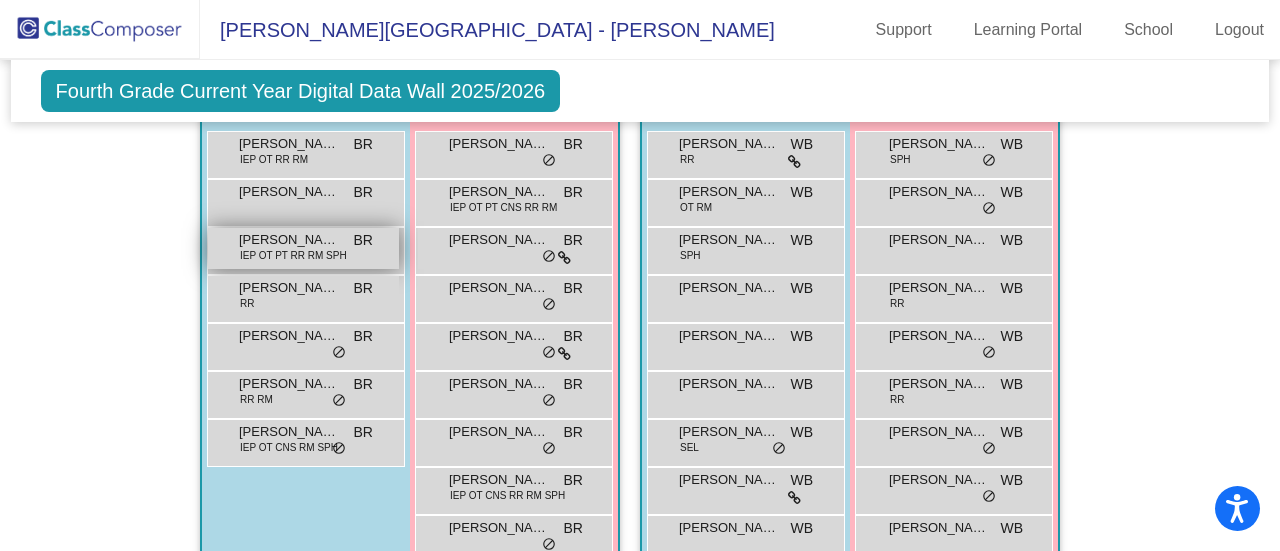 click on "[PERSON_NAME] [PERSON_NAME]" at bounding box center [289, 240] 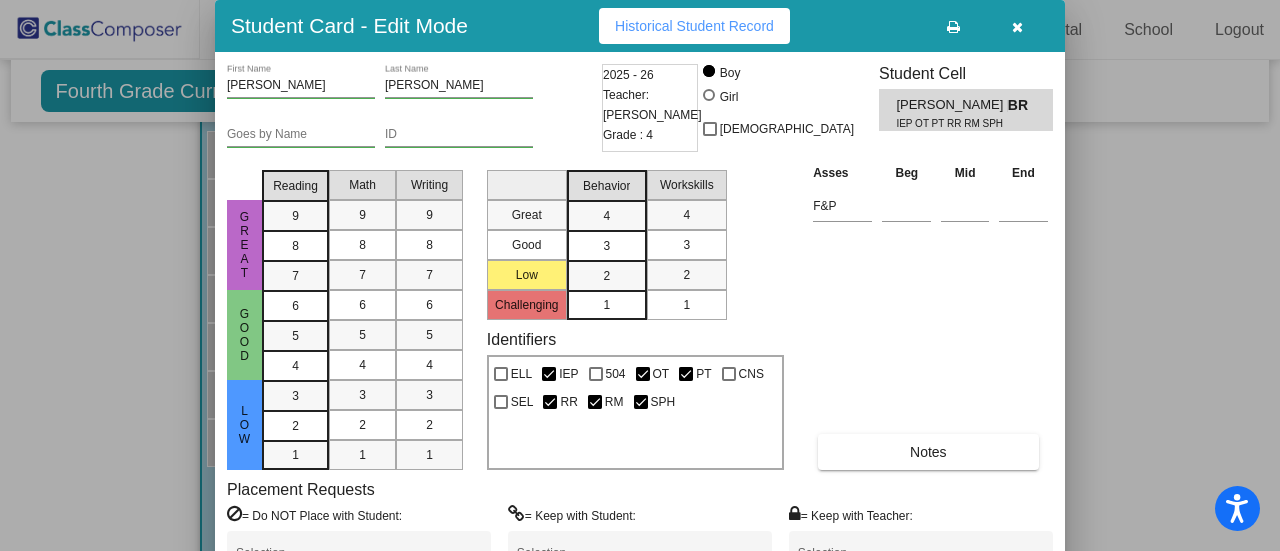 click on "Historical Student Record" at bounding box center (694, 26) 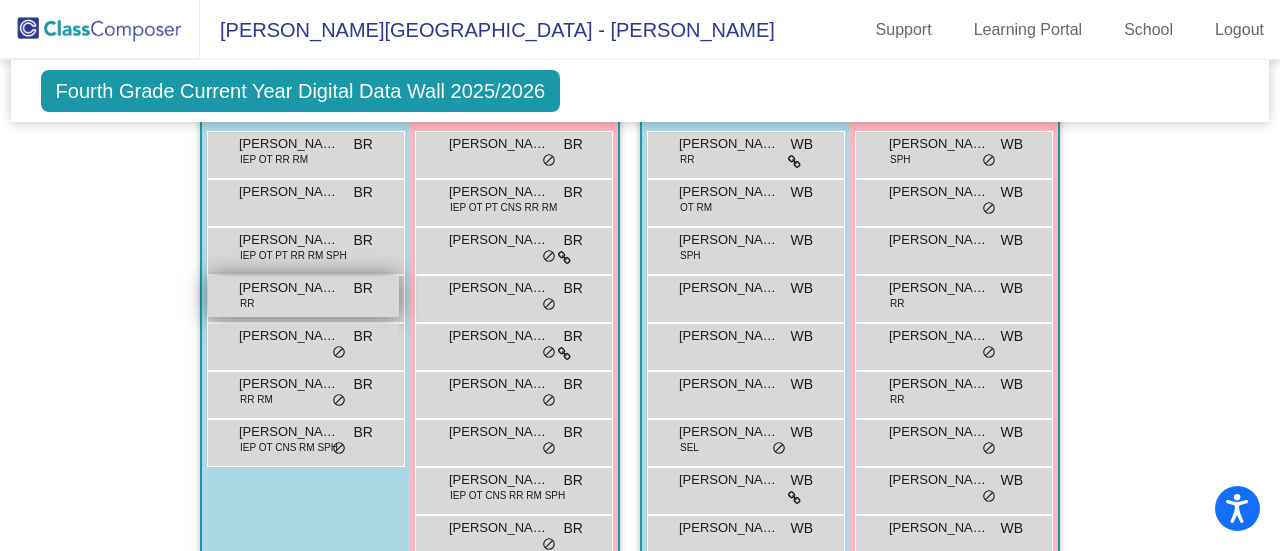 click on "Jaxson [PERSON_NAME] BR lock do_not_disturb_alt" at bounding box center (303, 296) 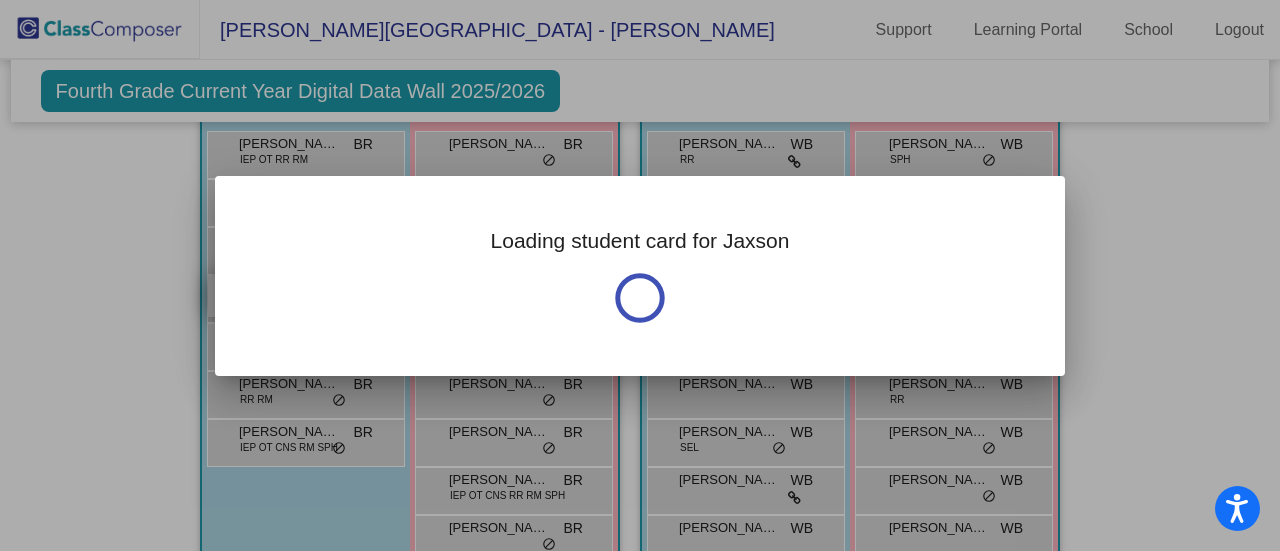 click on "Loading student card for Jaxson" at bounding box center (640, 276) 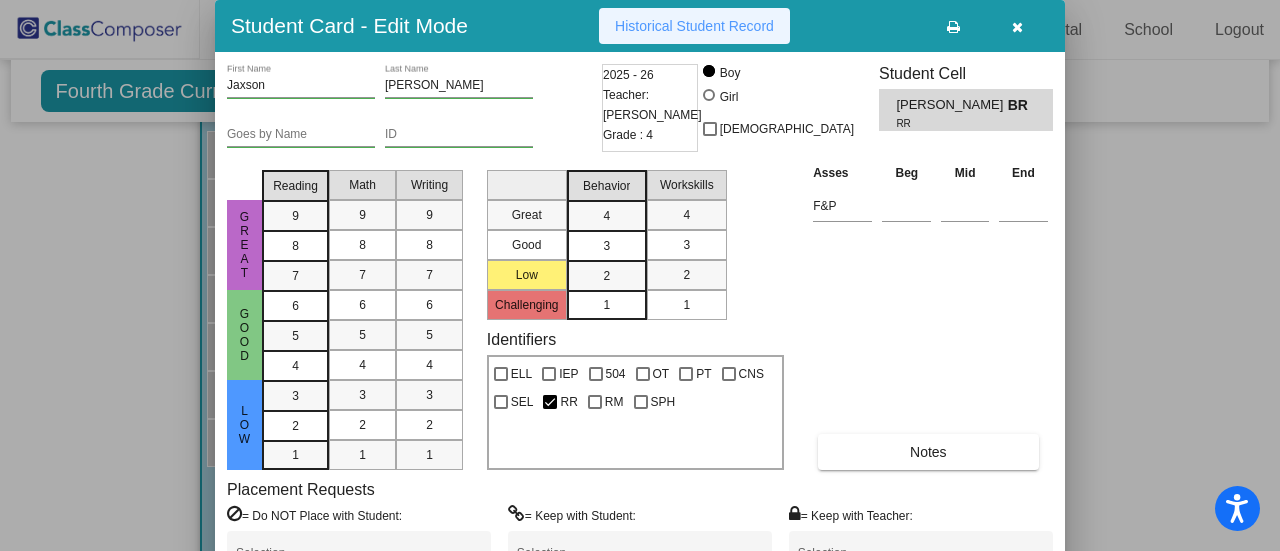 click on "Historical Student Record" at bounding box center [694, 26] 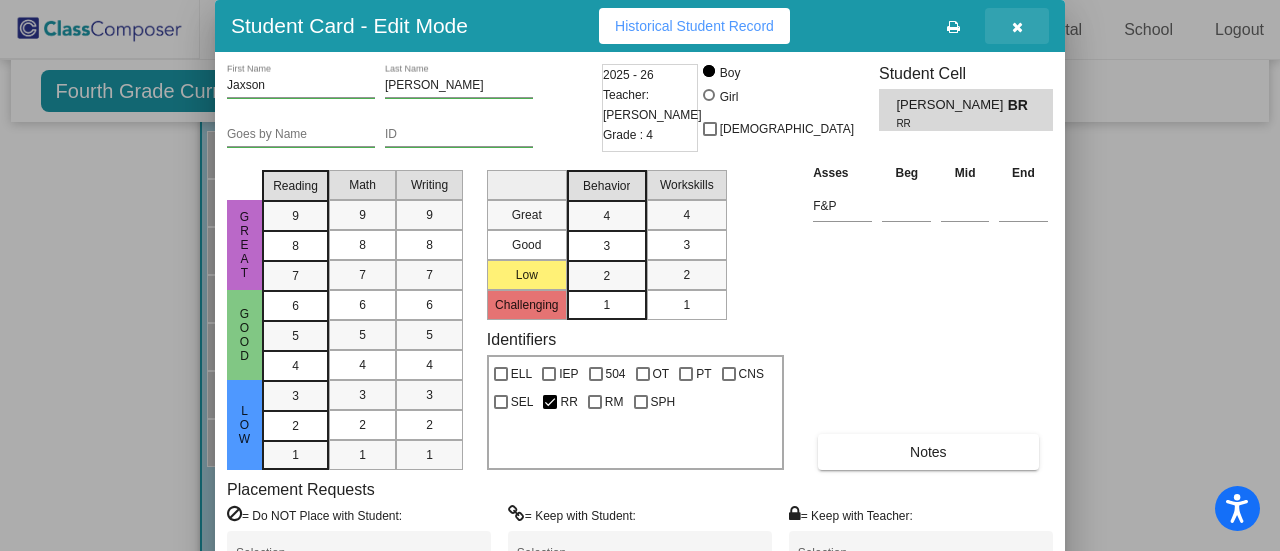 click at bounding box center (1017, 27) 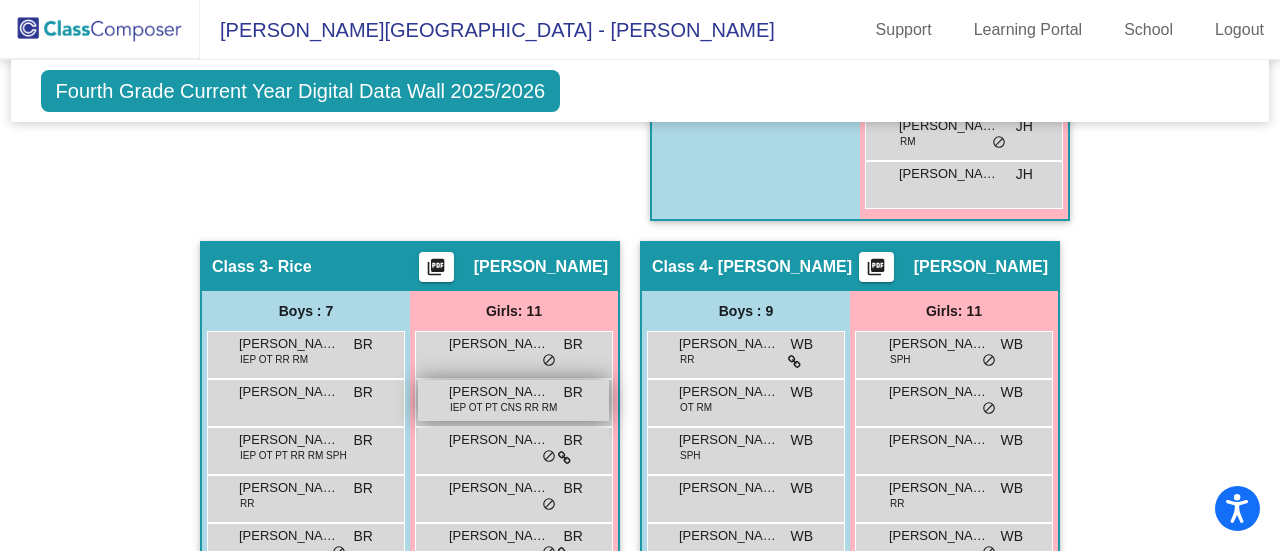 scroll, scrollTop: 1200, scrollLeft: 0, axis: vertical 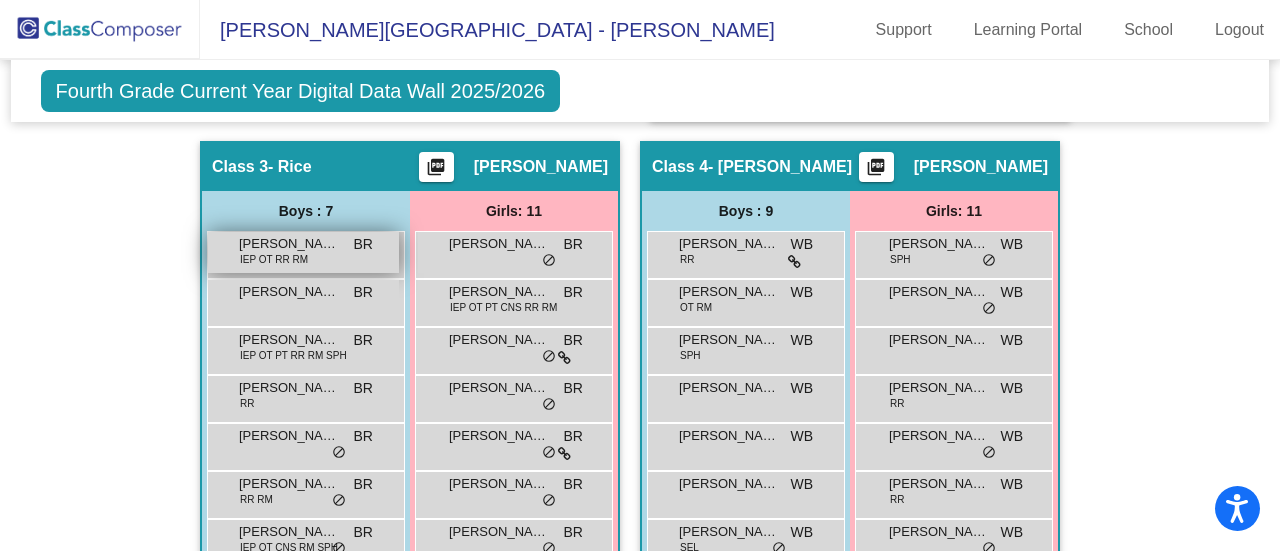 click on "IEP OT RR RM" at bounding box center (274, 259) 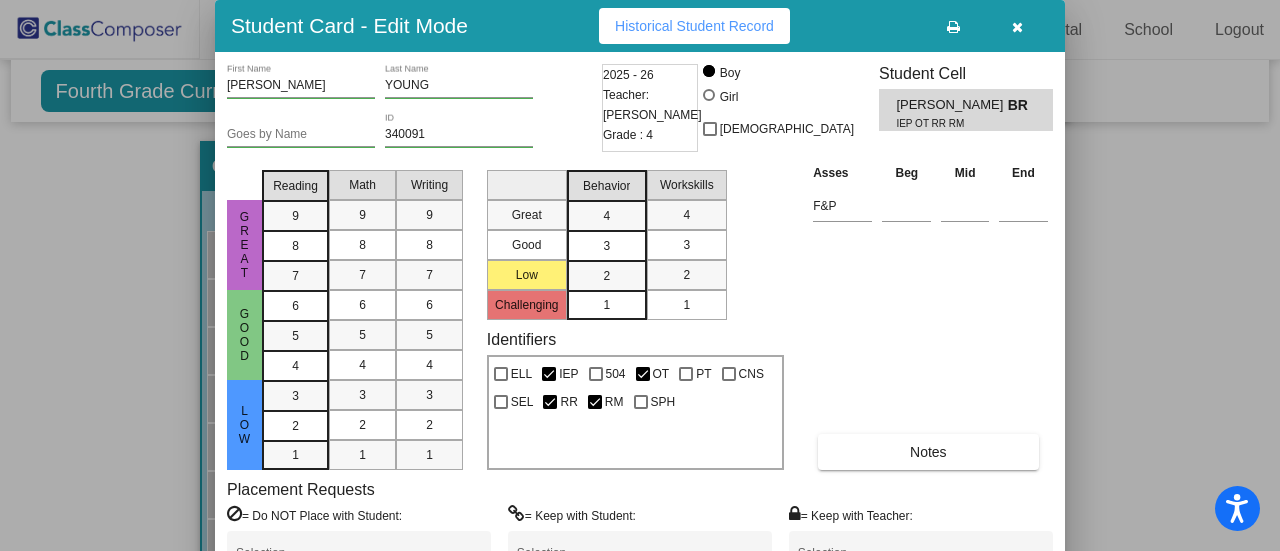 click on "Historical Student Record" at bounding box center [694, 26] 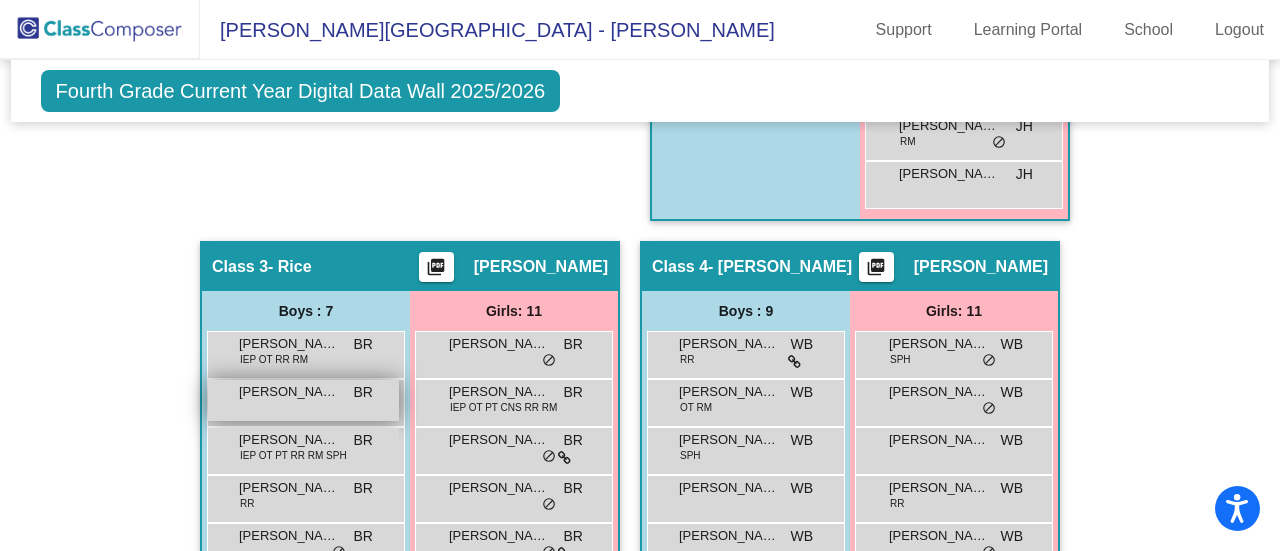 scroll, scrollTop: 1300, scrollLeft: 0, axis: vertical 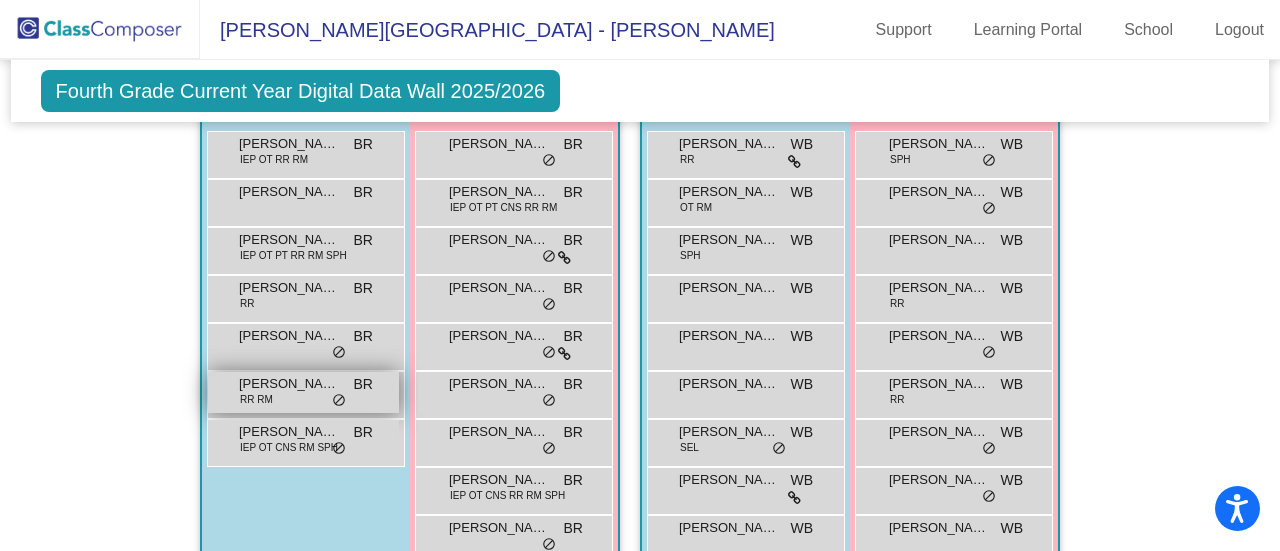 click on "[PERSON_NAME]" at bounding box center (289, 384) 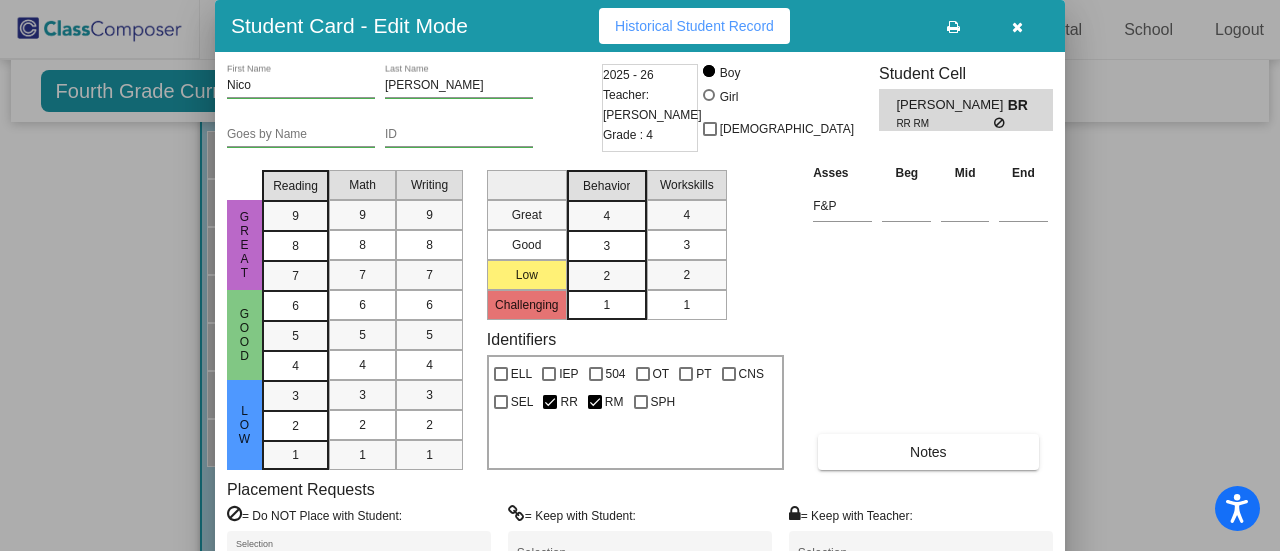 click on "Historical Student Record" at bounding box center (694, 26) 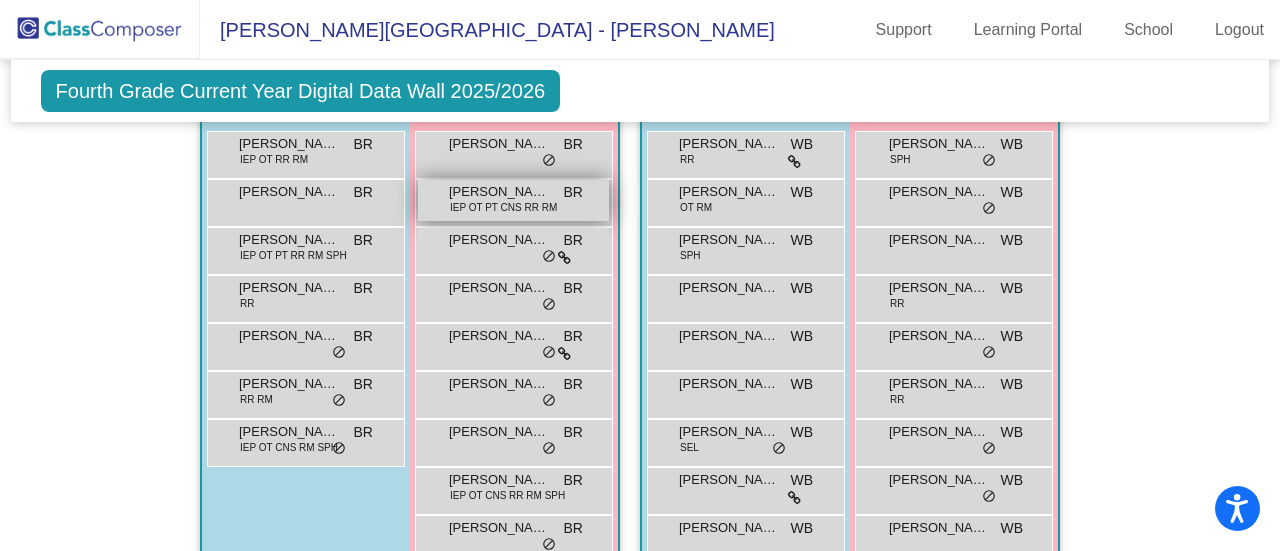 click on "[PERSON_NAME]" at bounding box center (499, 192) 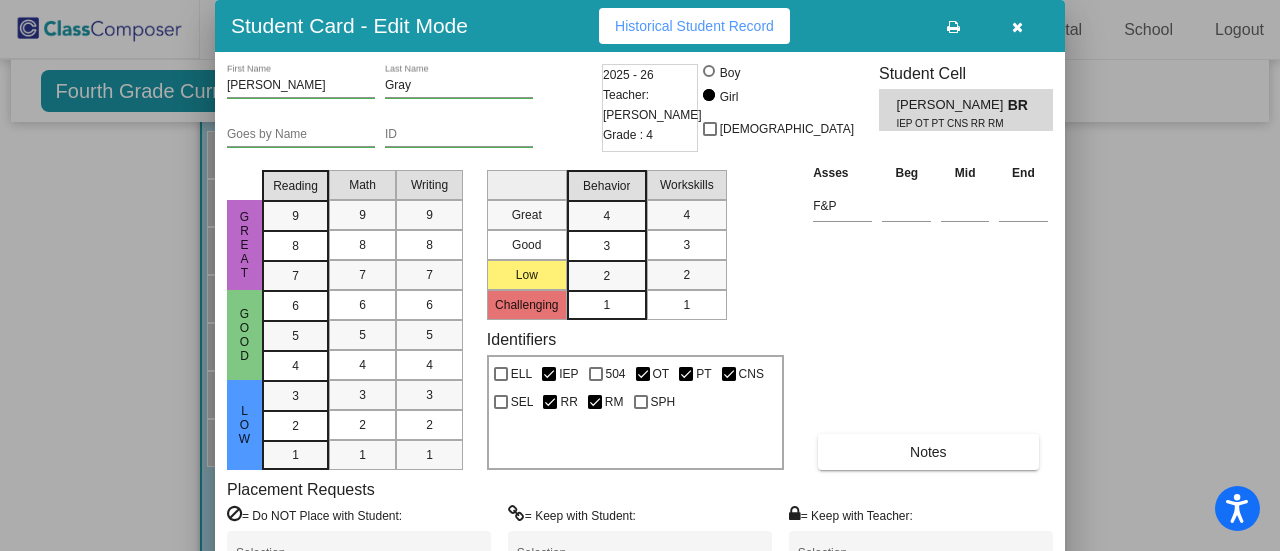 click on "Historical Student Record" at bounding box center [694, 26] 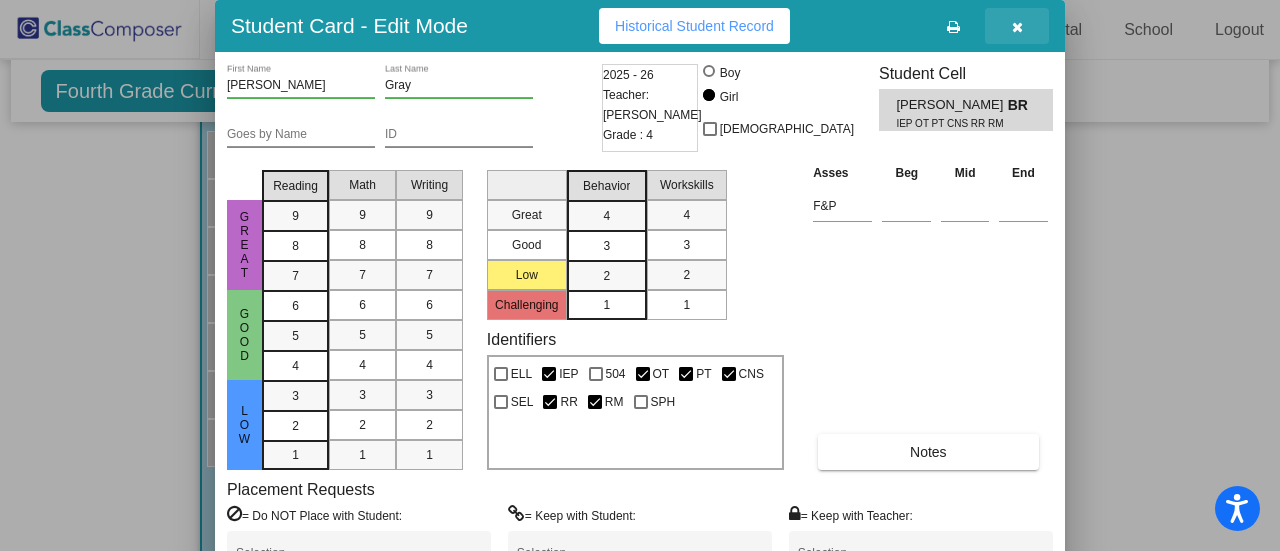 click at bounding box center (1017, 27) 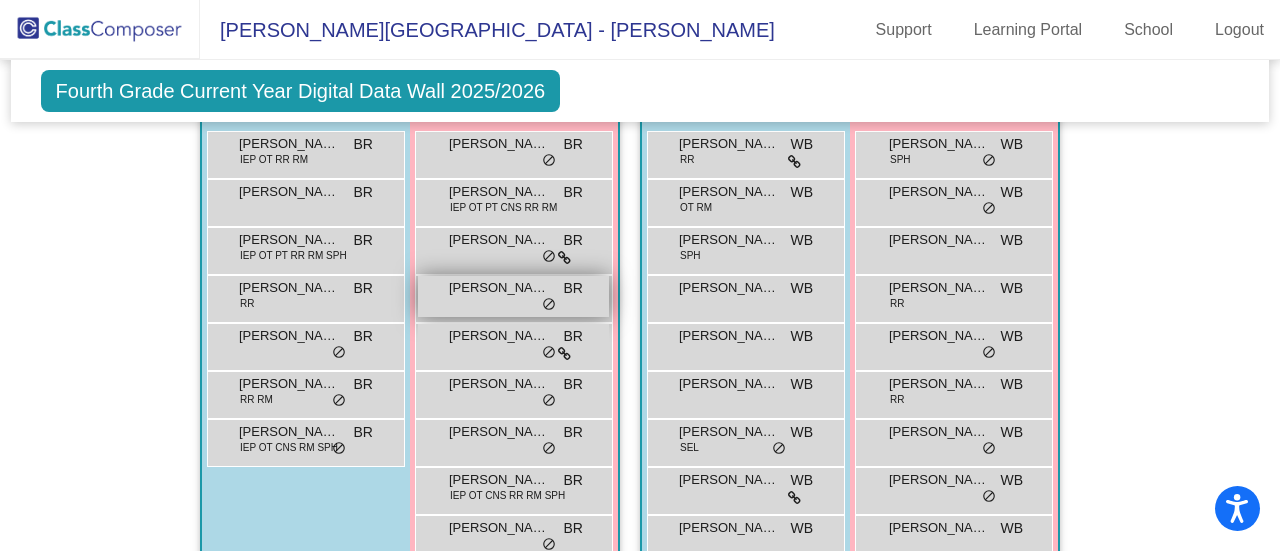 click on "[PERSON_NAME] BR lock do_not_disturb_alt" at bounding box center [513, 296] 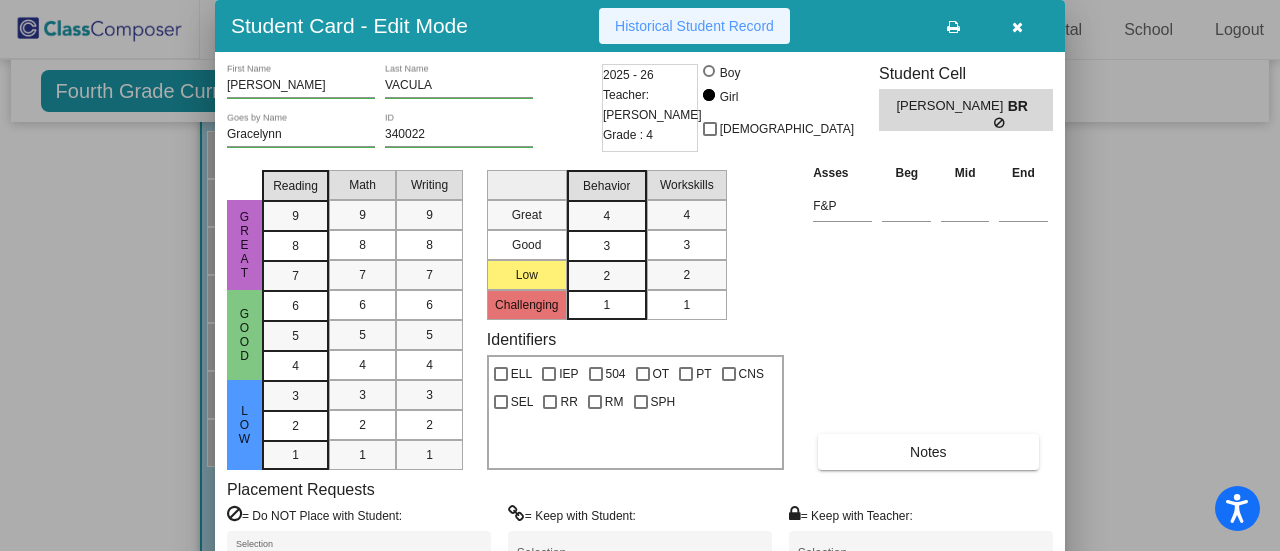 click on "Historical Student Record" at bounding box center (694, 26) 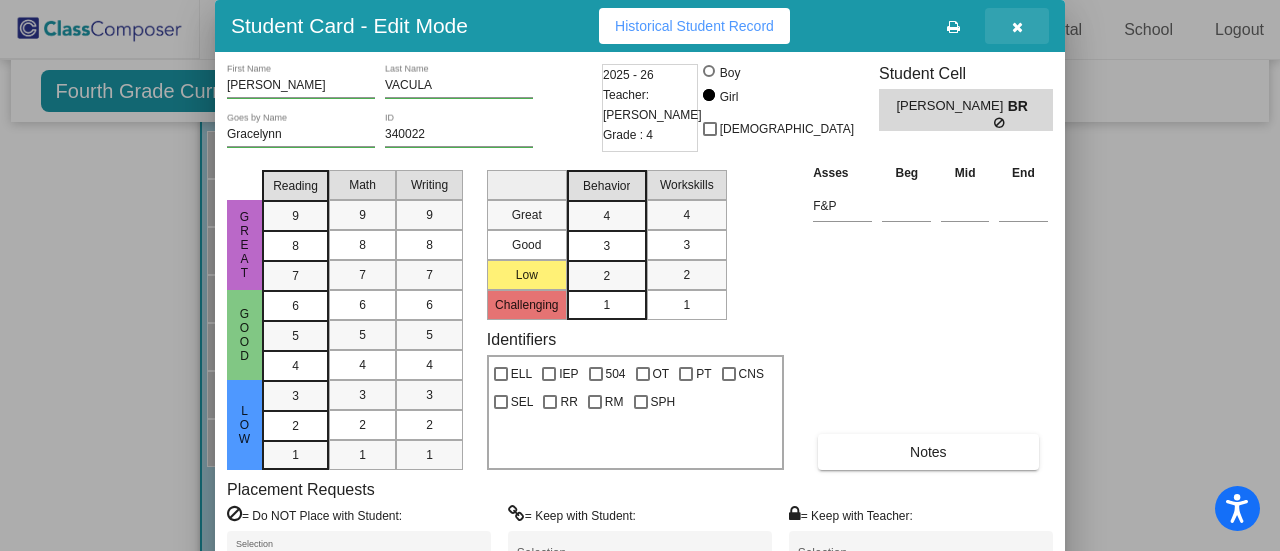 click at bounding box center (1017, 27) 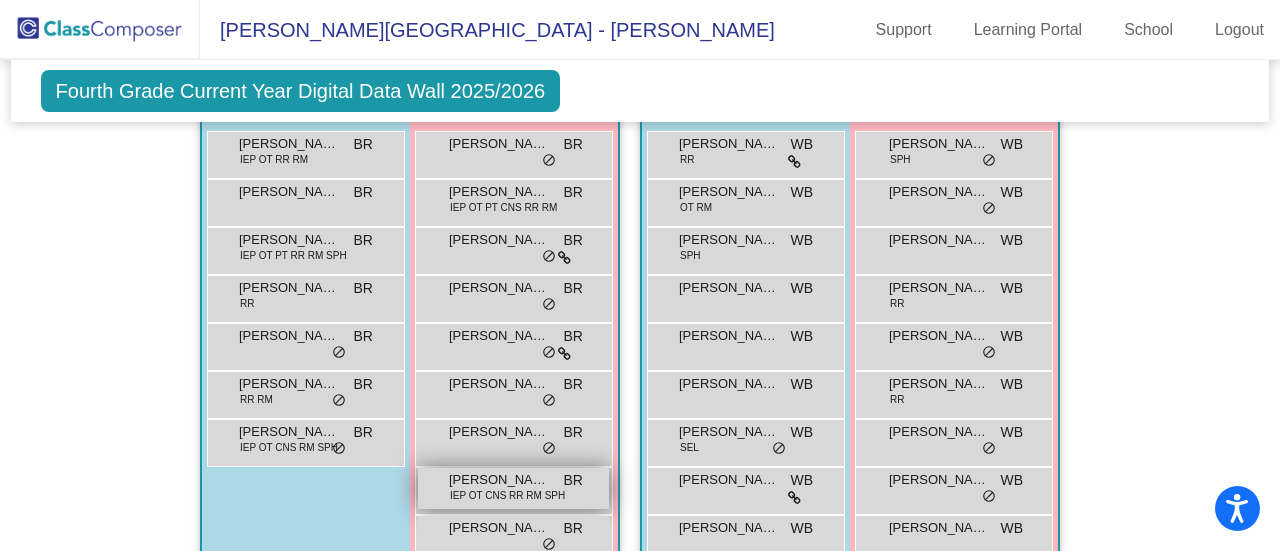 click on "IEP OT CNS RR RM SPH" at bounding box center [507, 495] 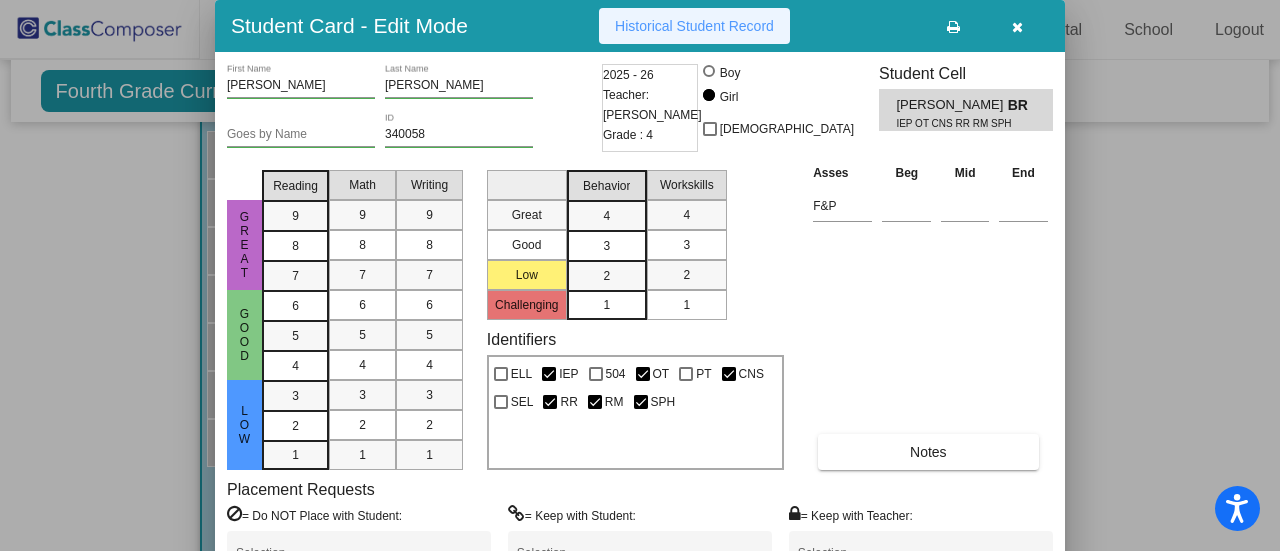 click on "Historical Student Record" at bounding box center [694, 26] 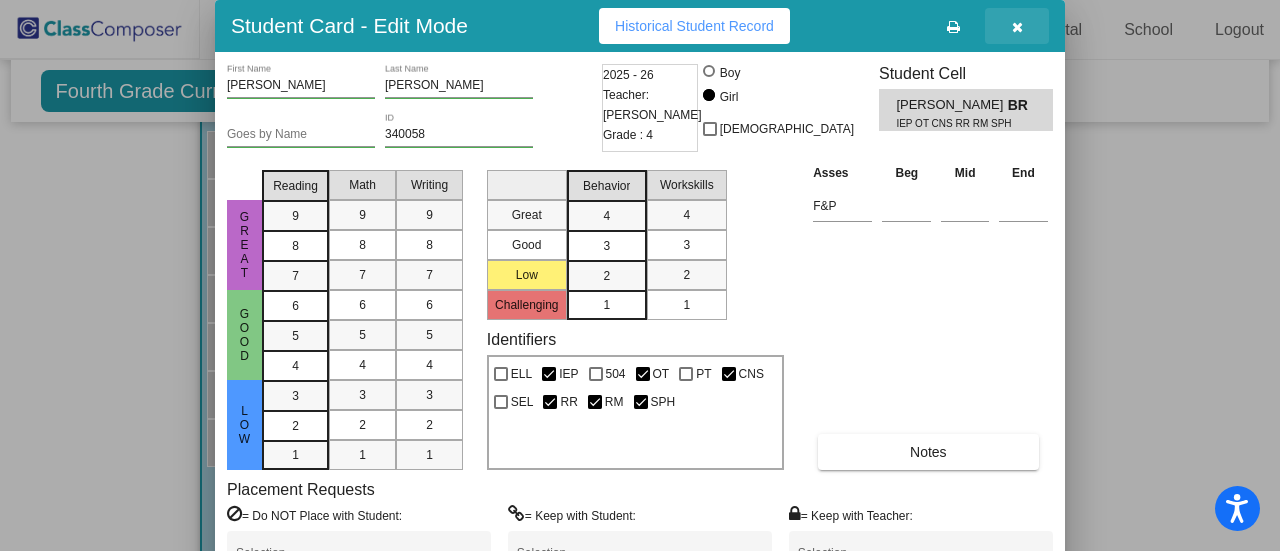 click at bounding box center (1017, 27) 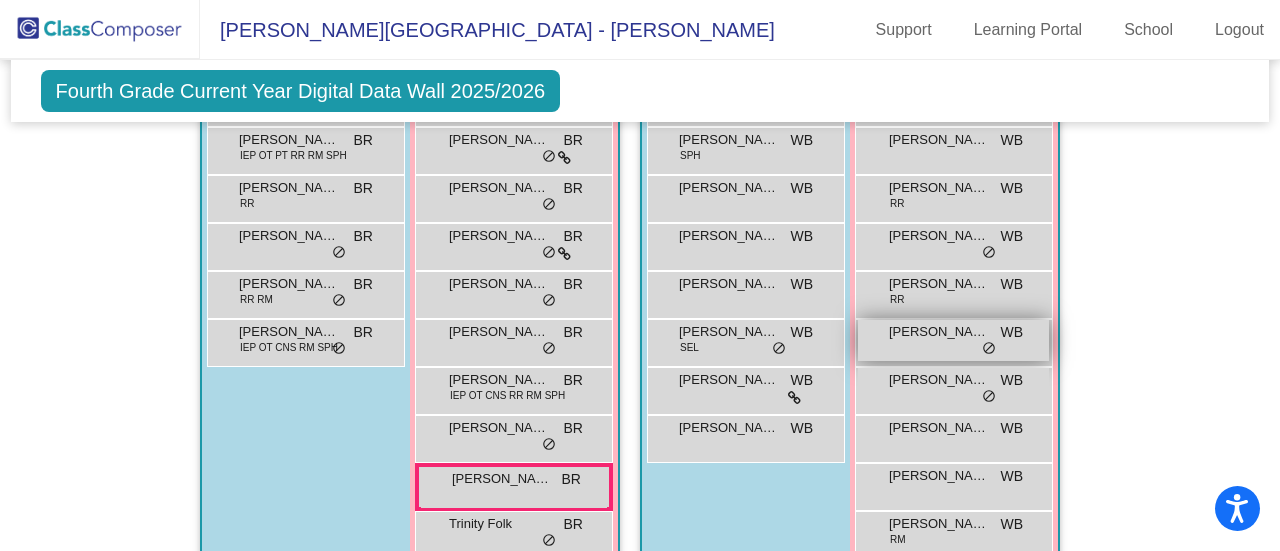 scroll, scrollTop: 1500, scrollLeft: 0, axis: vertical 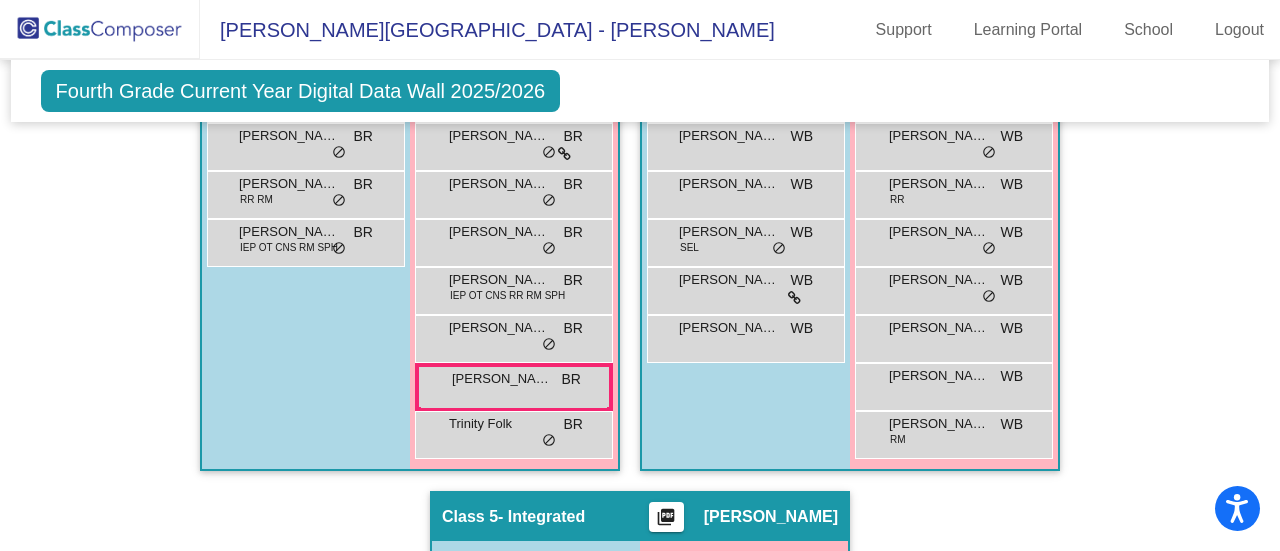 click on "Hallway   - Hallway Class  picture_as_pdf  Add Student  First Name Last Name Student Id  (Recommended)   Boy   Girl   [DEMOGRAPHIC_DATA] Add Close  Boys : 3  [PERSON_NAME] IEP OT PT CNS SPH lock do_not_disturb_alt [PERSON_NAME] IEP lock do_not_disturb_alt [PERSON_NAME] IEP lock do_not_disturb_alt Girls: 1 [PERSON_NAME] IEP RR RM lock do_not_disturb_alt Class 1   - [PERSON_NAME]  picture_as_pdf [PERSON_NAME]  Add Student  First Name Last Name Student Id  (Recommended)   Boy   Girl   [DEMOGRAPHIC_DATA] Add Close  Boys : 9  [PERSON_NAME] lock do_not_disturb_alt [PERSON_NAME] RR RL lock do_not_disturb_alt [PERSON_NAME] RL lock do_not_disturb_alt [PERSON_NAME] [PERSON_NAME] lock do_not_disturb_alt Hunter [PERSON_NAME] lock do_not_disturb_alt [PERSON_NAME] [PERSON_NAME] lock do_not_disturb_alt [PERSON_NAME] RL lock do_not_disturb_alt [PERSON_NAME] RL lock do_not_disturb_alt [PERSON_NAME] RR RL lock do_not_disturb_alt Girls: 10 [PERSON_NAME] RL lock do_not_disturb_alt [PERSON_NAME] [PERSON_NAME] lock do_not_disturb_alt [PERSON_NAME] [PERSON_NAME] lock [PERSON_NAME]" 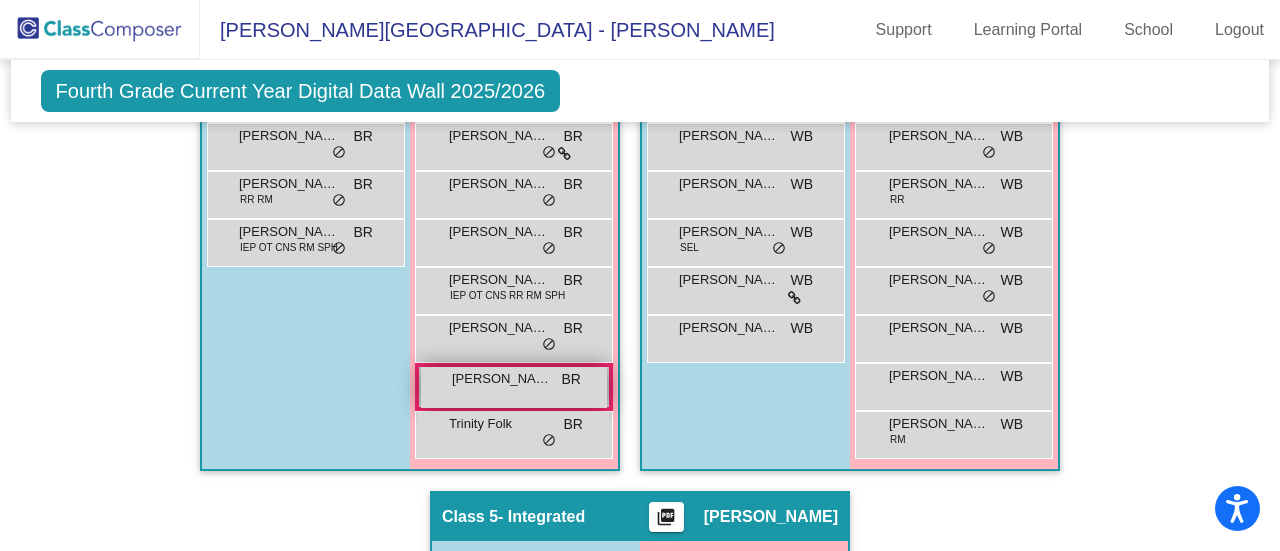 click on "[PERSON_NAME]" at bounding box center [502, 379] 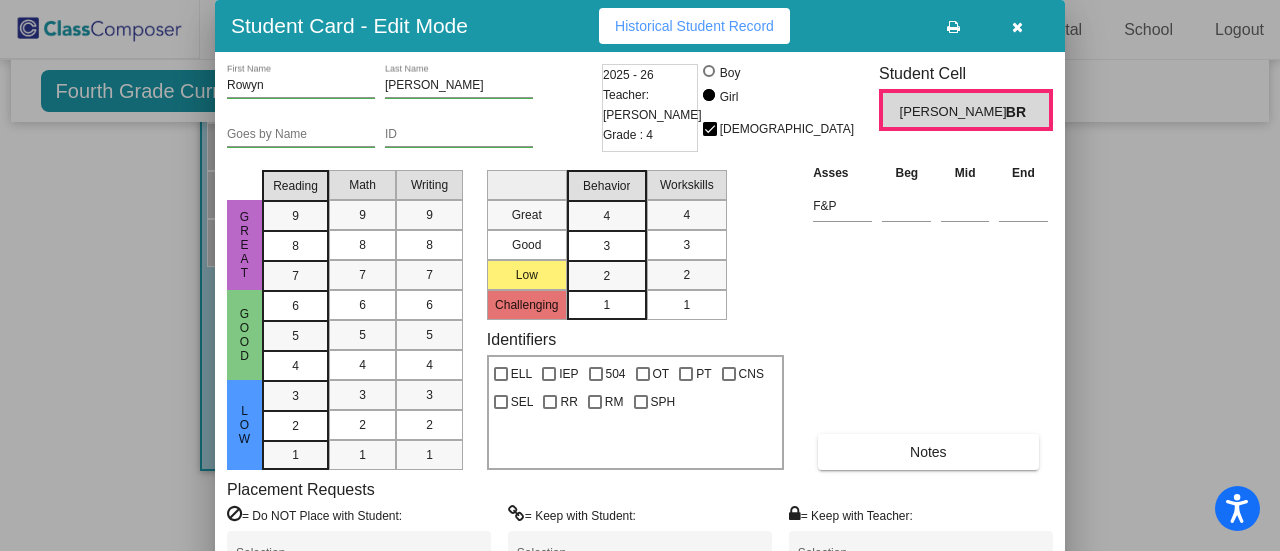 click on "Historical Student Record" at bounding box center (694, 26) 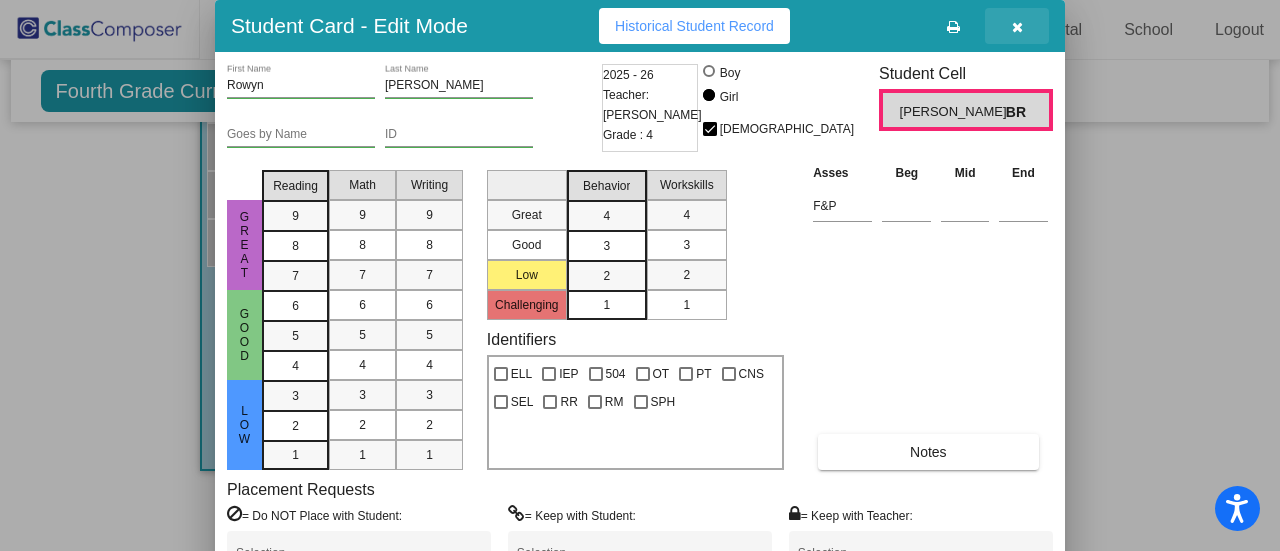 click at bounding box center [1017, 27] 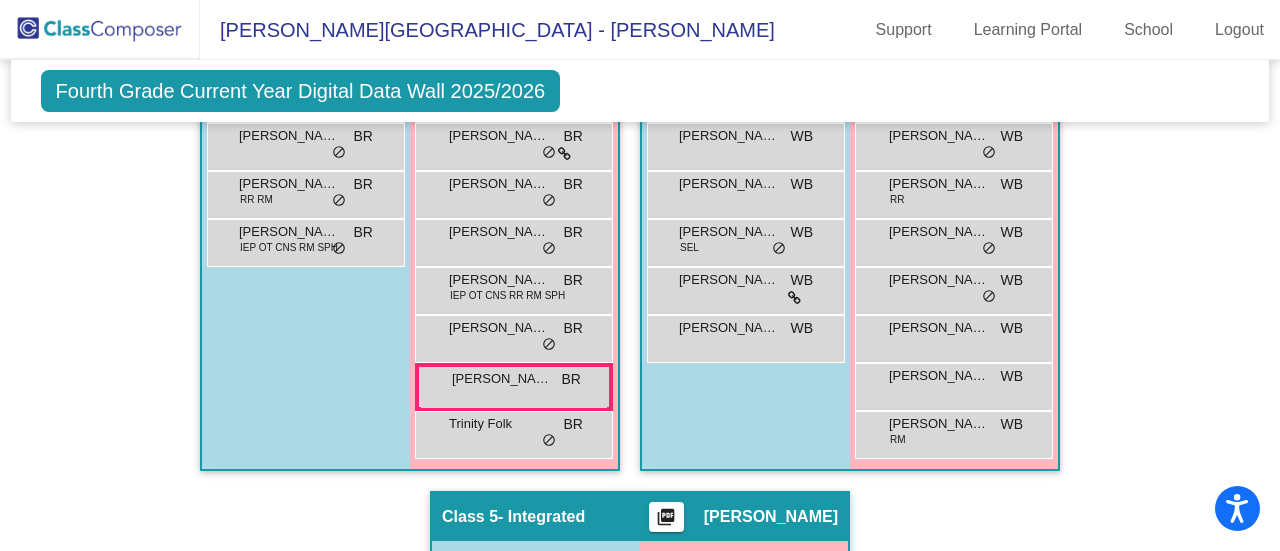 click on "Hallway   - Hallway Class  picture_as_pdf  Add Student  First Name Last Name Student Id  (Recommended)   Boy   Girl   [DEMOGRAPHIC_DATA] Add Close  Boys : 3  [PERSON_NAME] IEP OT PT CNS SPH lock do_not_disturb_alt [PERSON_NAME] IEP lock do_not_disturb_alt [PERSON_NAME] IEP lock do_not_disturb_alt Girls: 1 [PERSON_NAME] IEP RR RM lock do_not_disturb_alt Class 1   - [PERSON_NAME]  picture_as_pdf [PERSON_NAME]  Add Student  First Name Last Name Student Id  (Recommended)   Boy   Girl   [DEMOGRAPHIC_DATA] Add Close  Boys : 9  [PERSON_NAME] lock do_not_disturb_alt [PERSON_NAME] RR RL lock do_not_disturb_alt [PERSON_NAME] RL lock do_not_disturb_alt [PERSON_NAME] [PERSON_NAME] lock do_not_disturb_alt Hunter [PERSON_NAME] lock do_not_disturb_alt [PERSON_NAME] [PERSON_NAME] lock do_not_disturb_alt [PERSON_NAME] RL lock do_not_disturb_alt [PERSON_NAME] RL lock do_not_disturb_alt [PERSON_NAME] RR RL lock do_not_disturb_alt Girls: 10 [PERSON_NAME] RL lock do_not_disturb_alt [PERSON_NAME] [PERSON_NAME] lock do_not_disturb_alt [PERSON_NAME] [PERSON_NAME] lock [PERSON_NAME]" 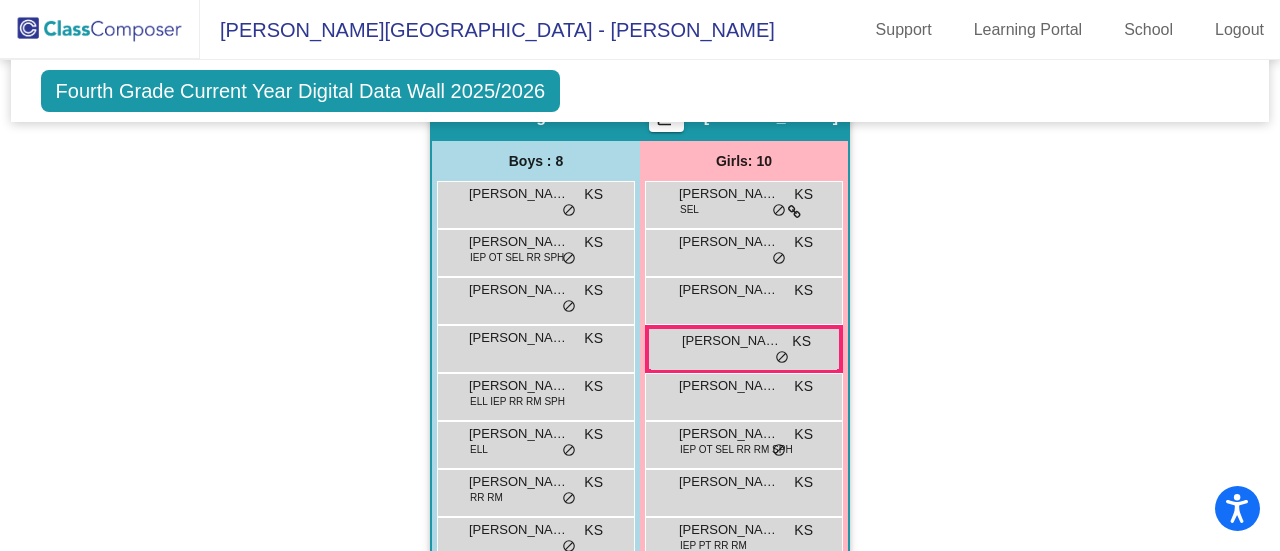 scroll, scrollTop: 2000, scrollLeft: 0, axis: vertical 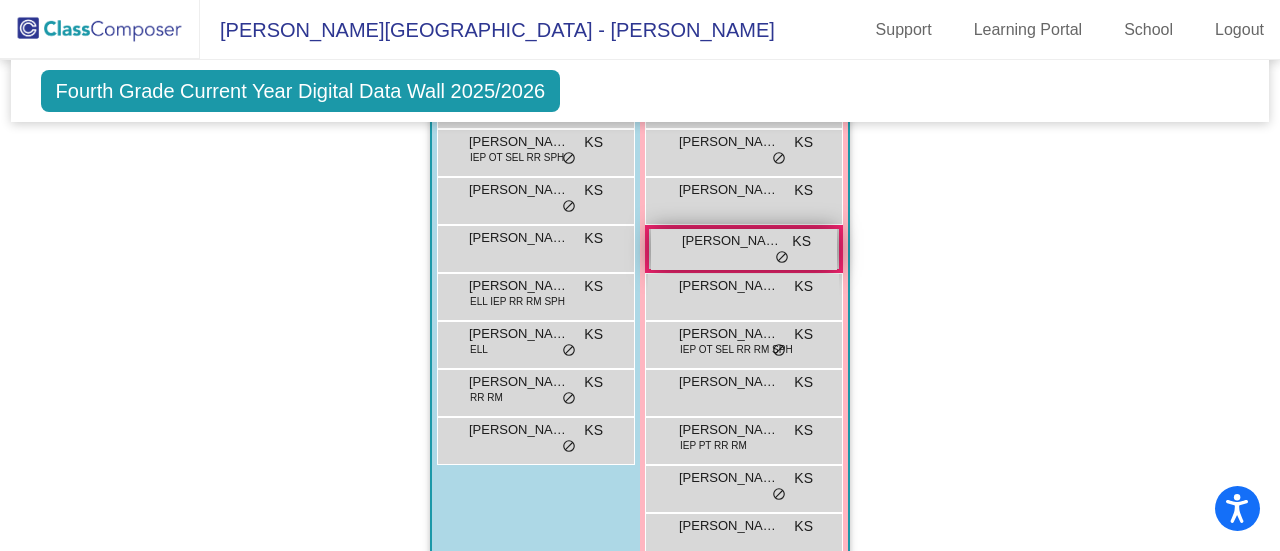 click on "[PERSON_NAME] KS lock do_not_disturb_alt" at bounding box center [744, 249] 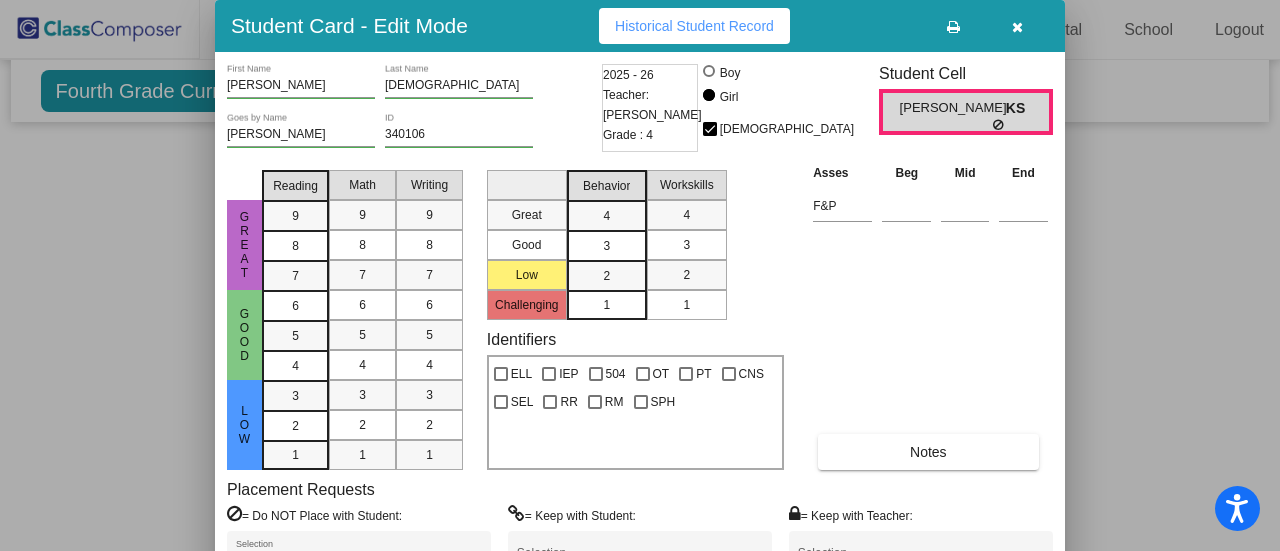 click on "Historical Student Record" at bounding box center (694, 26) 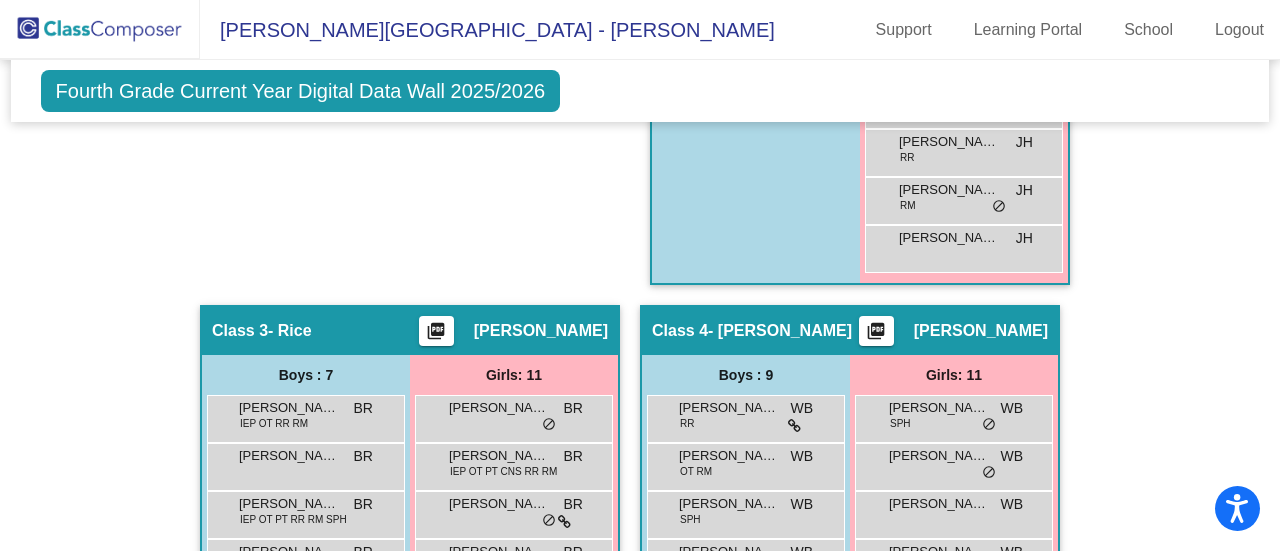 scroll, scrollTop: 1136, scrollLeft: 0, axis: vertical 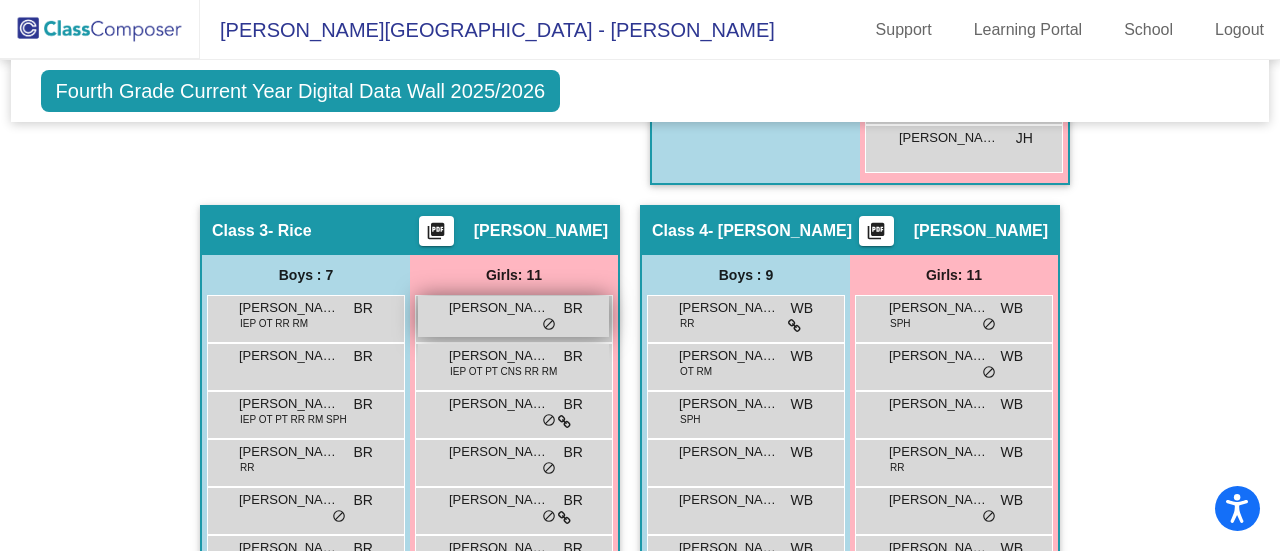 click on "[PERSON_NAME]" at bounding box center [499, 308] 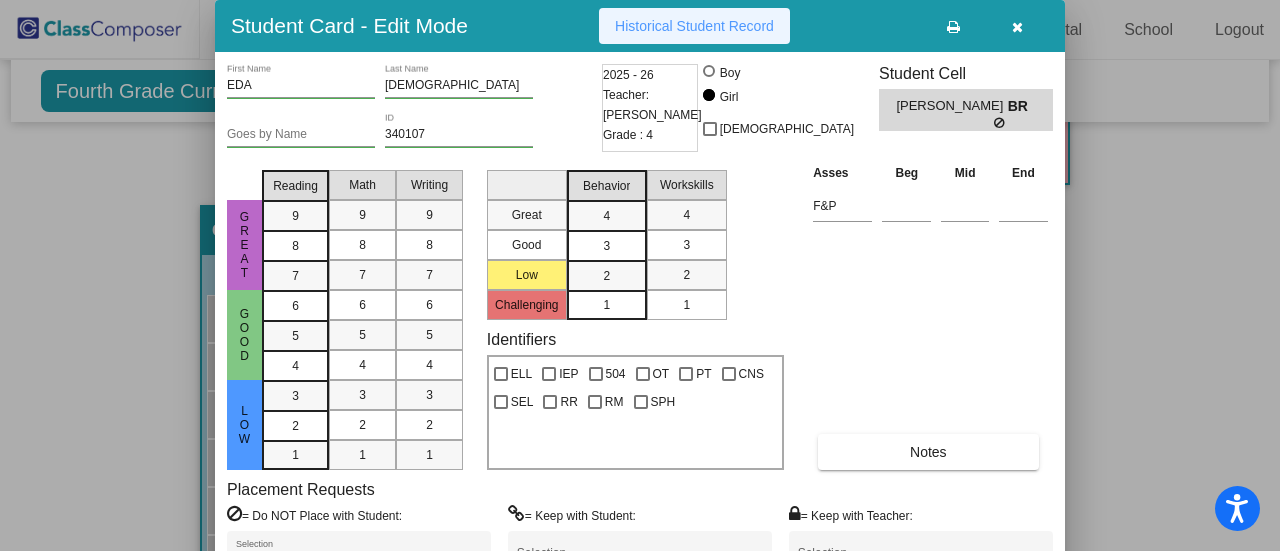 click on "Historical Student Record" at bounding box center [694, 26] 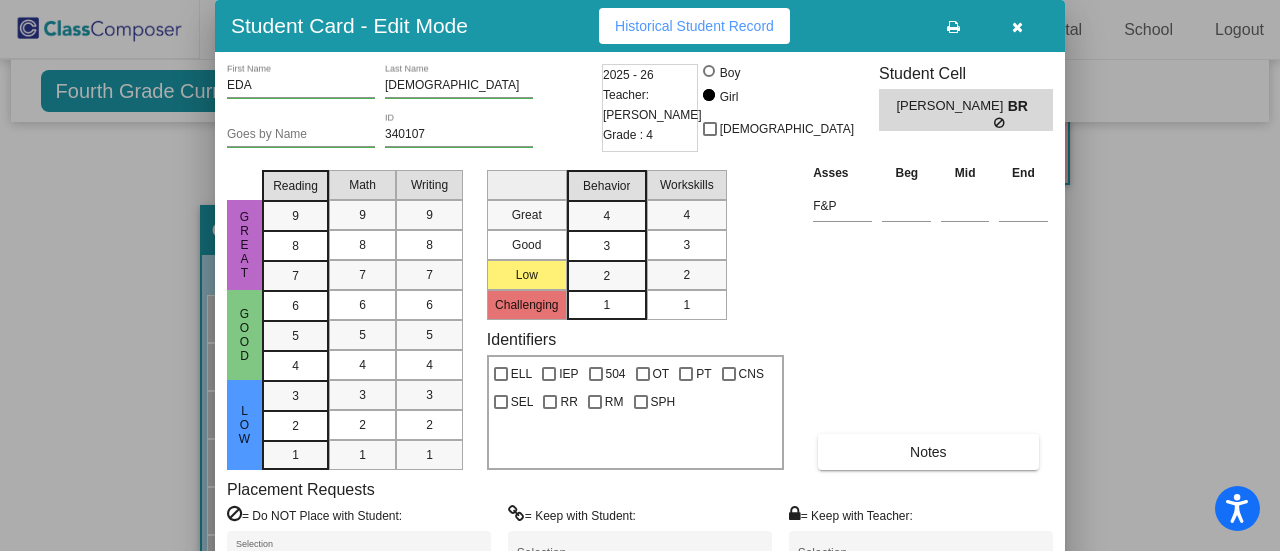 click at bounding box center [1017, 27] 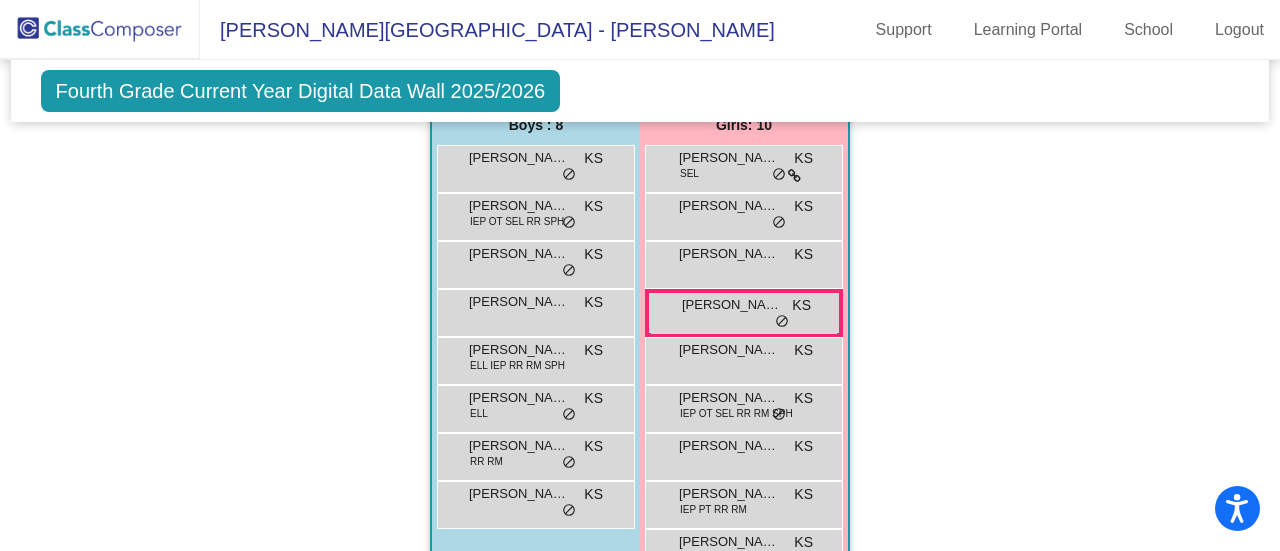 scroll, scrollTop: 1836, scrollLeft: 0, axis: vertical 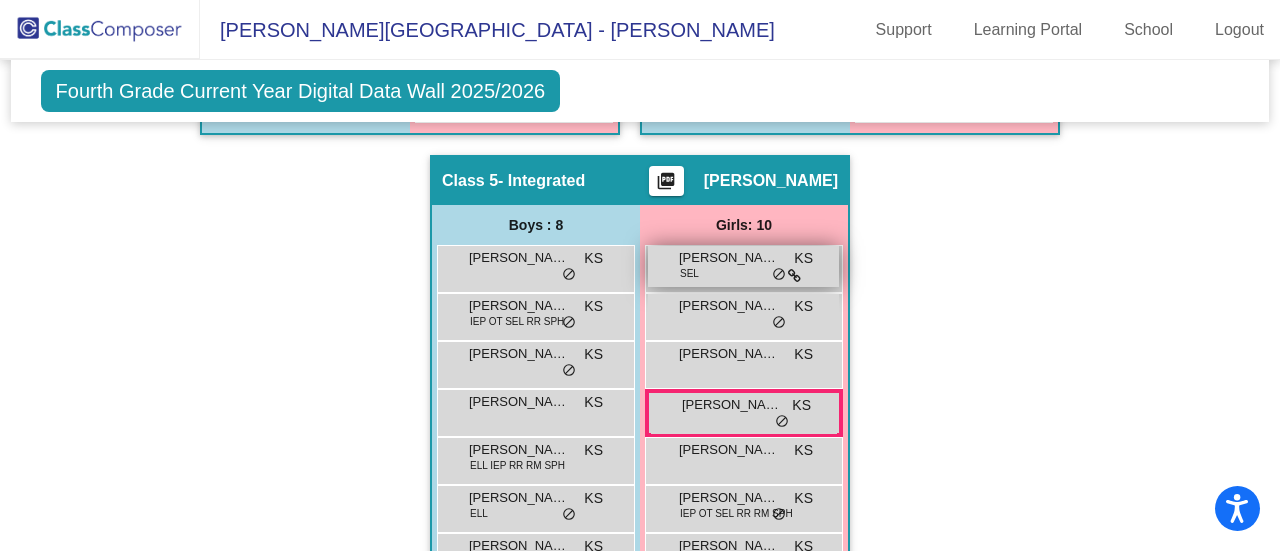 click on "SEL" at bounding box center [689, 273] 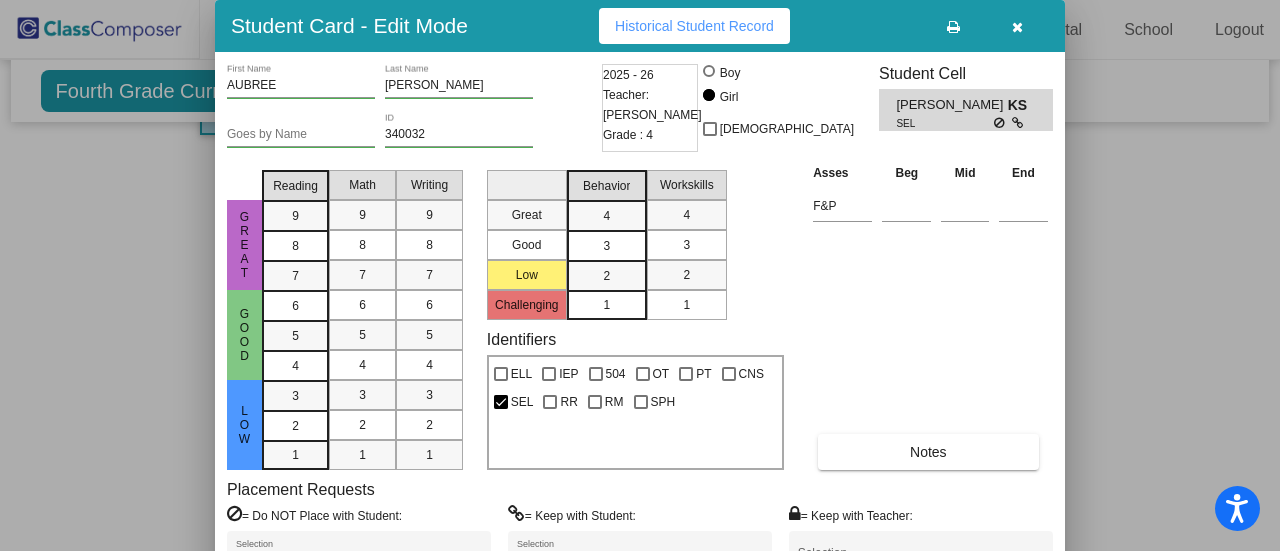 click on "Historical Student Record" at bounding box center (694, 26) 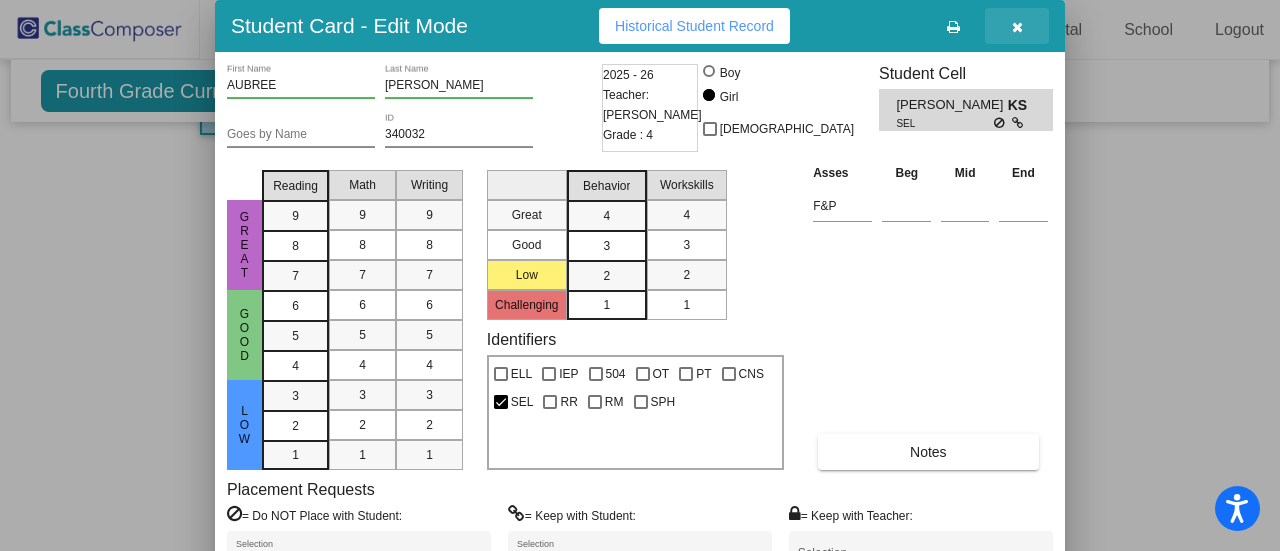 click at bounding box center (1017, 27) 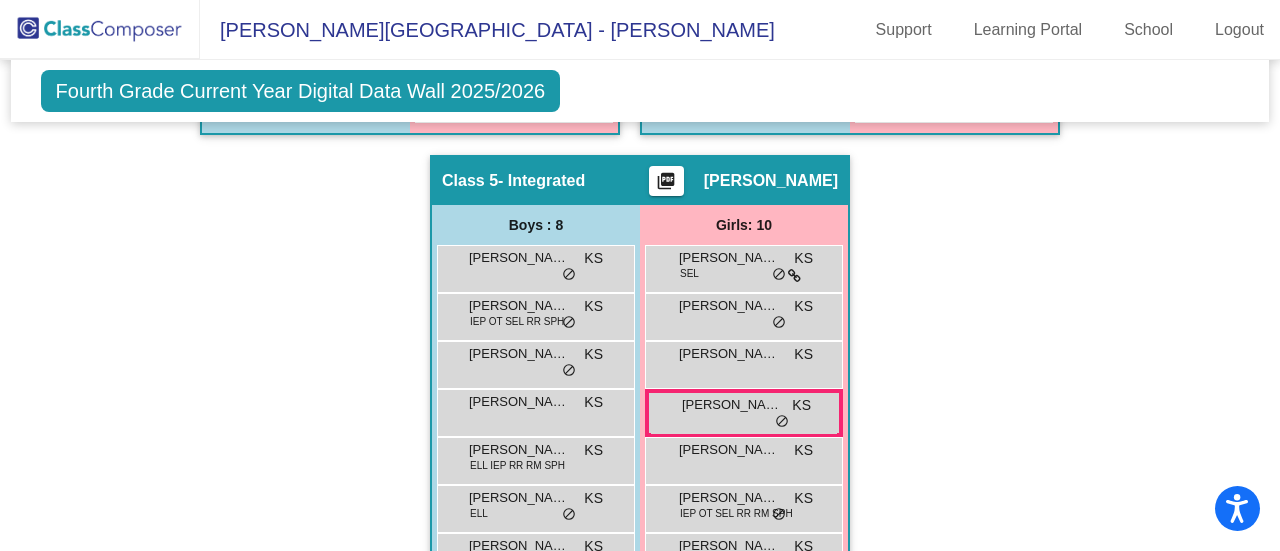 scroll, scrollTop: 1936, scrollLeft: 0, axis: vertical 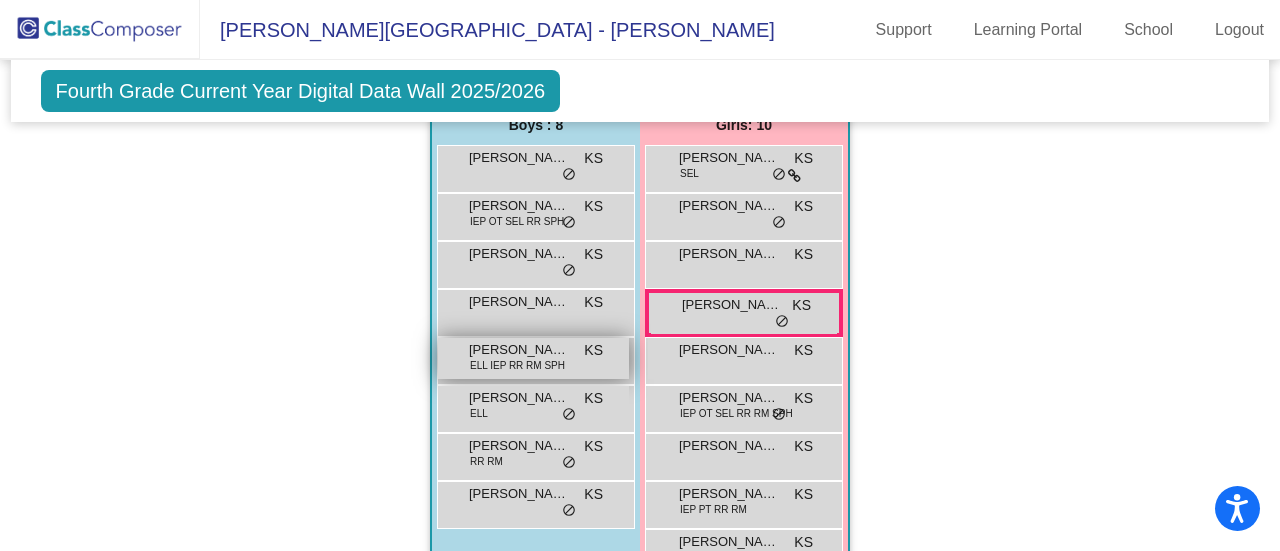 click on "ELL IEP RR RM SPH" at bounding box center [517, 365] 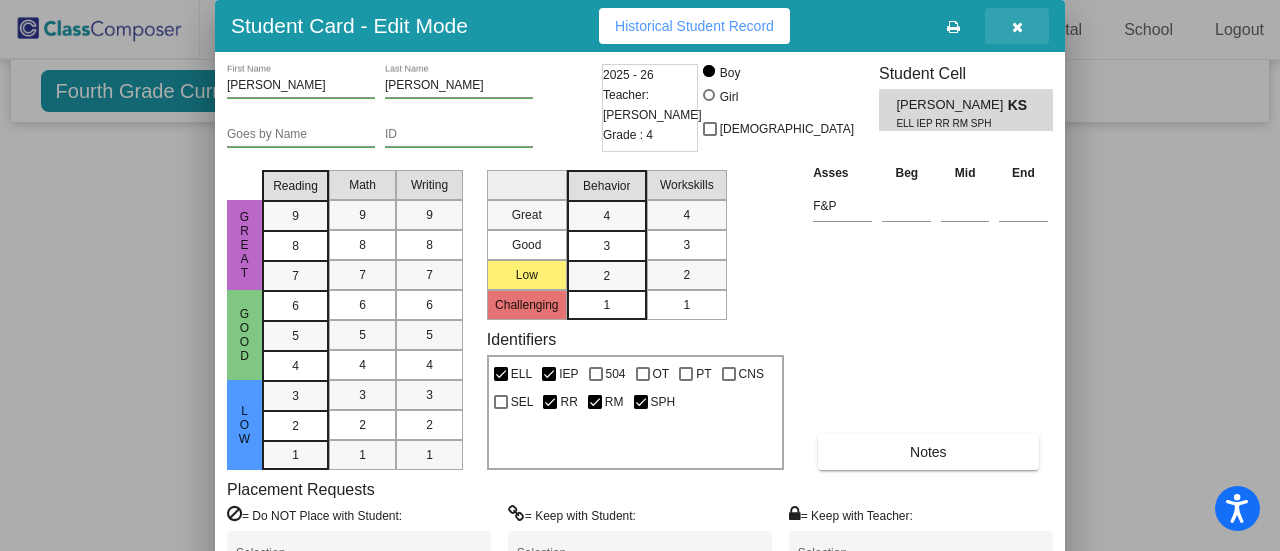 click at bounding box center [1017, 27] 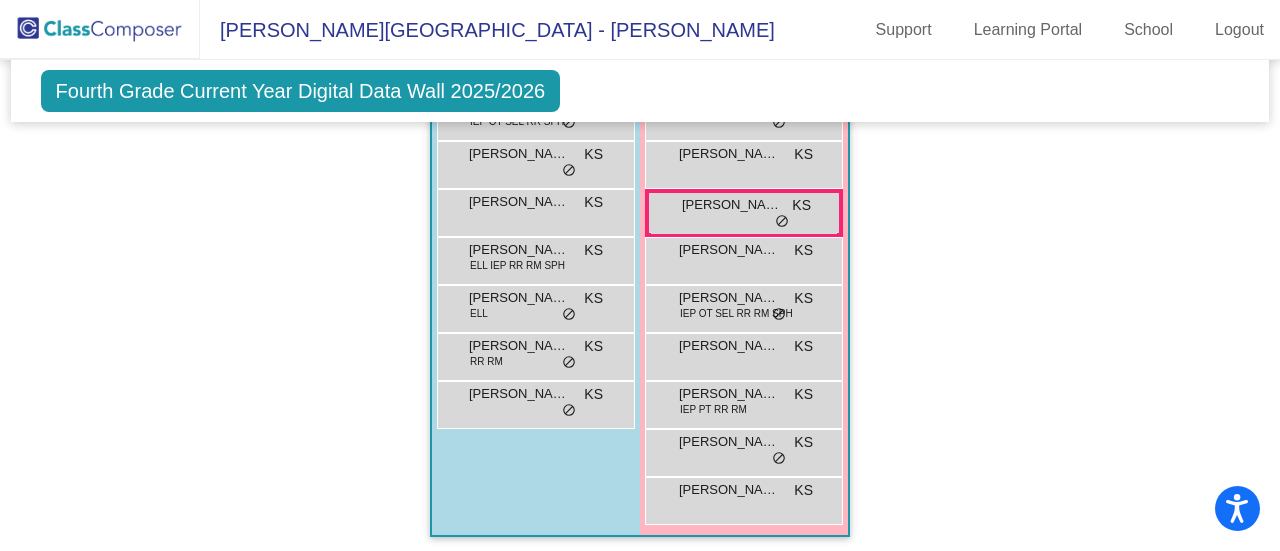 scroll, scrollTop: 1536, scrollLeft: 0, axis: vertical 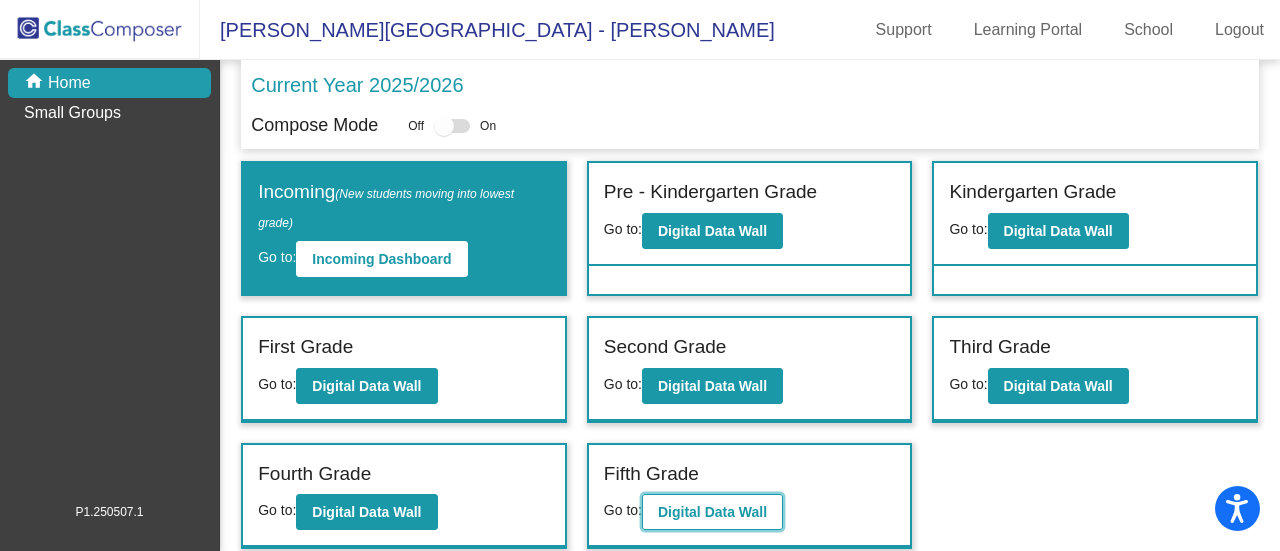 click on "Digital Data Wall" 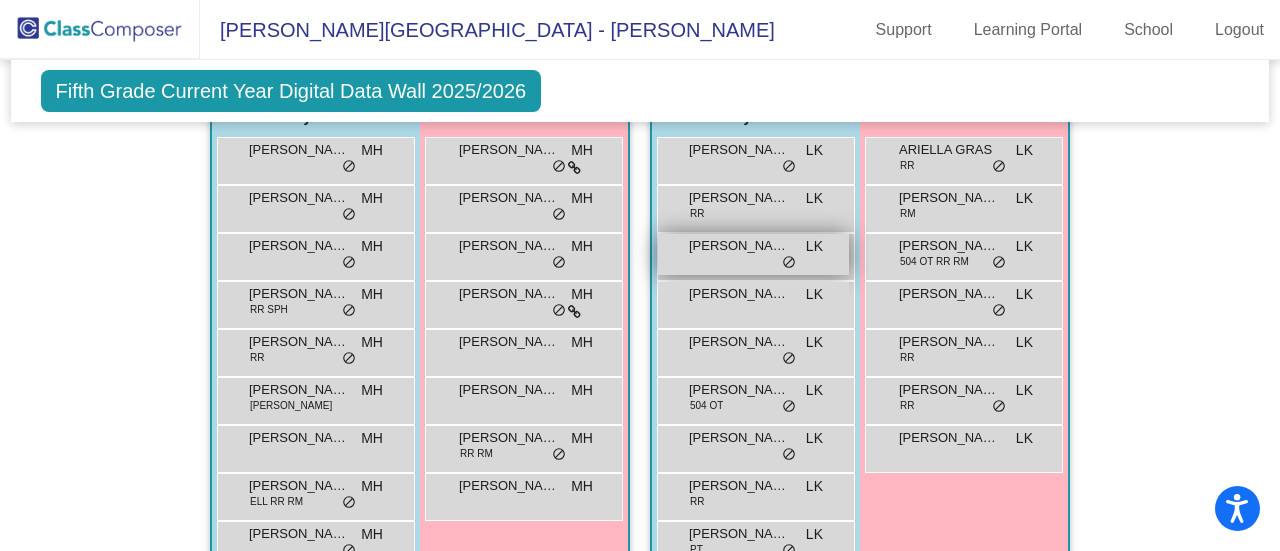 scroll, scrollTop: 400, scrollLeft: 0, axis: vertical 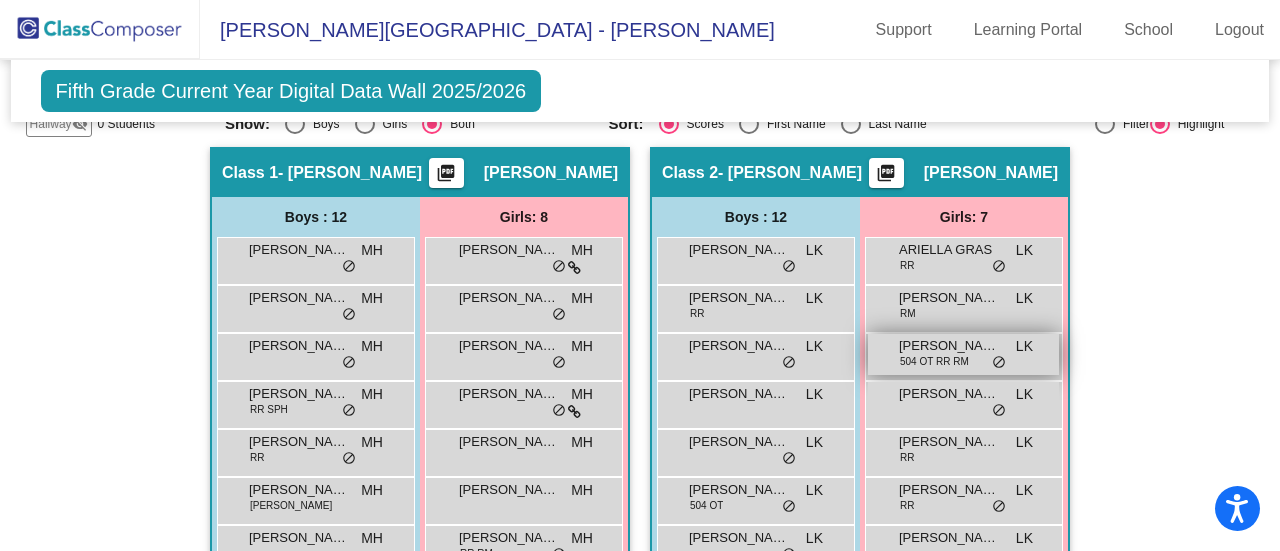 click on "[PERSON_NAME]" at bounding box center [949, 346] 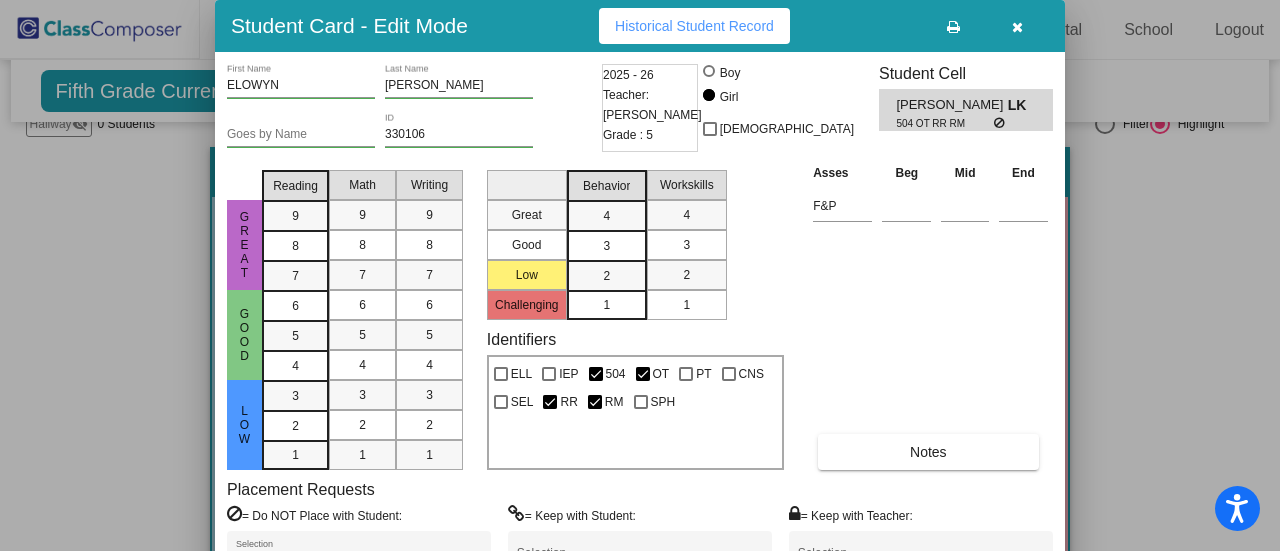 click on "Historical Student Record" at bounding box center (694, 26) 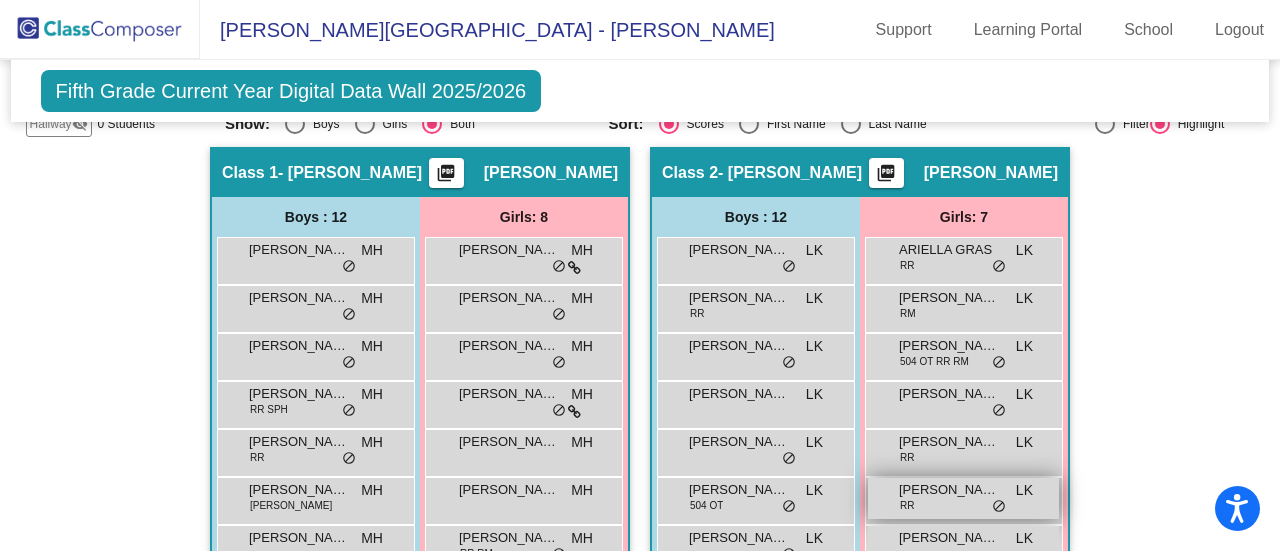 click on "[PERSON_NAME] RR LK lock do_not_disturb_alt" at bounding box center [963, 498] 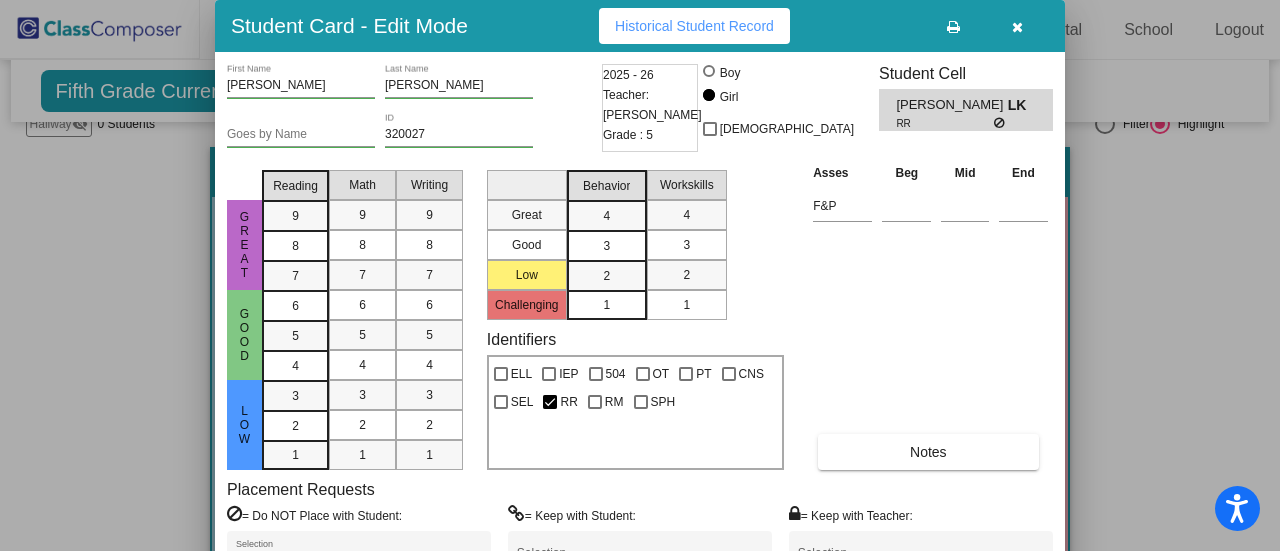 click on "Historical Student Record" at bounding box center (694, 26) 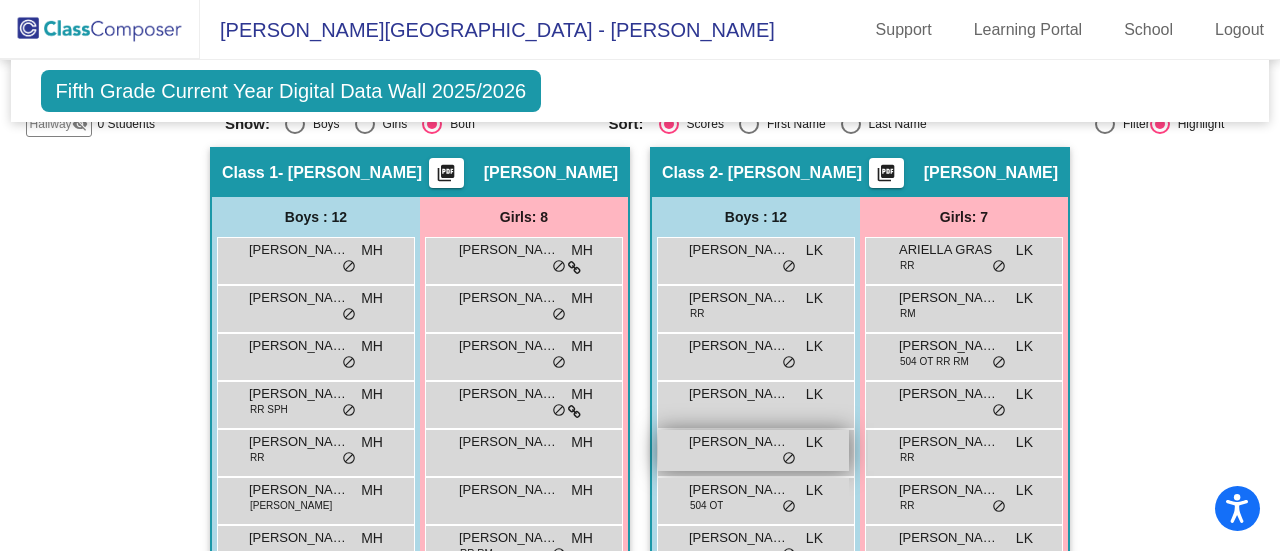 click on "[PERSON_NAME]" at bounding box center [739, 442] 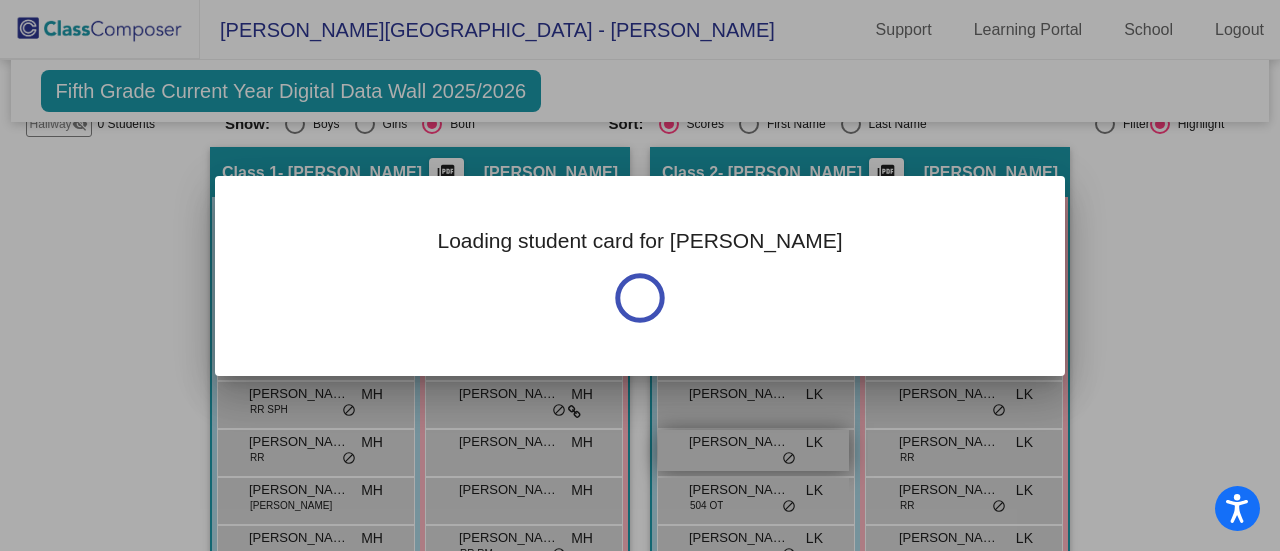 click on "Loading student card for [PERSON_NAME]   Notes   Previous Year undefined - Last Edited: null" at bounding box center (640, 275) 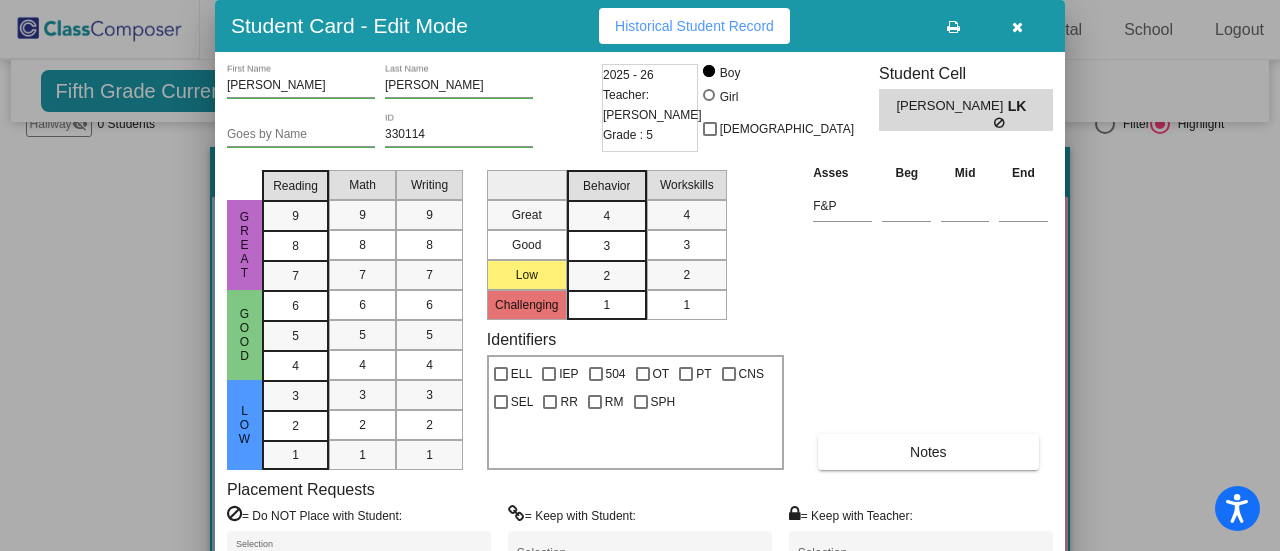 click on "Historical Student Record" at bounding box center [694, 26] 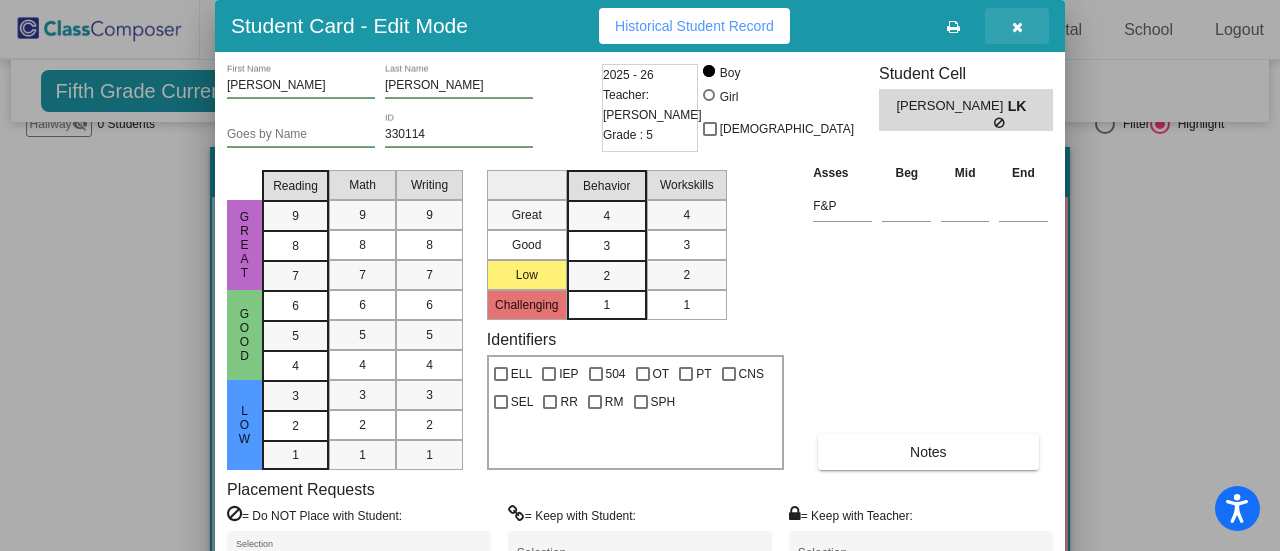 click at bounding box center [1017, 27] 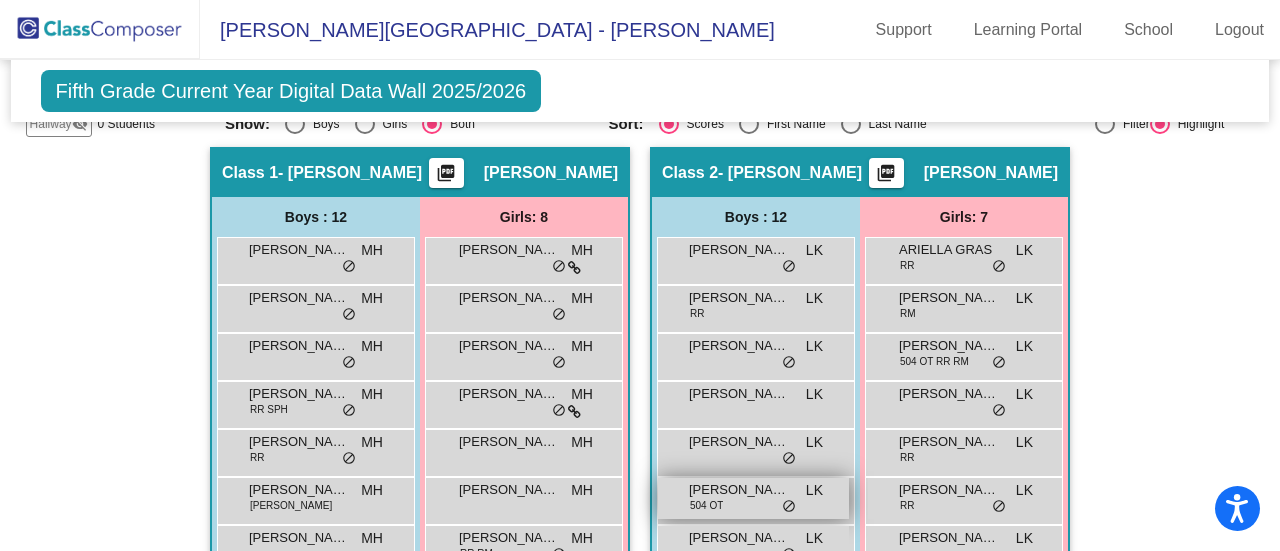 click on "504 OT" at bounding box center [706, 505] 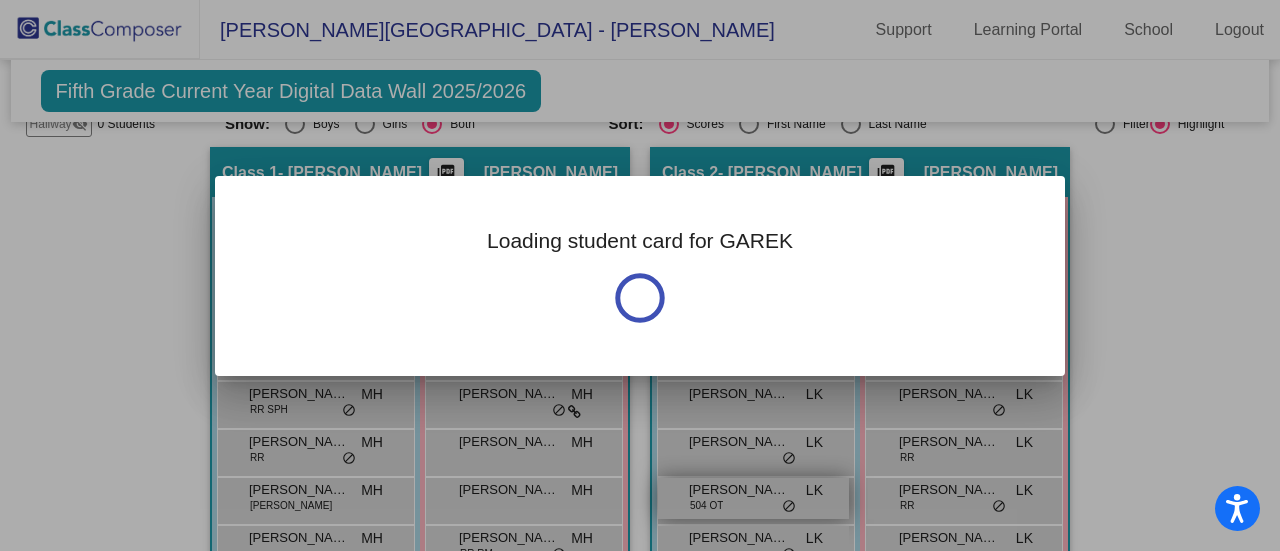 click on "Loading student card for GAREK   Notes   Previous Year undefined - Last Edited: null" at bounding box center [640, 275] 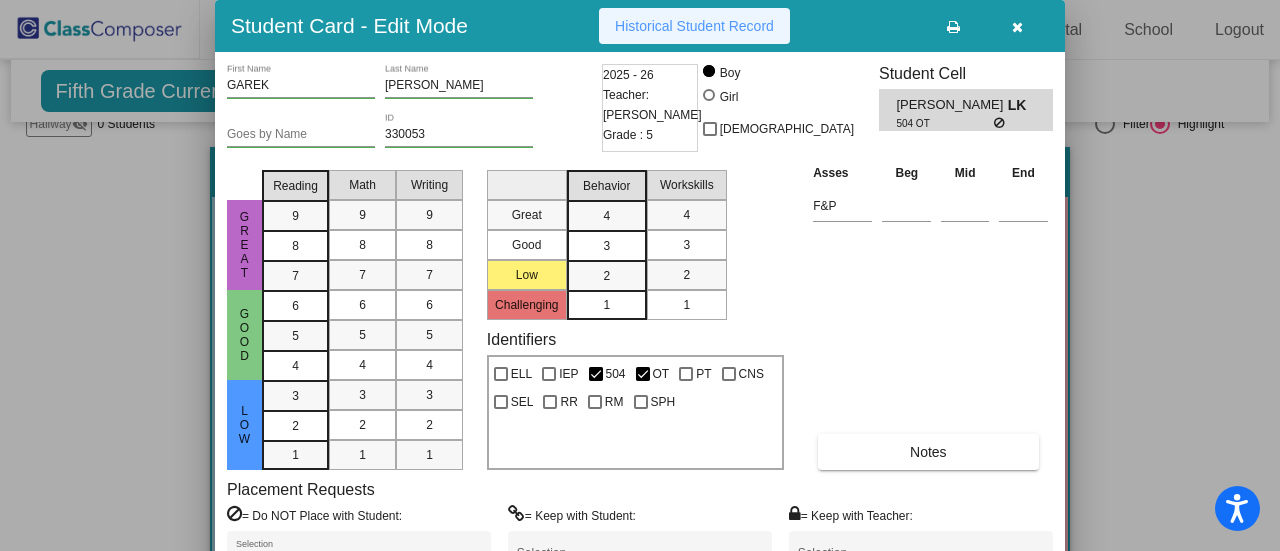 click on "Historical Student Record" at bounding box center (694, 26) 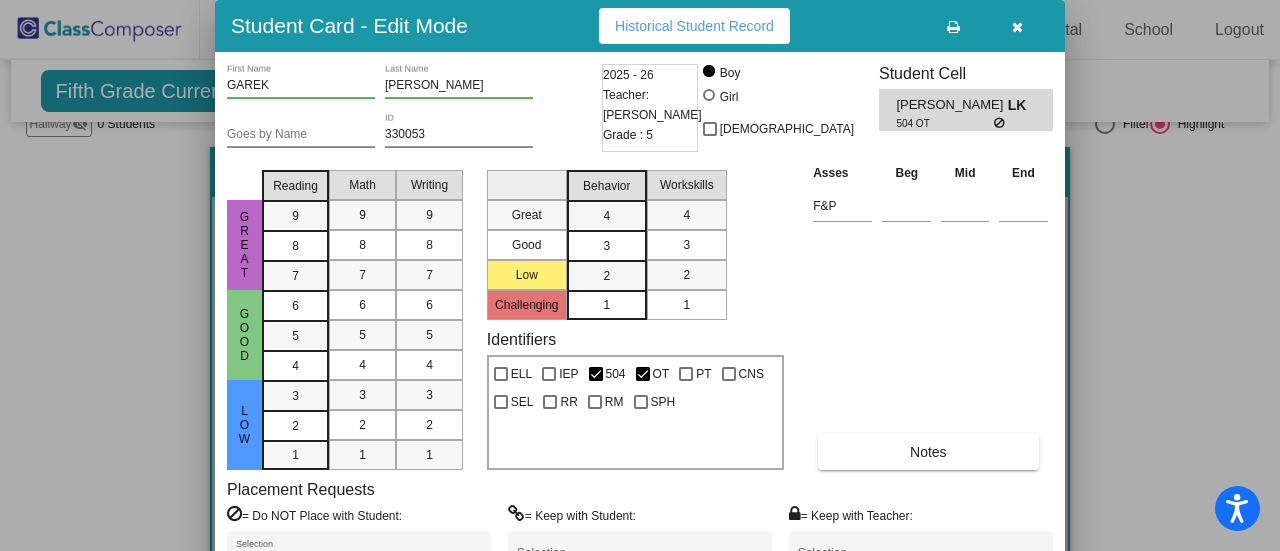 click at bounding box center [1017, 27] 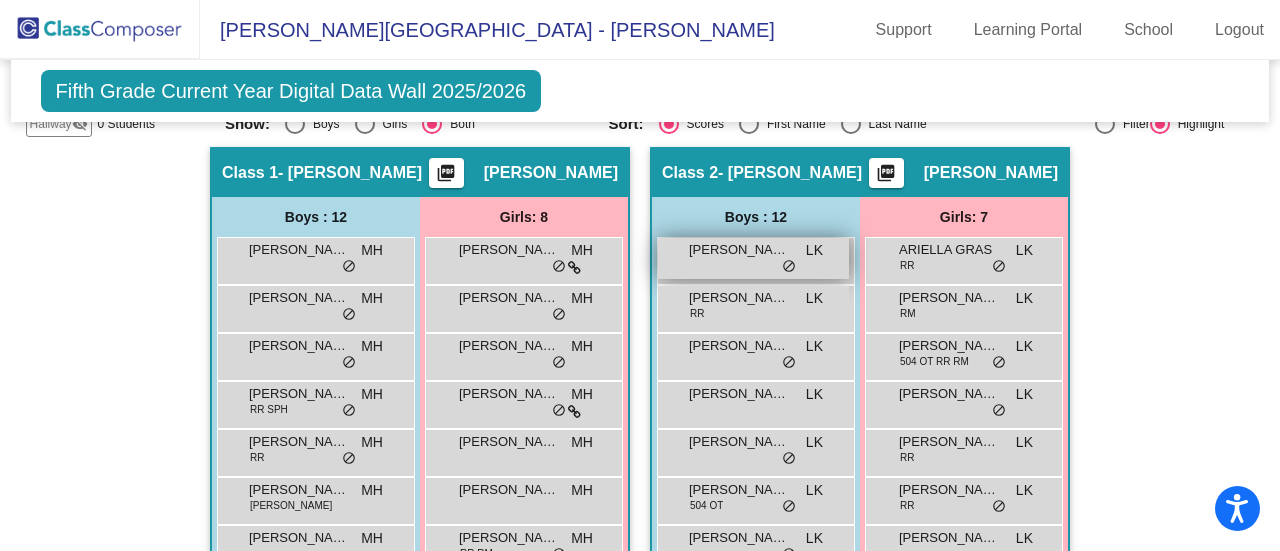 click on "[PERSON_NAME] LK lock do_not_disturb_alt" at bounding box center [753, 258] 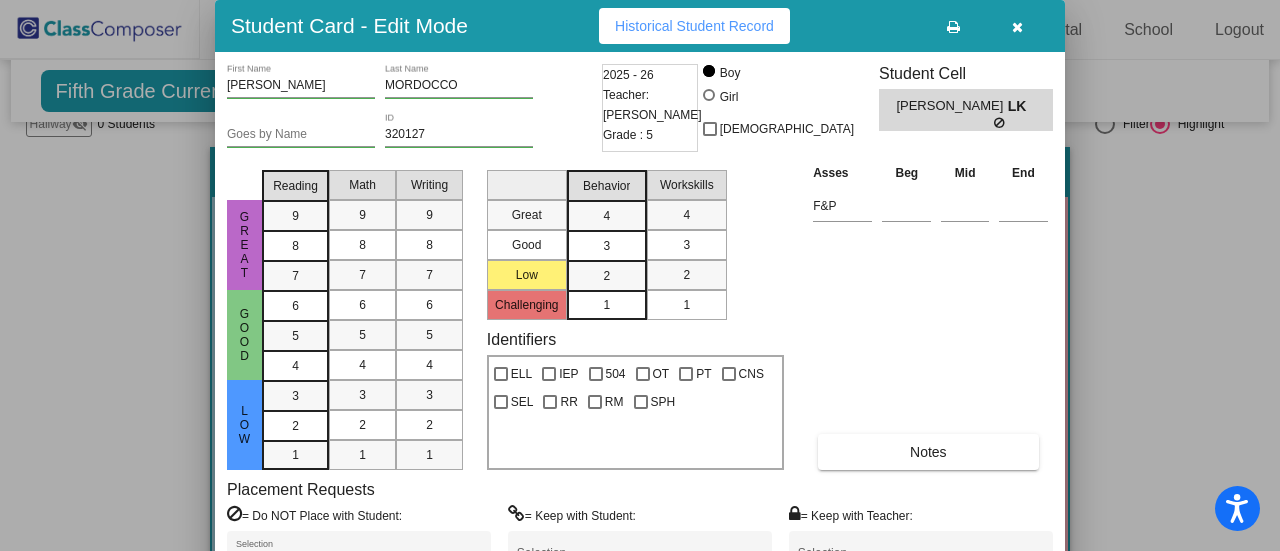 click on "Historical Student Record" at bounding box center [694, 26] 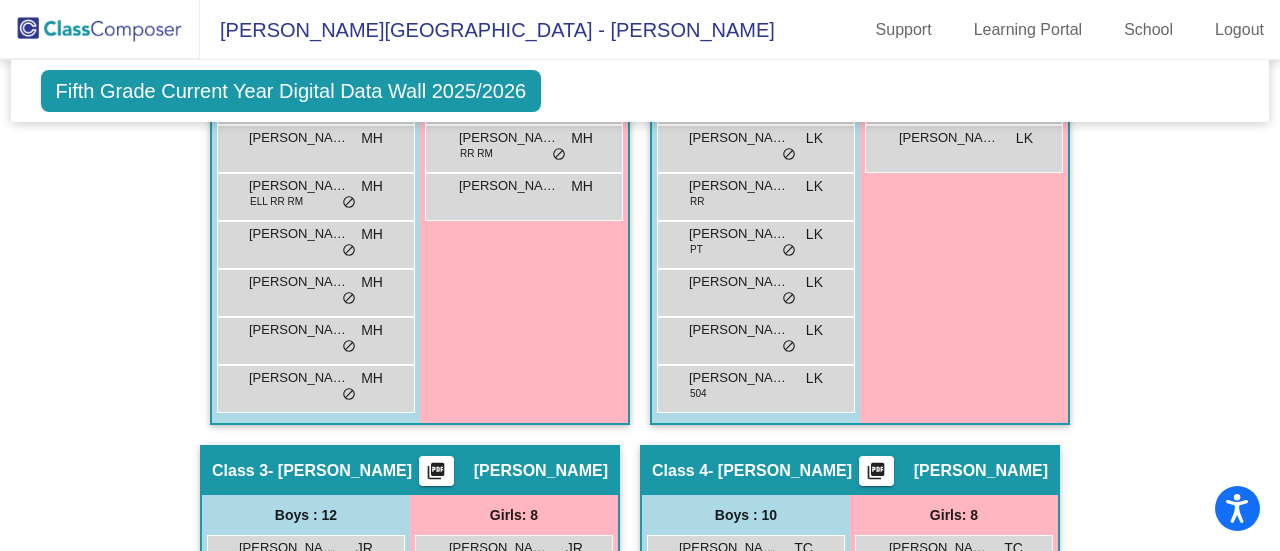 scroll, scrollTop: 1000, scrollLeft: 0, axis: vertical 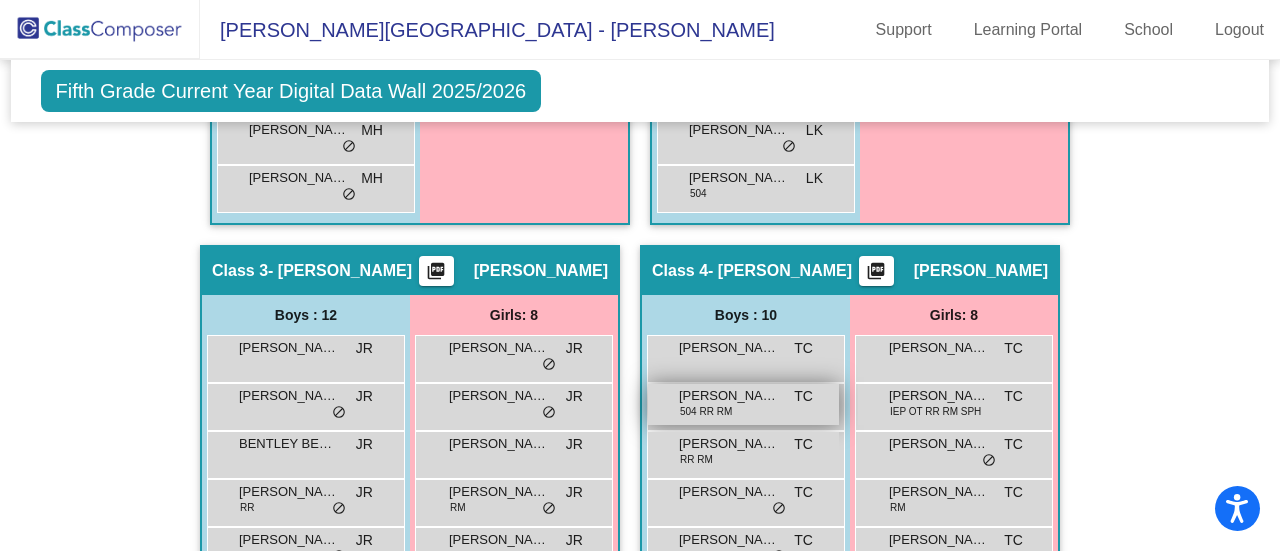 click on "504 RR RM" at bounding box center [706, 411] 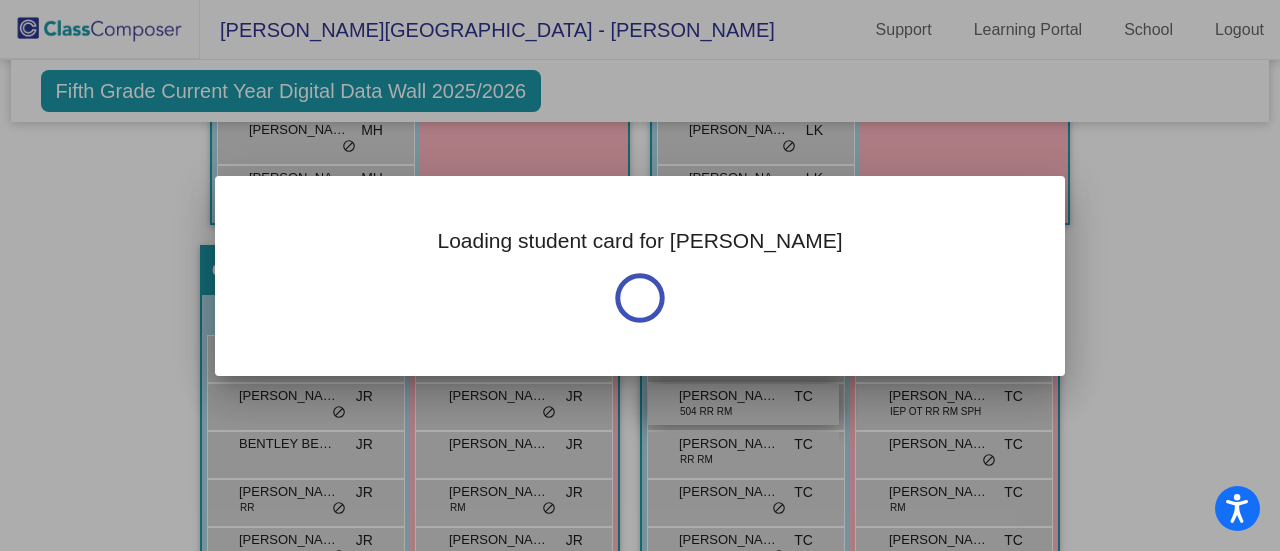 scroll, scrollTop: 0, scrollLeft: 0, axis: both 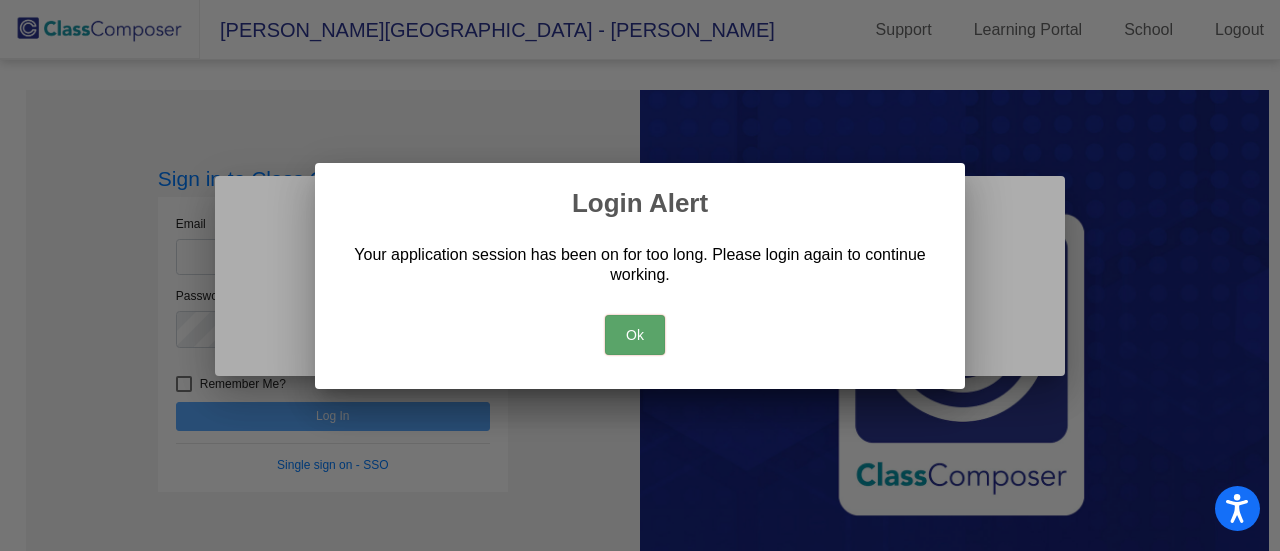 type 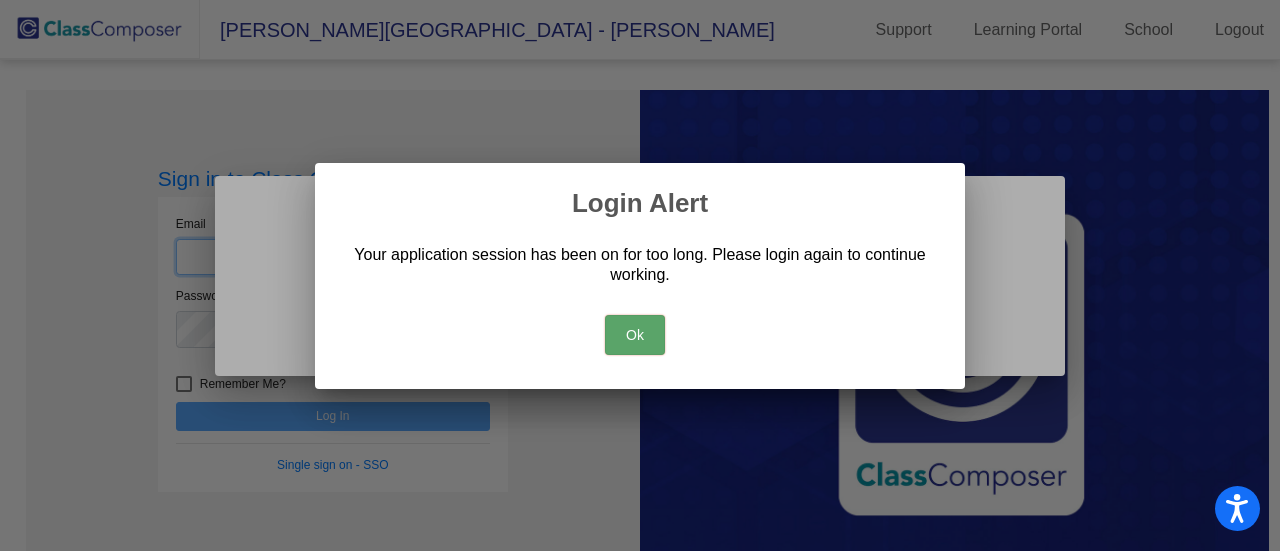 type on "[EMAIL_ADDRESS][DOMAIN_NAME]" 